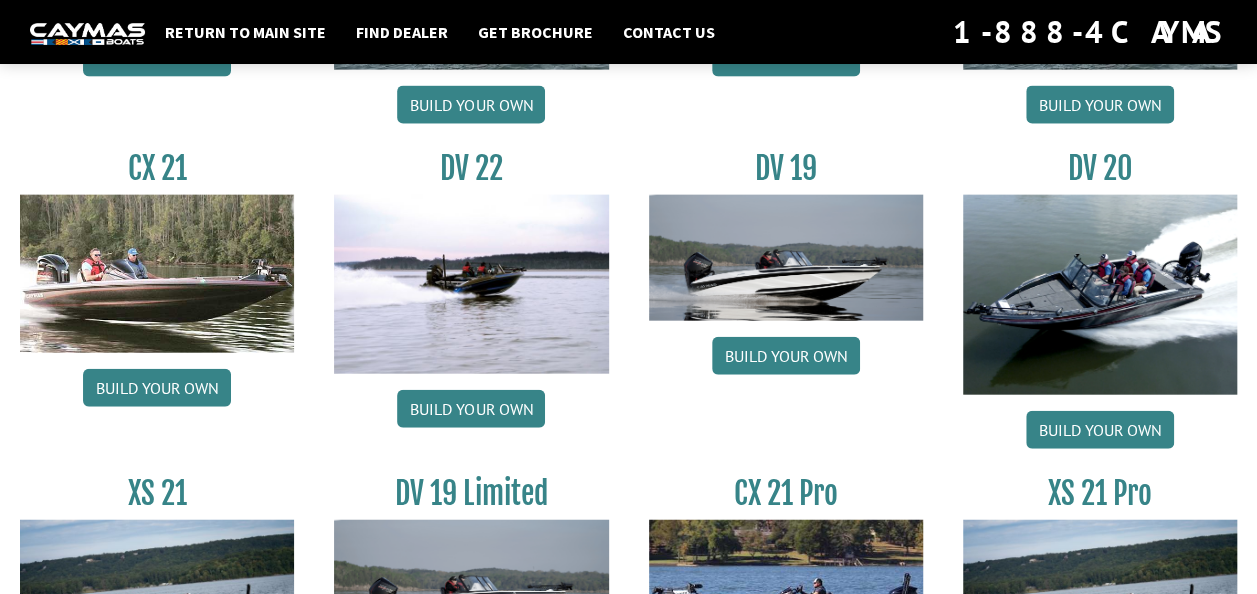 scroll, scrollTop: 2230, scrollLeft: 0, axis: vertical 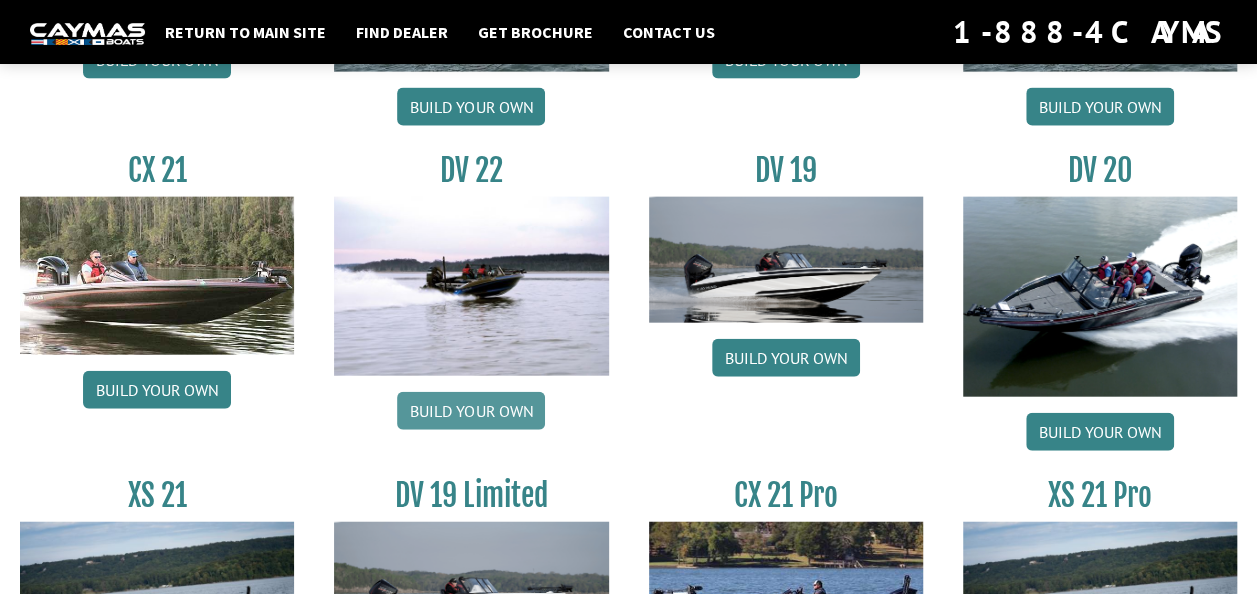 click on "Build your own" at bounding box center [471, 411] 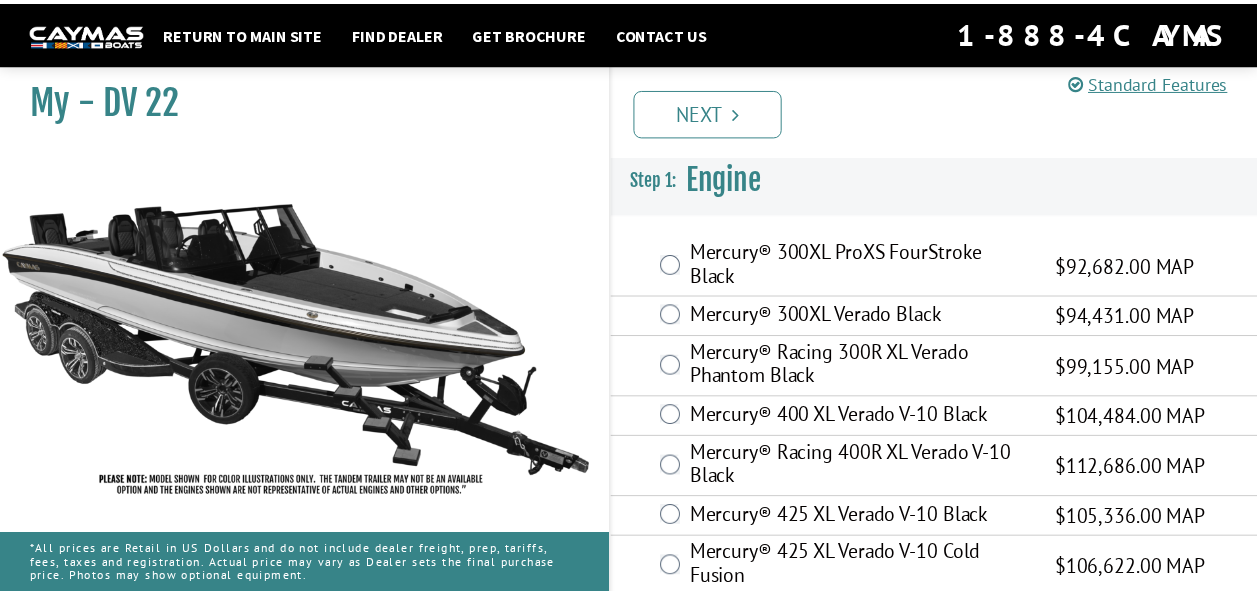 scroll, scrollTop: 0, scrollLeft: 0, axis: both 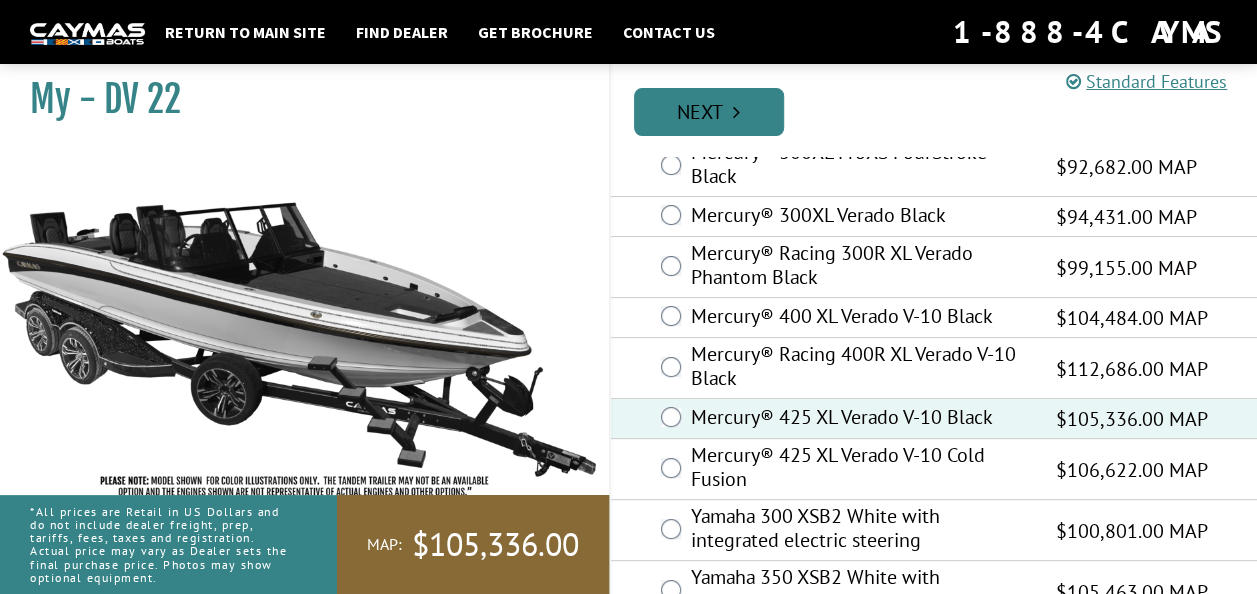 click on "Next" at bounding box center (709, 112) 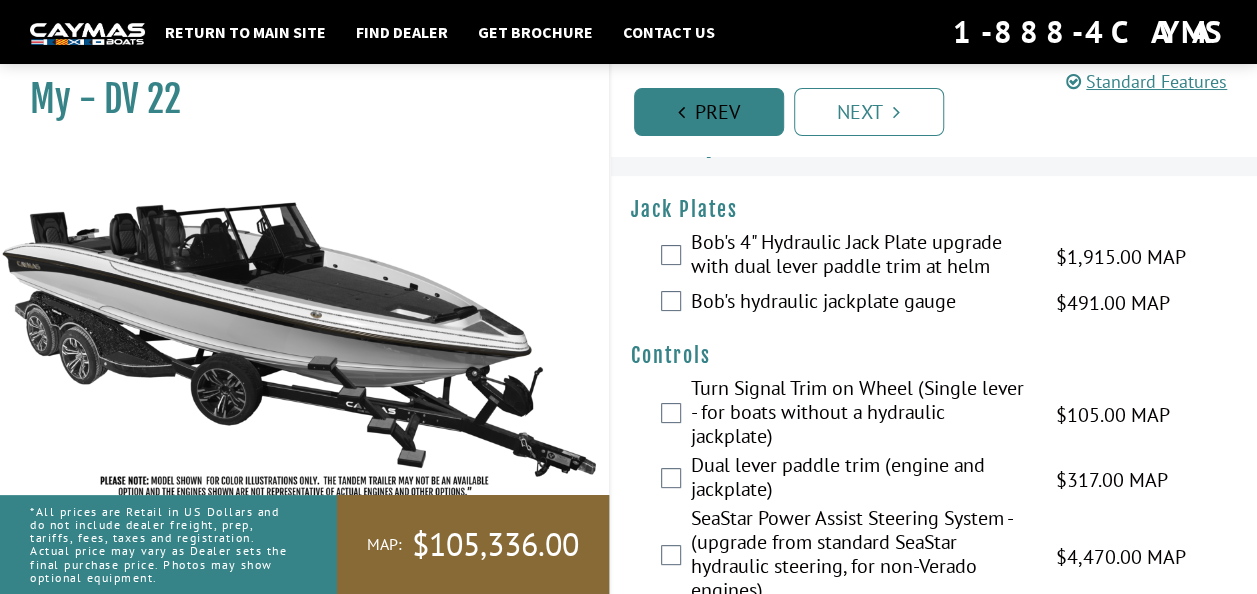 scroll, scrollTop: 0, scrollLeft: 0, axis: both 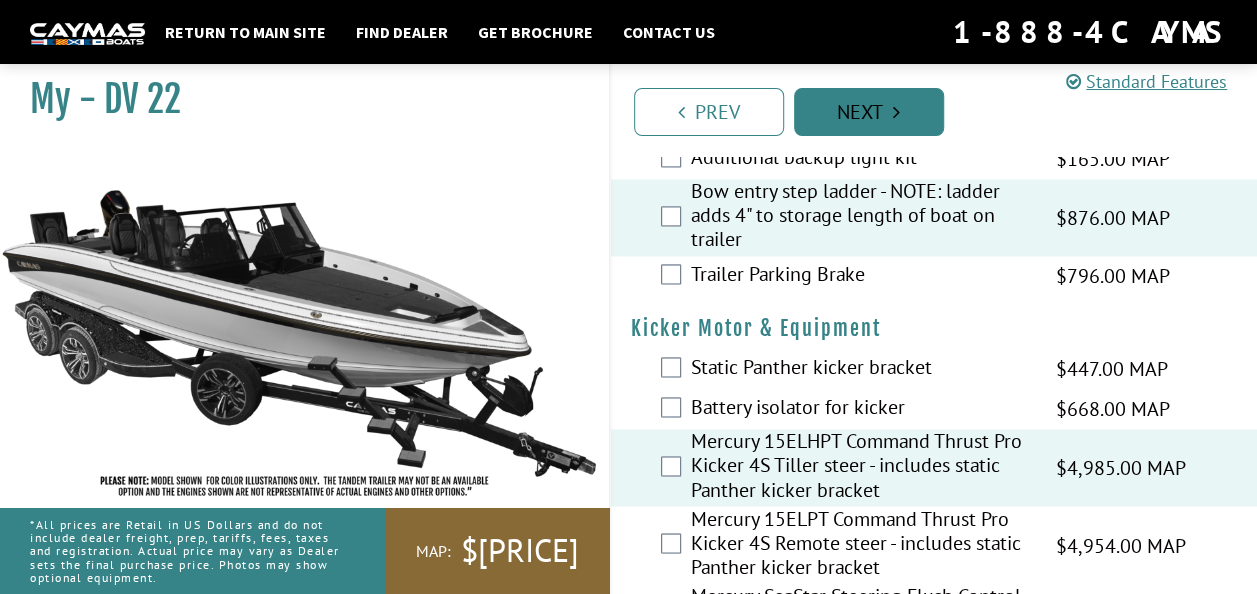 click on "Next" at bounding box center [869, 112] 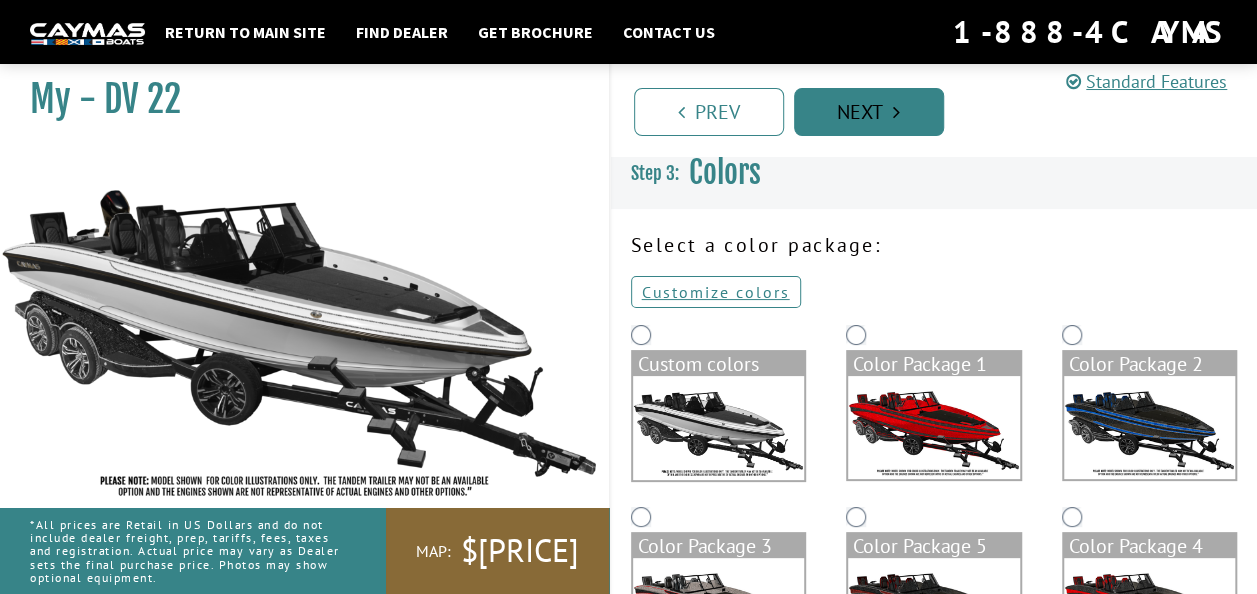 scroll, scrollTop: 0, scrollLeft: 0, axis: both 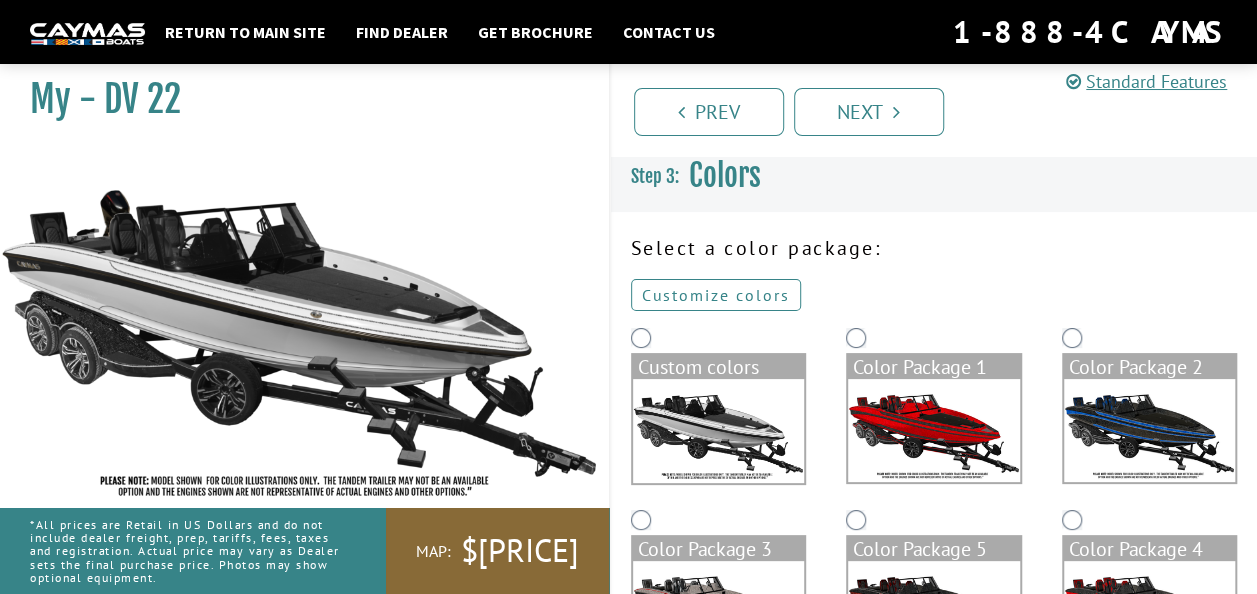 click on "Customize colors" at bounding box center (716, 295) 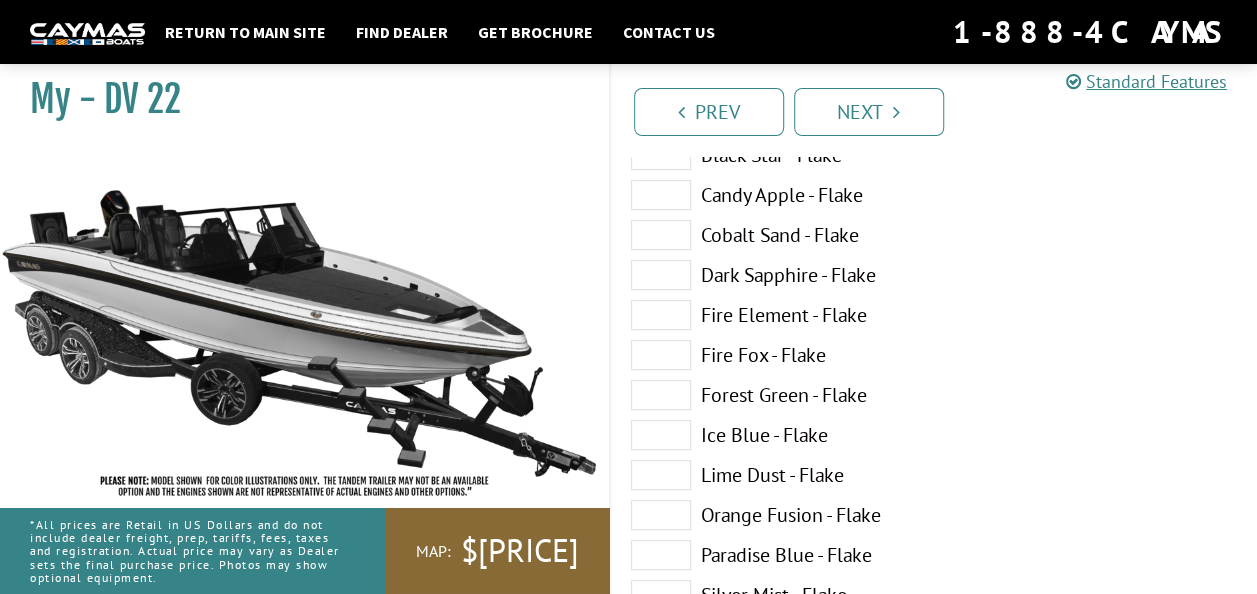scroll, scrollTop: 590, scrollLeft: 0, axis: vertical 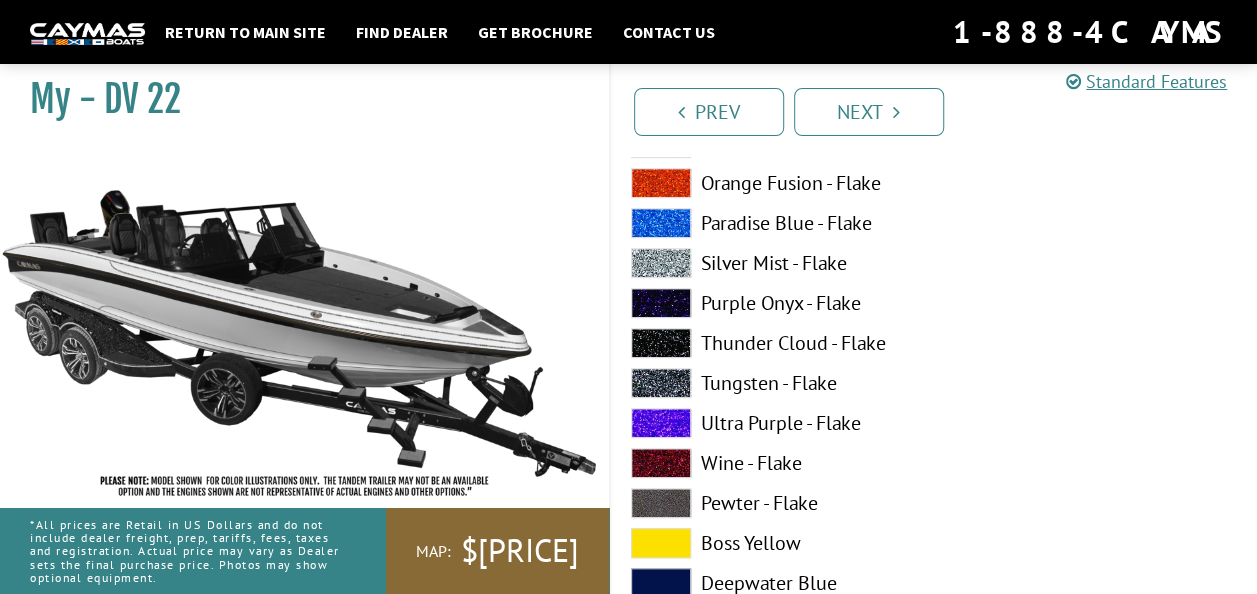 click at bounding box center (661, 383) 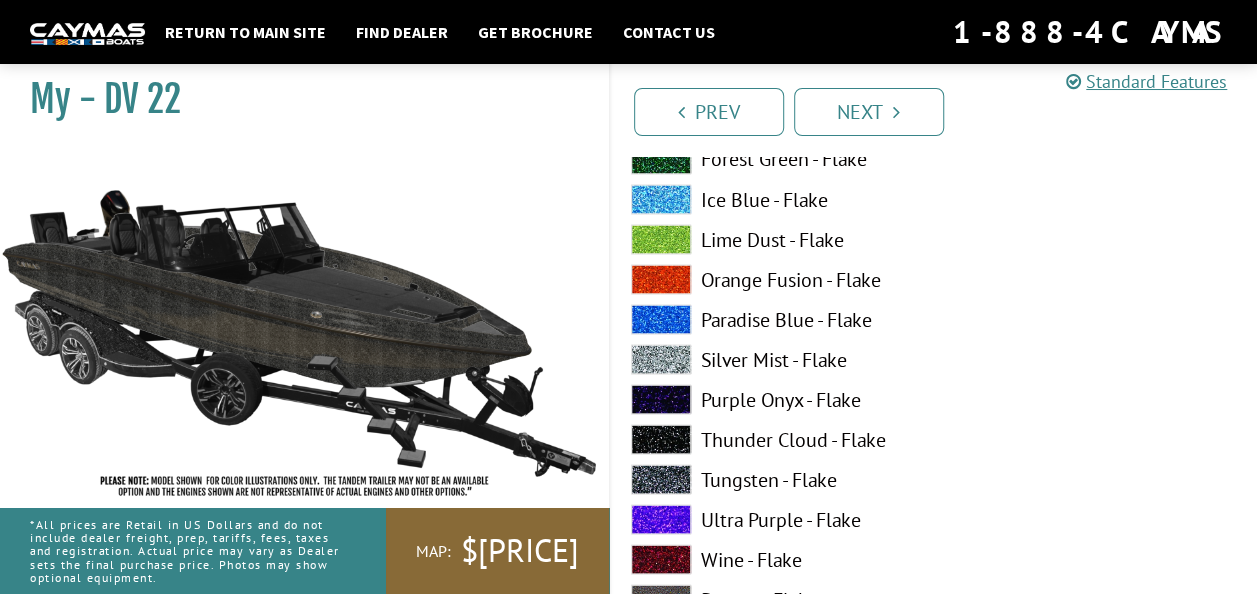 scroll, scrollTop: 1725, scrollLeft: 0, axis: vertical 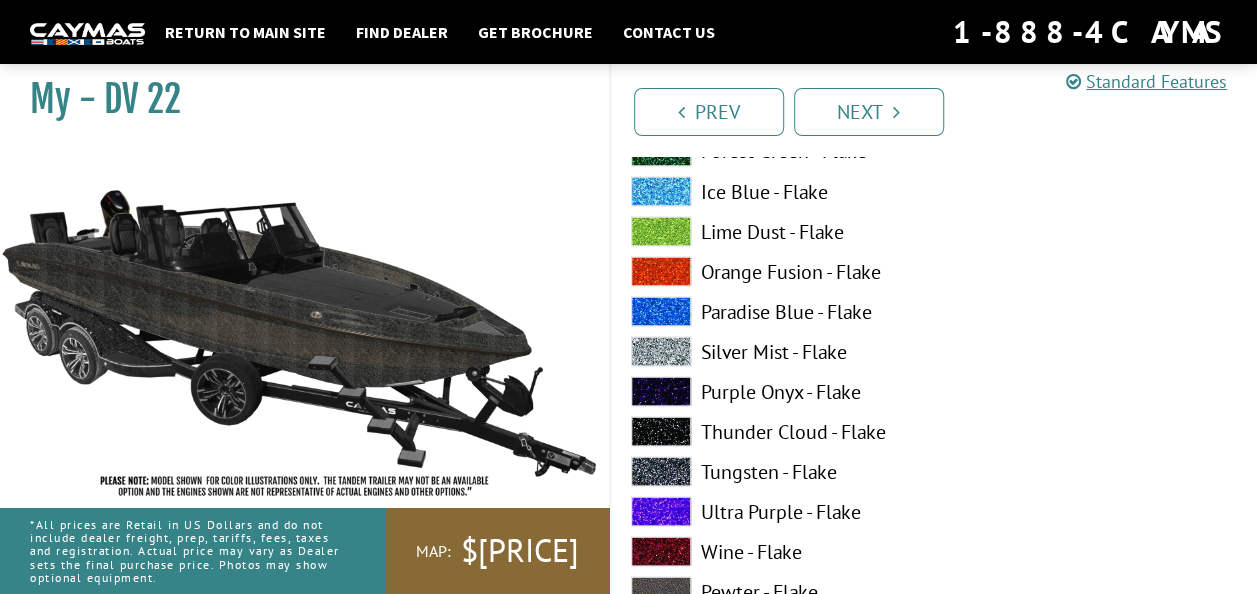 click at bounding box center [661, 431] 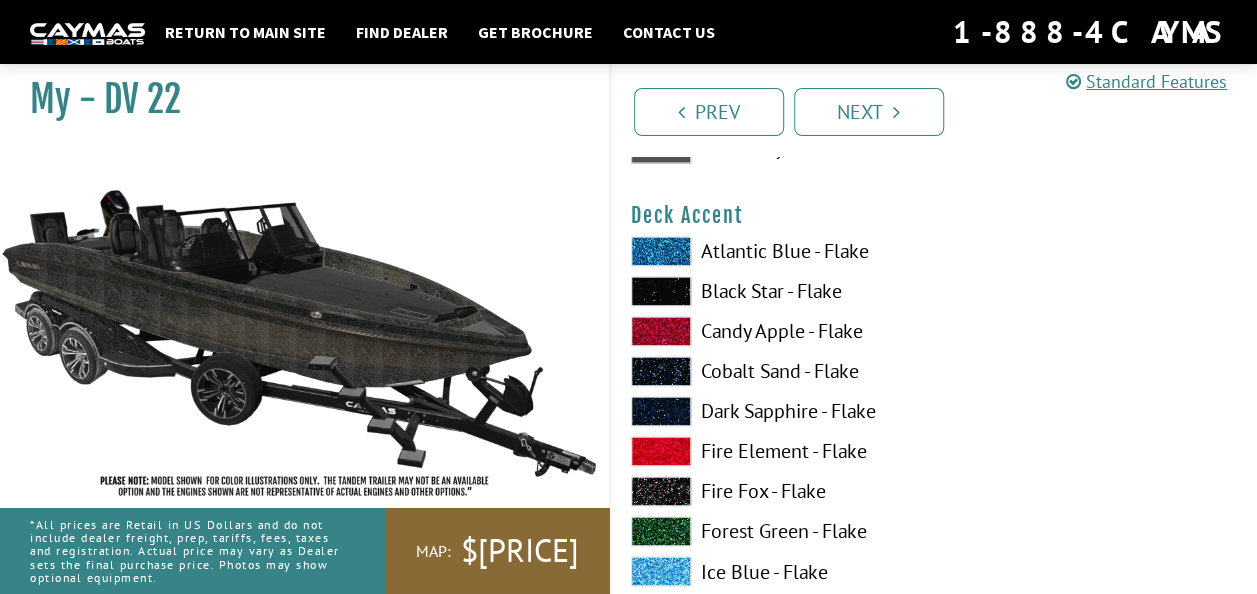 scroll, scrollTop: 1346, scrollLeft: 0, axis: vertical 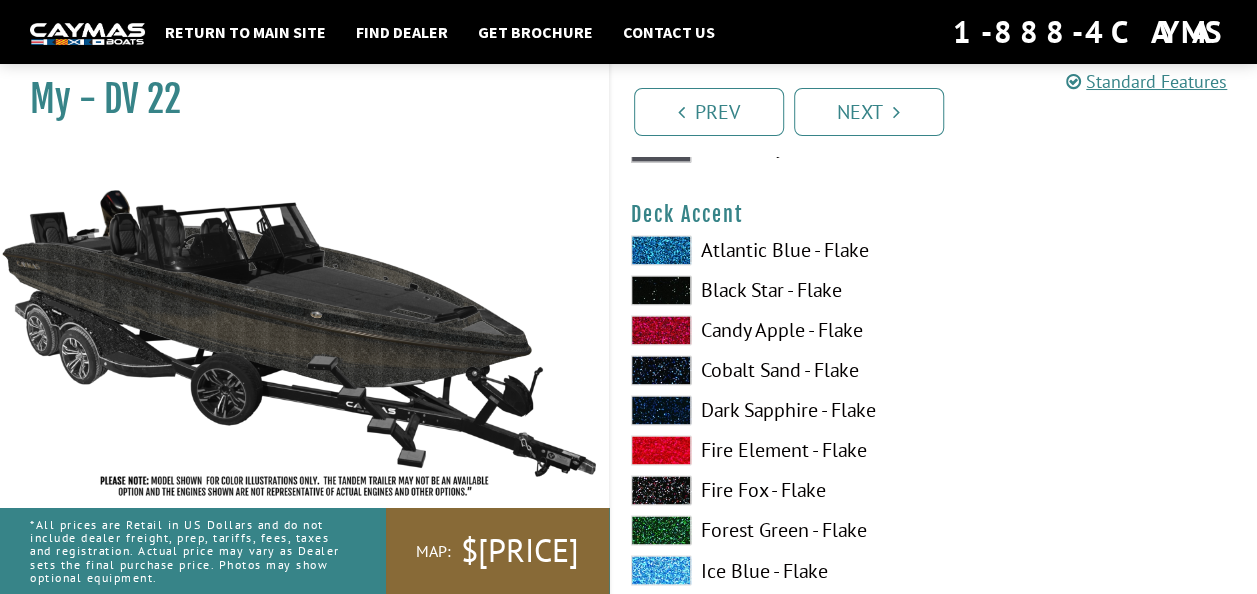 click at bounding box center [661, 290] 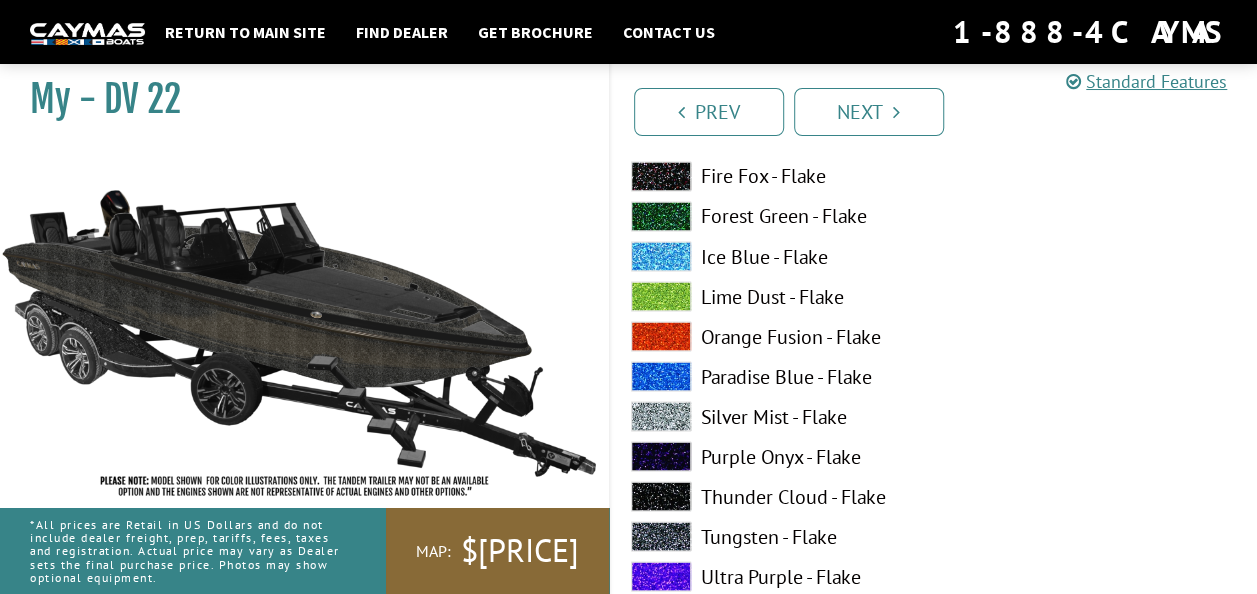scroll, scrollTop: 1756, scrollLeft: 0, axis: vertical 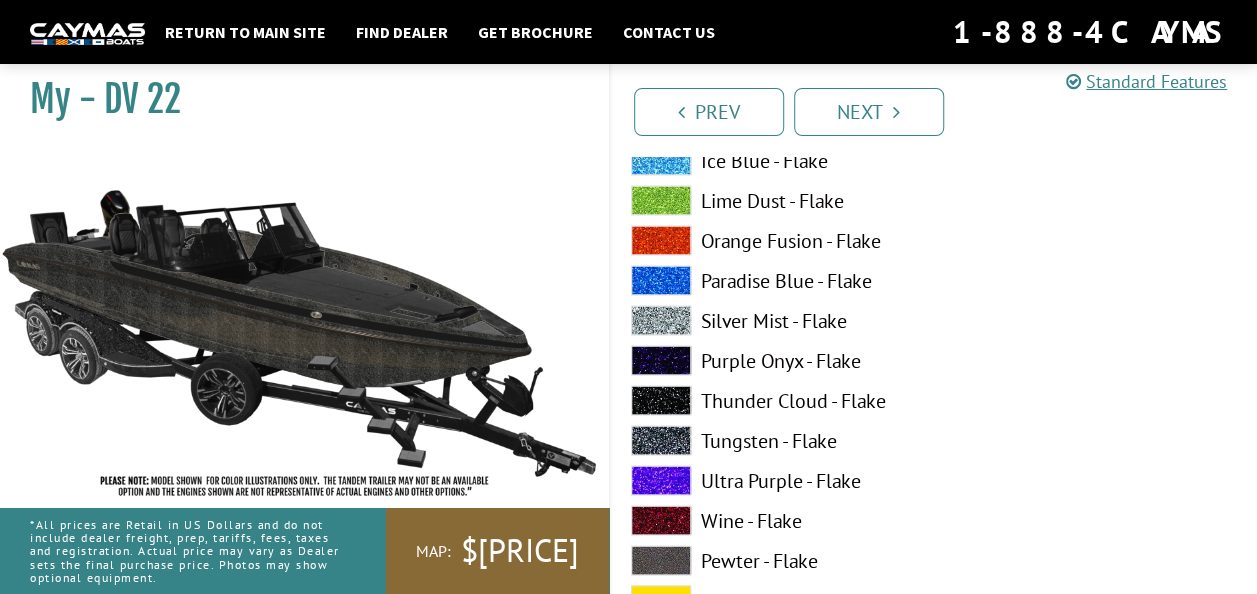 click at bounding box center (661, 400) 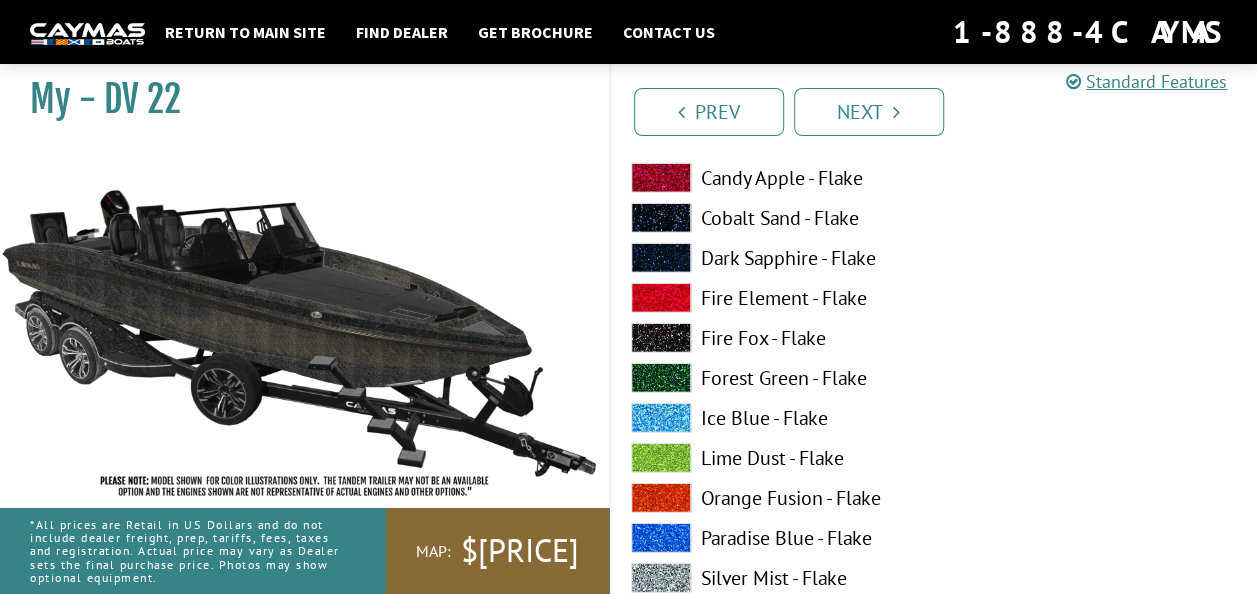 scroll, scrollTop: 2807, scrollLeft: 0, axis: vertical 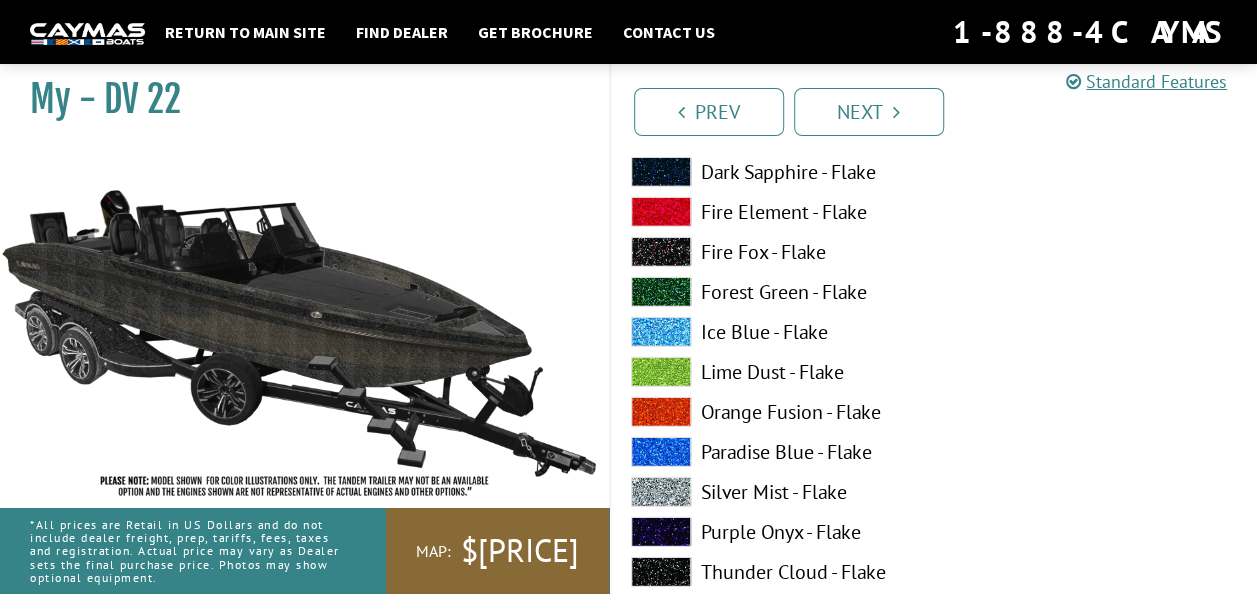 click at bounding box center (661, 492) 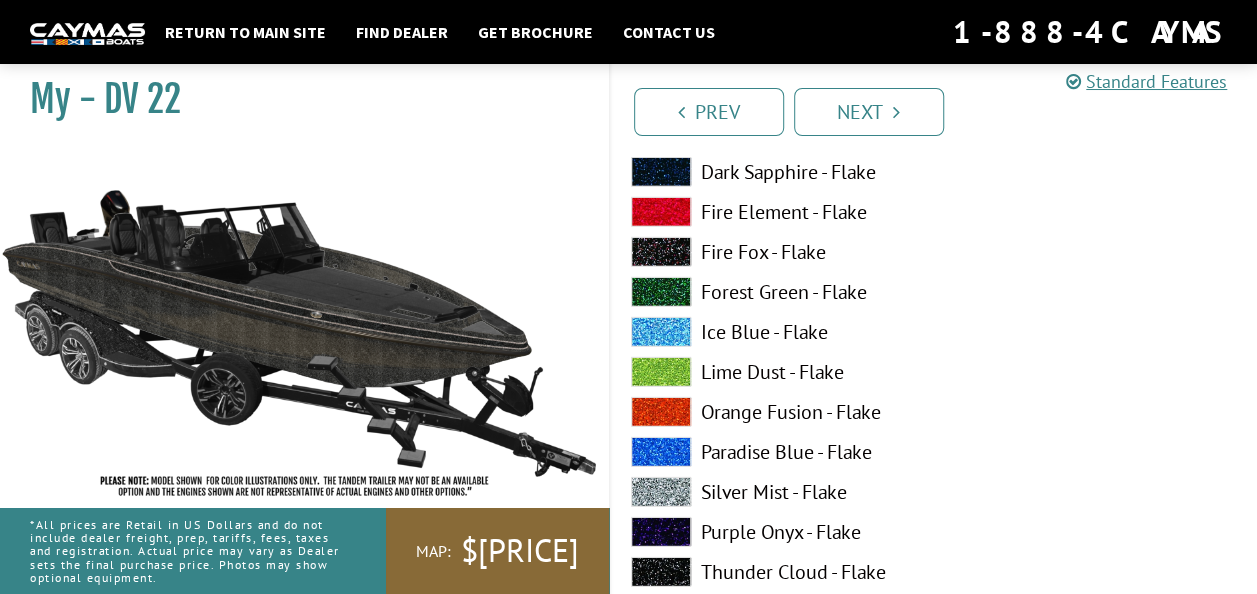 click at bounding box center (661, 492) 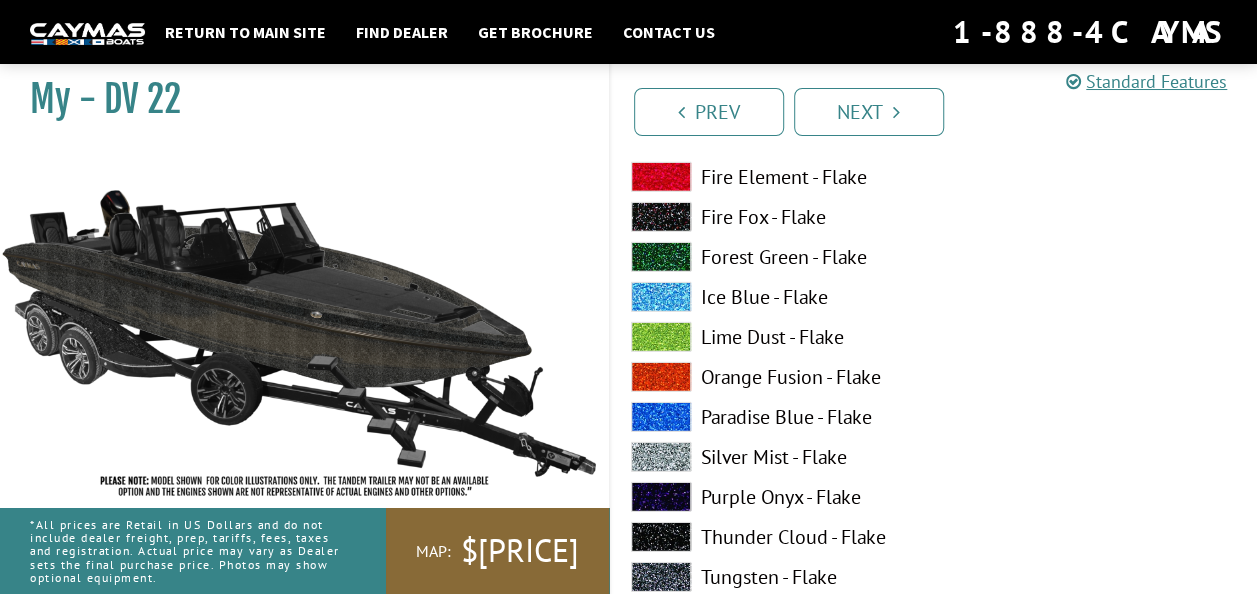 scroll, scrollTop: 2843, scrollLeft: 0, axis: vertical 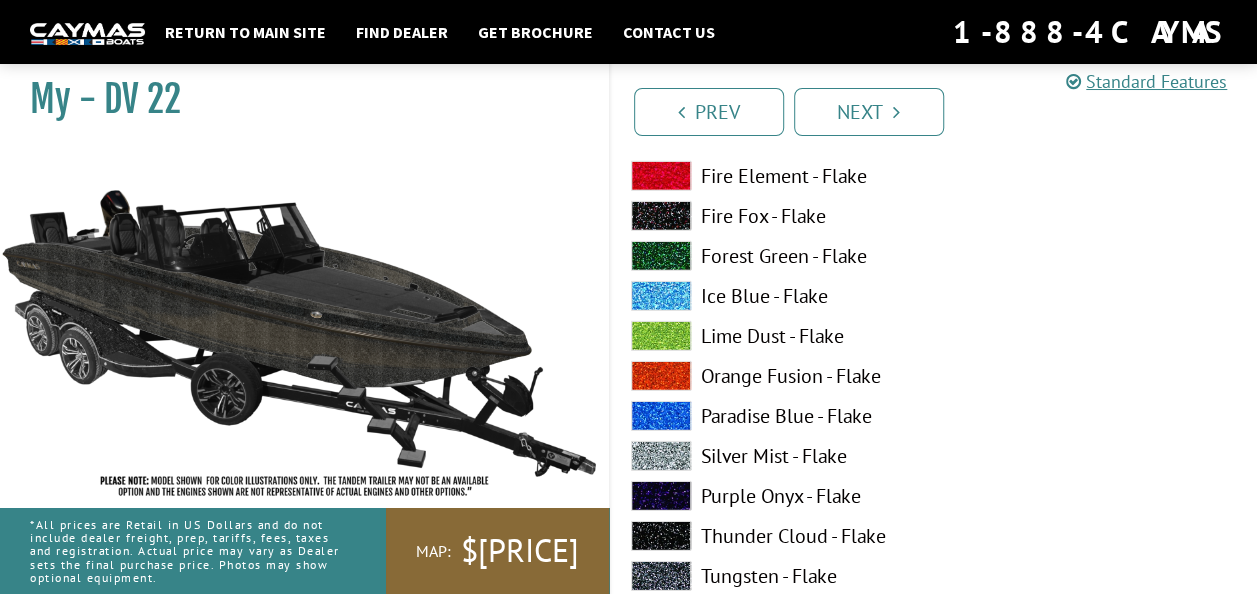 click at bounding box center (661, 536) 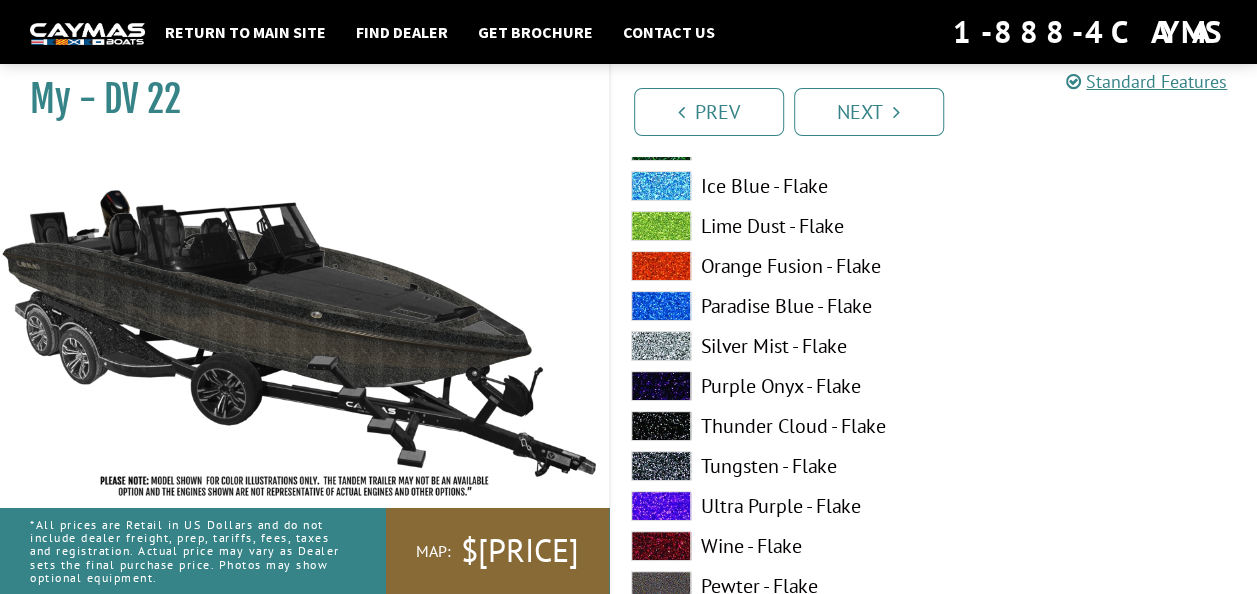 scroll, scrollTop: 3781, scrollLeft: 0, axis: vertical 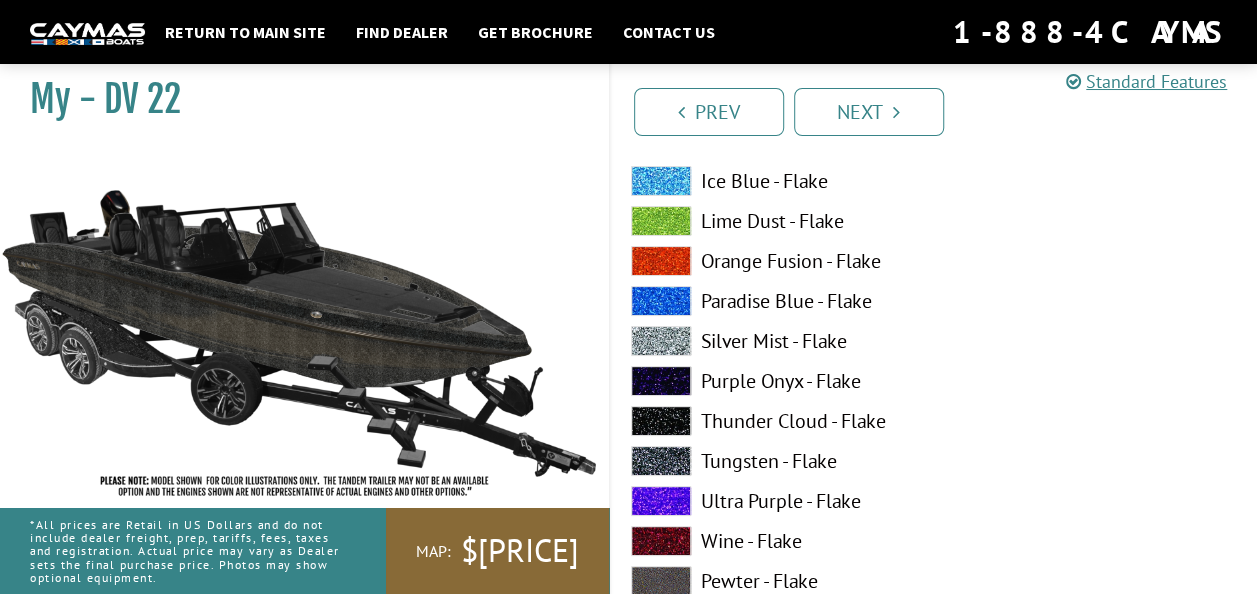 click at bounding box center [661, 461] 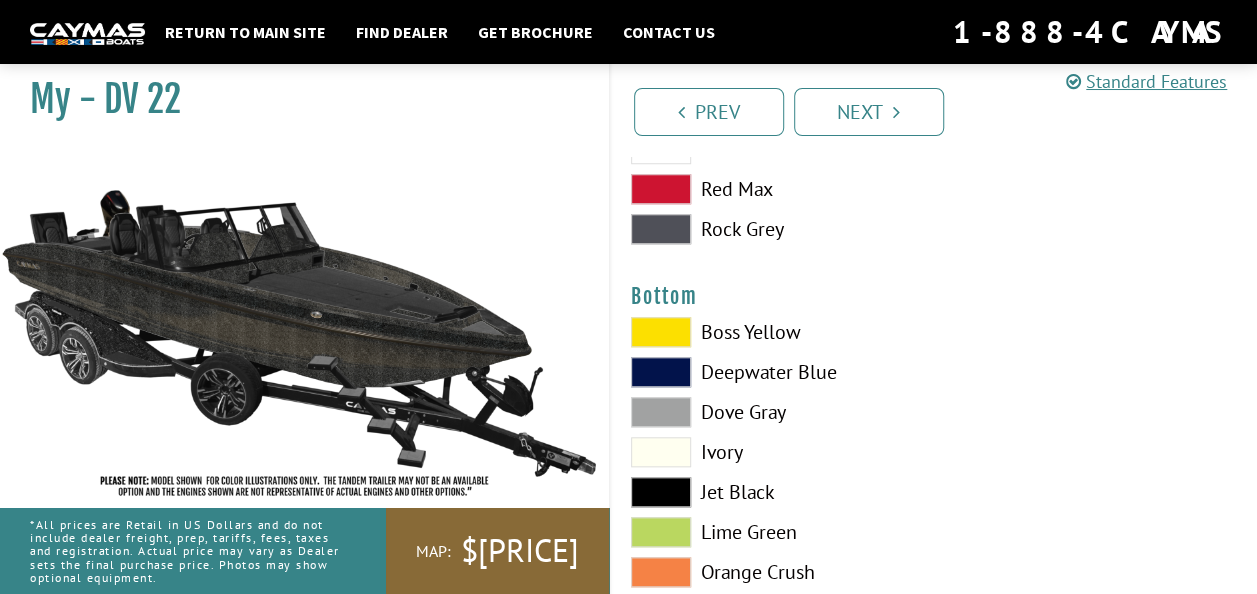 scroll, scrollTop: 4537, scrollLeft: 0, axis: vertical 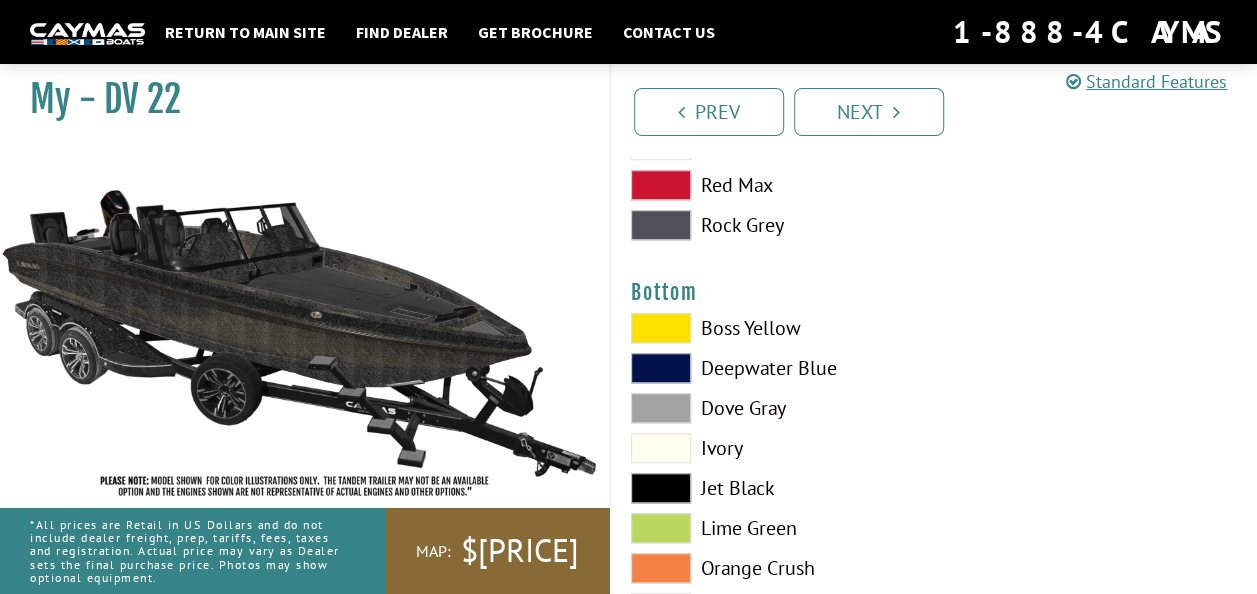 click at bounding box center [661, 488] 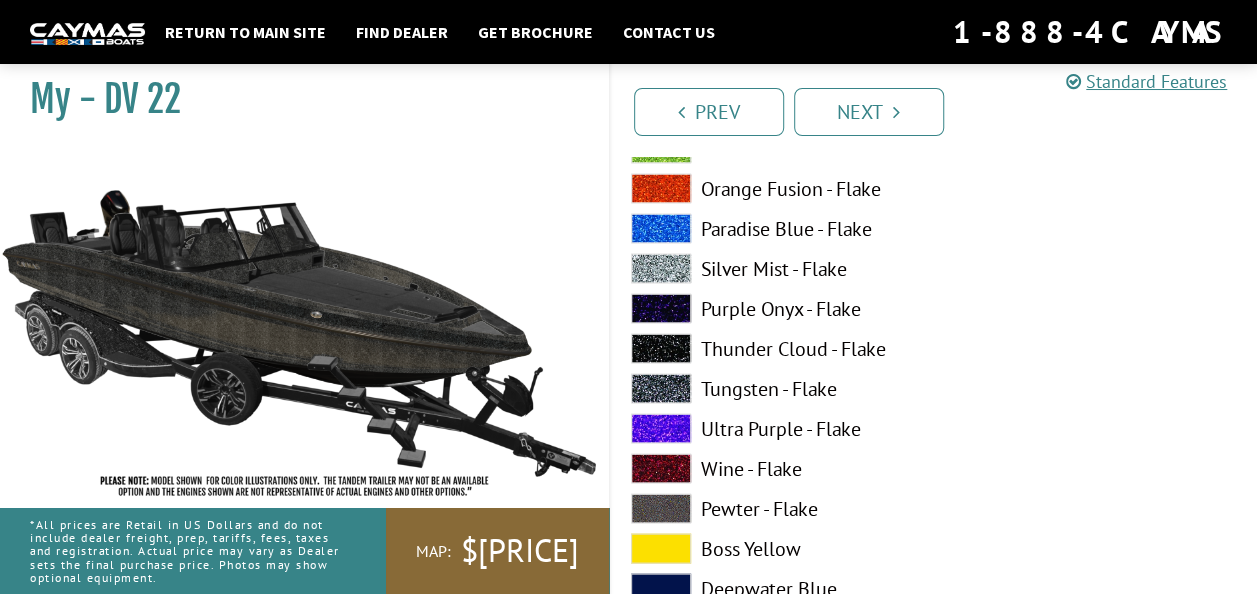 scroll, scrollTop: 5560, scrollLeft: 0, axis: vertical 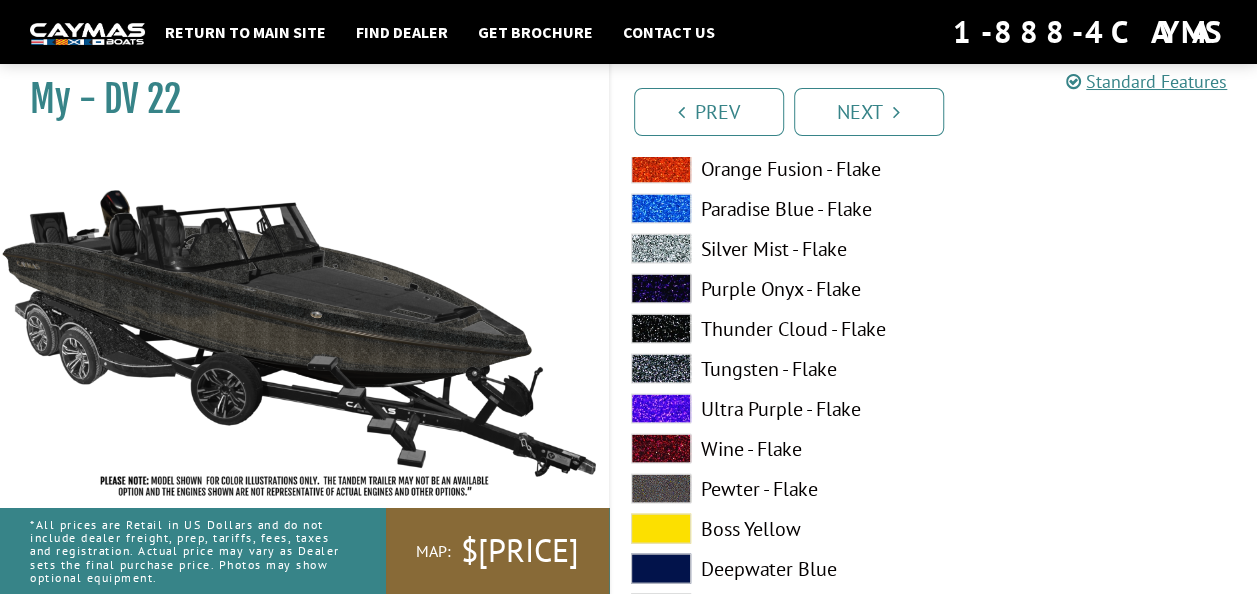 click at bounding box center (661, 328) 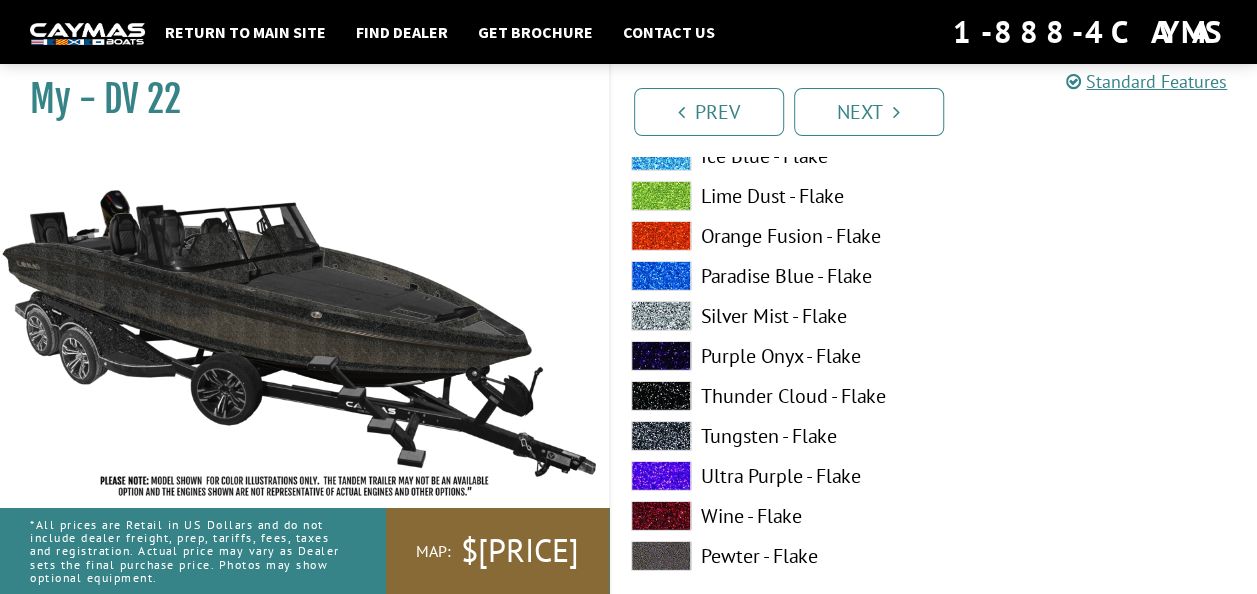 scroll, scrollTop: 6725, scrollLeft: 0, axis: vertical 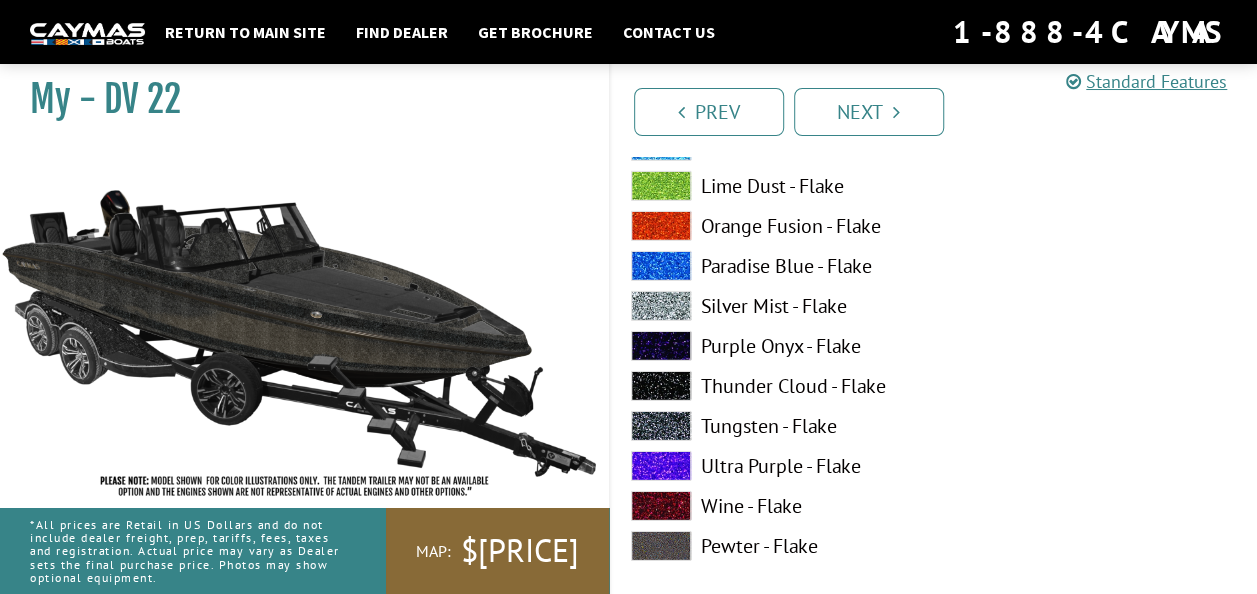 click at bounding box center (661, 386) 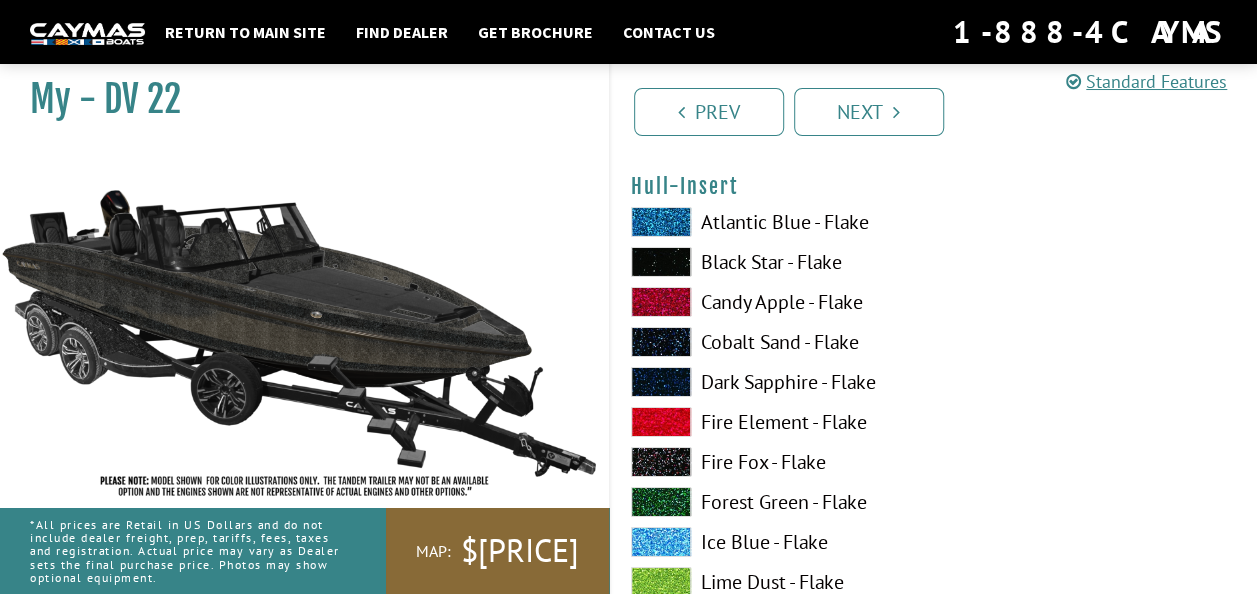 scroll, scrollTop: 7153, scrollLeft: 0, axis: vertical 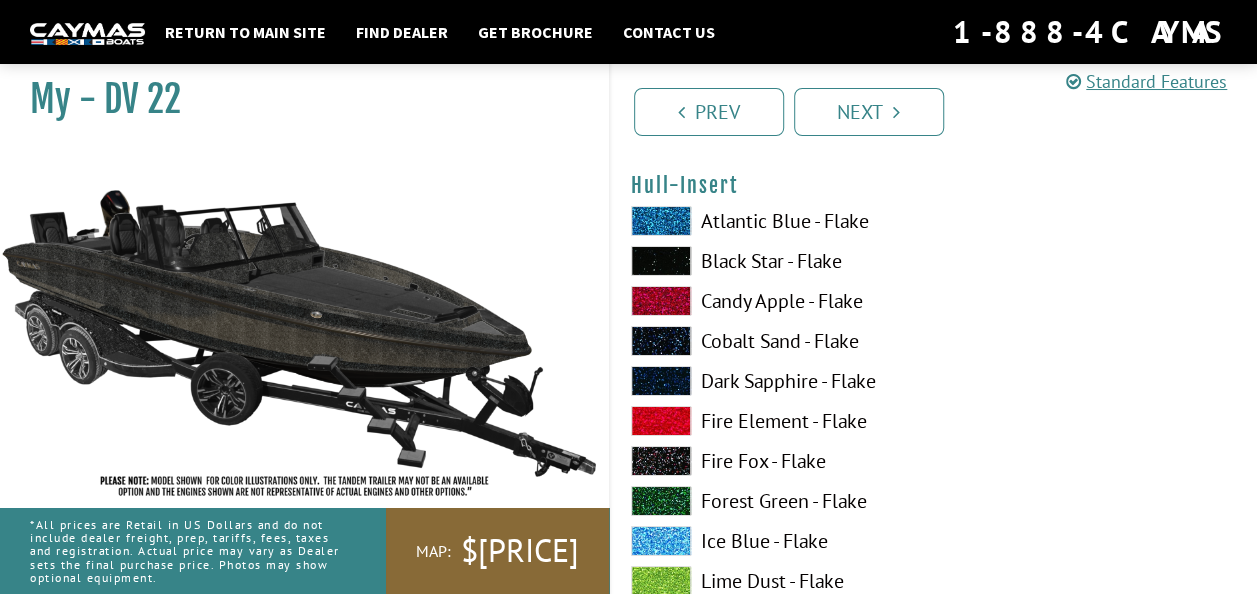 drag, startPoint x: 698, startPoint y: 443, endPoint x: 669, endPoint y: 257, distance: 188.24718 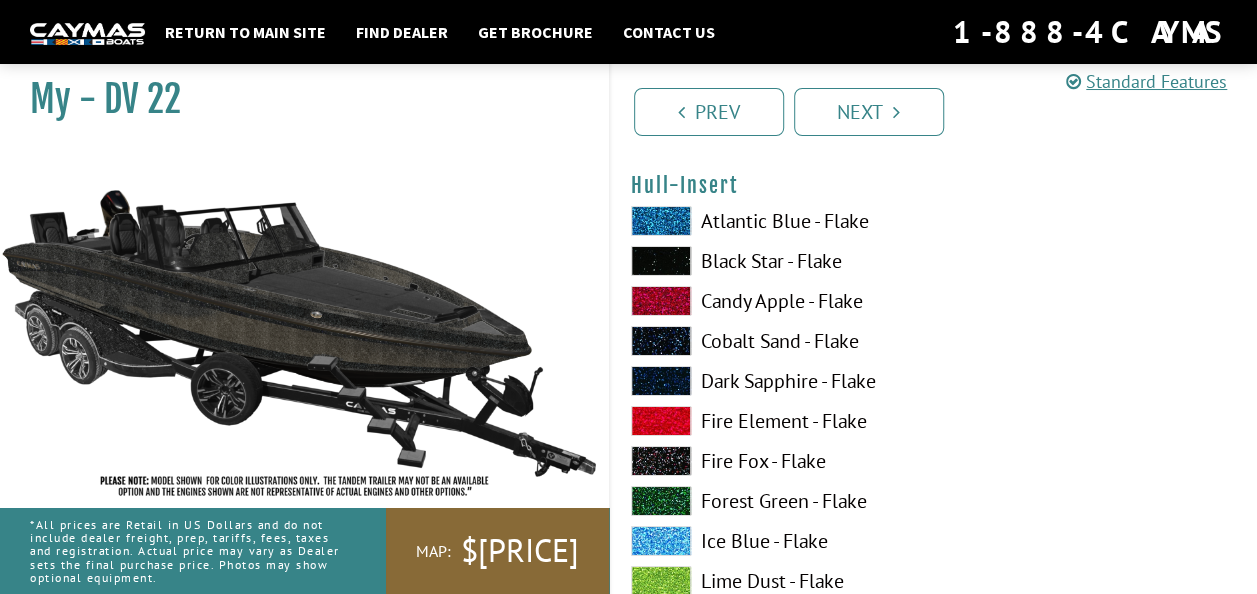 click at bounding box center [661, 261] 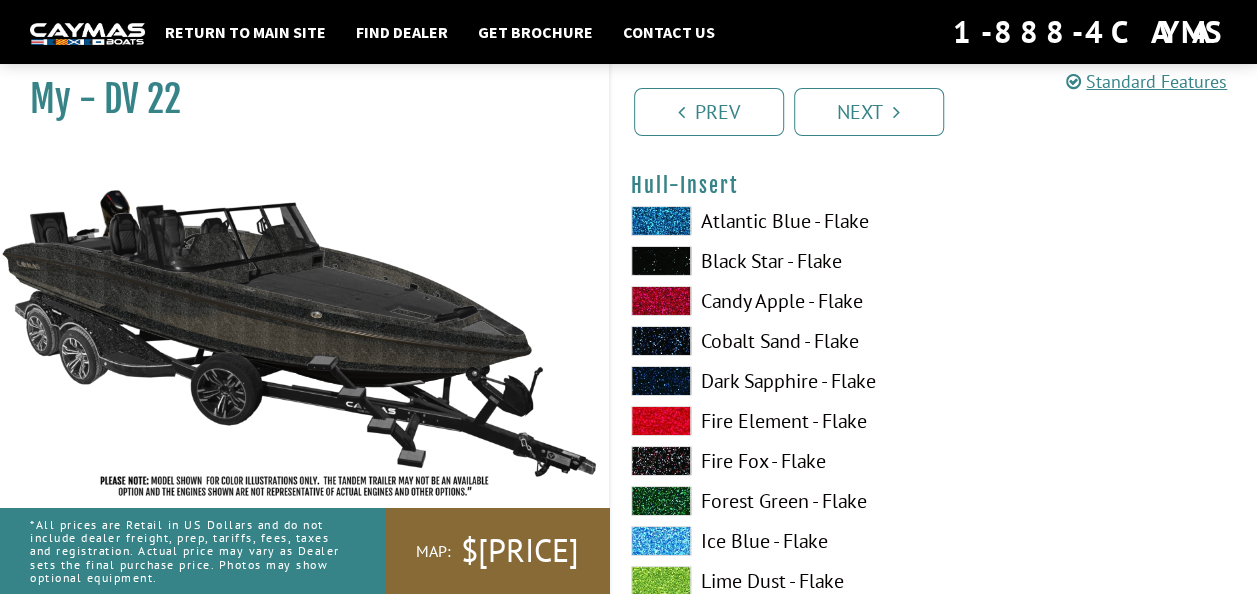 click at bounding box center [661, 261] 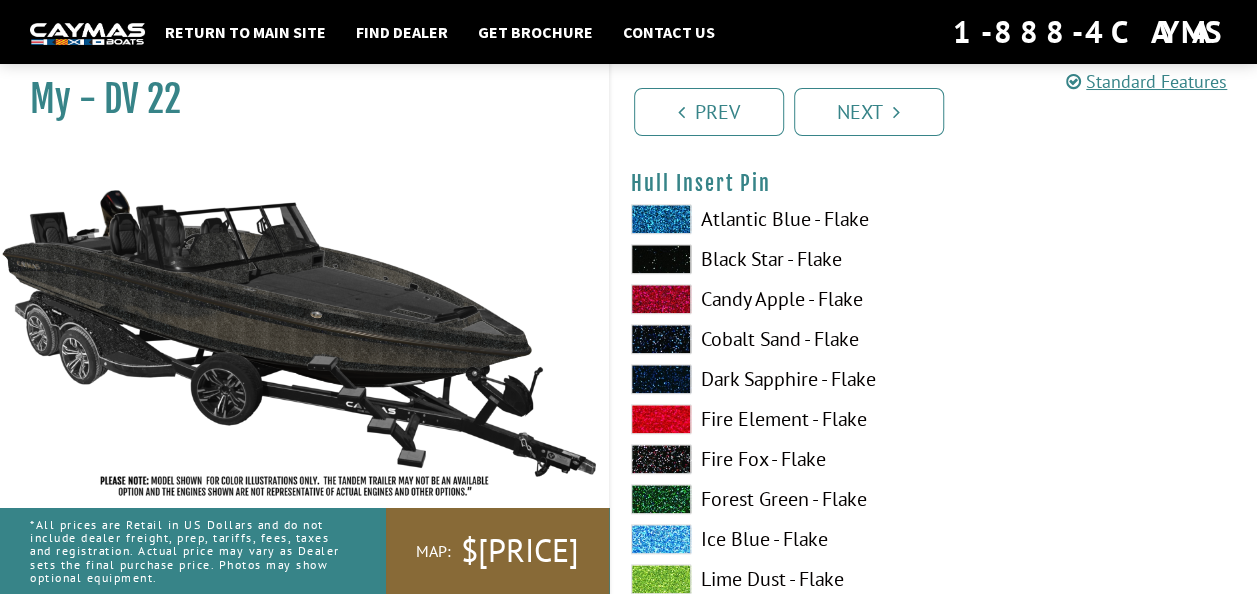scroll, scrollTop: 8381, scrollLeft: 0, axis: vertical 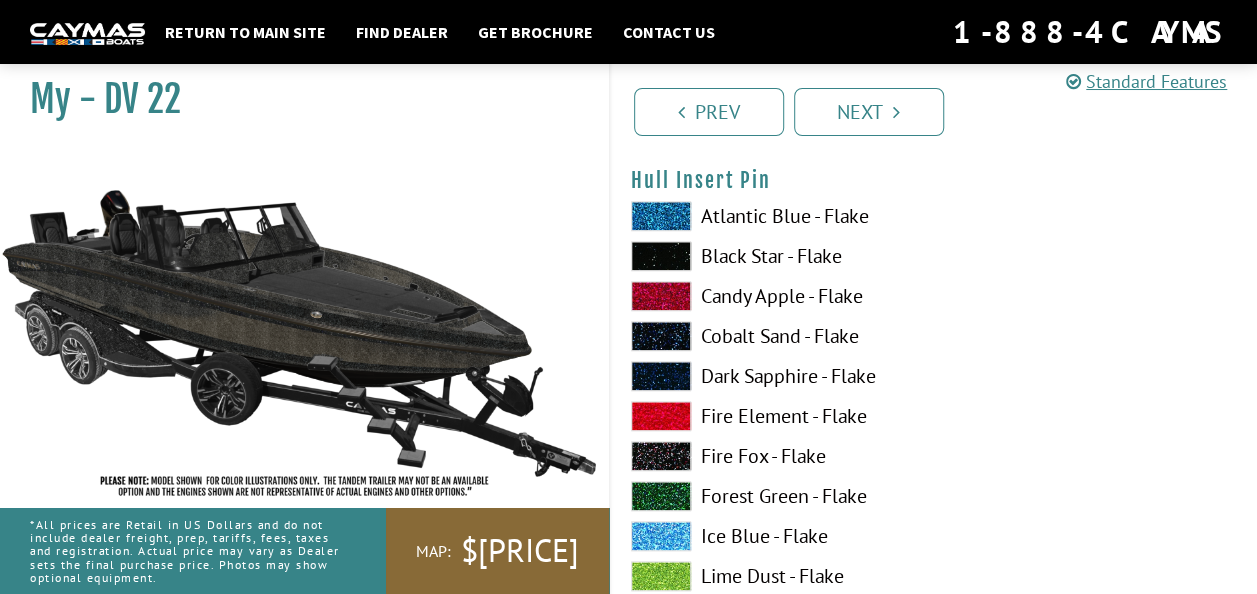 click at bounding box center [661, 256] 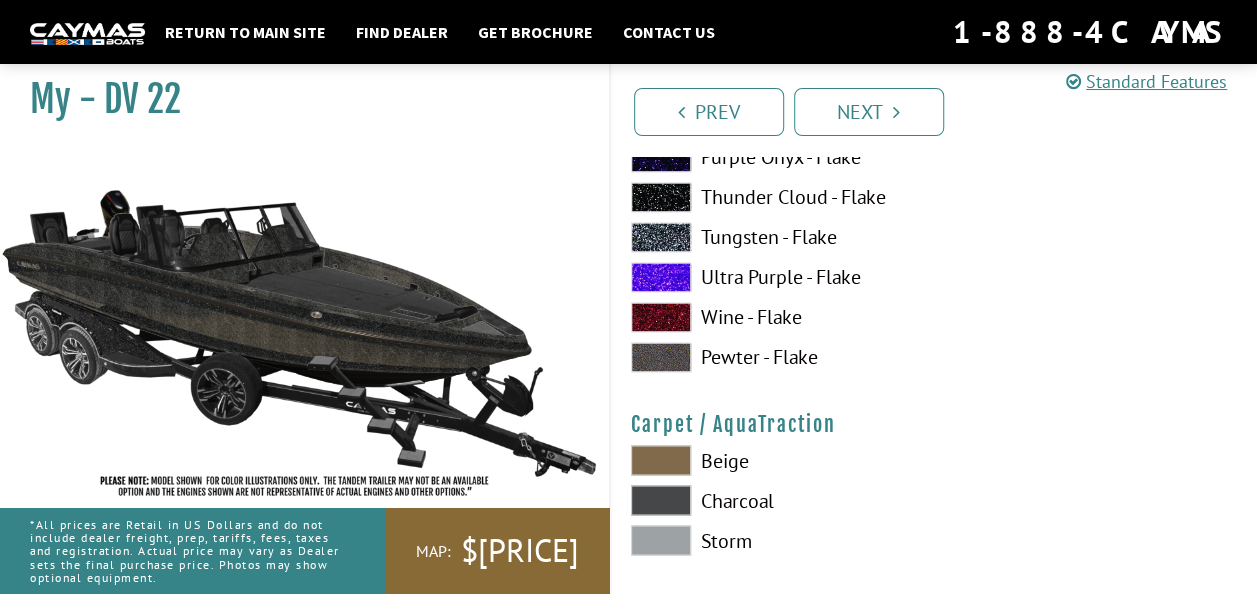 scroll, scrollTop: 8961, scrollLeft: 0, axis: vertical 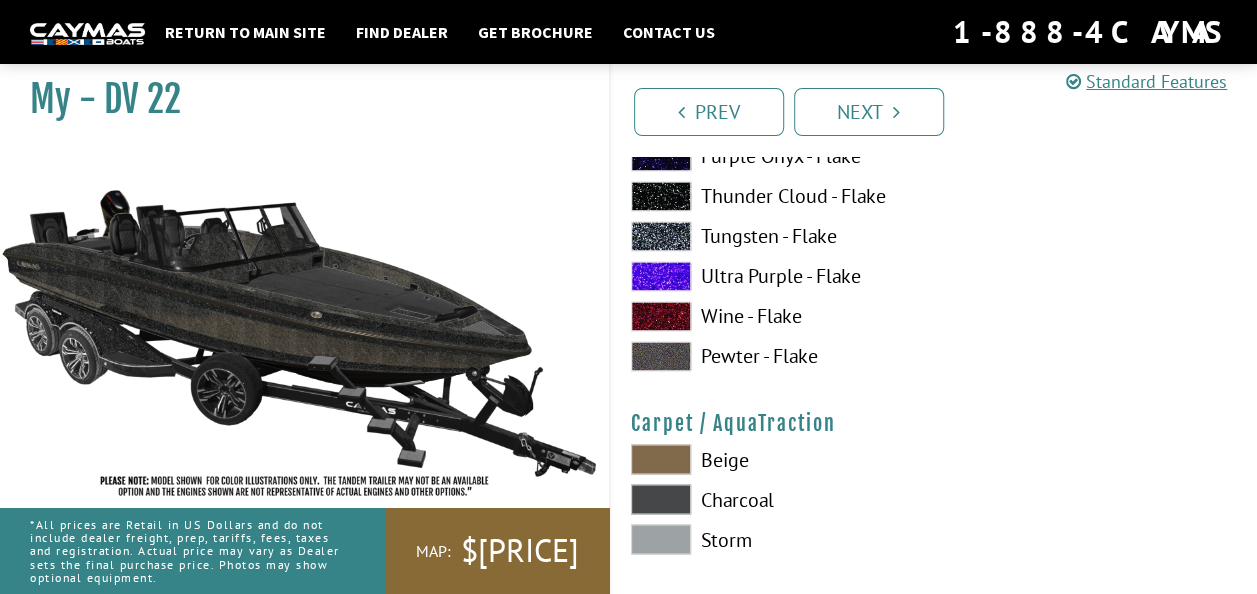 click at bounding box center (661, 539) 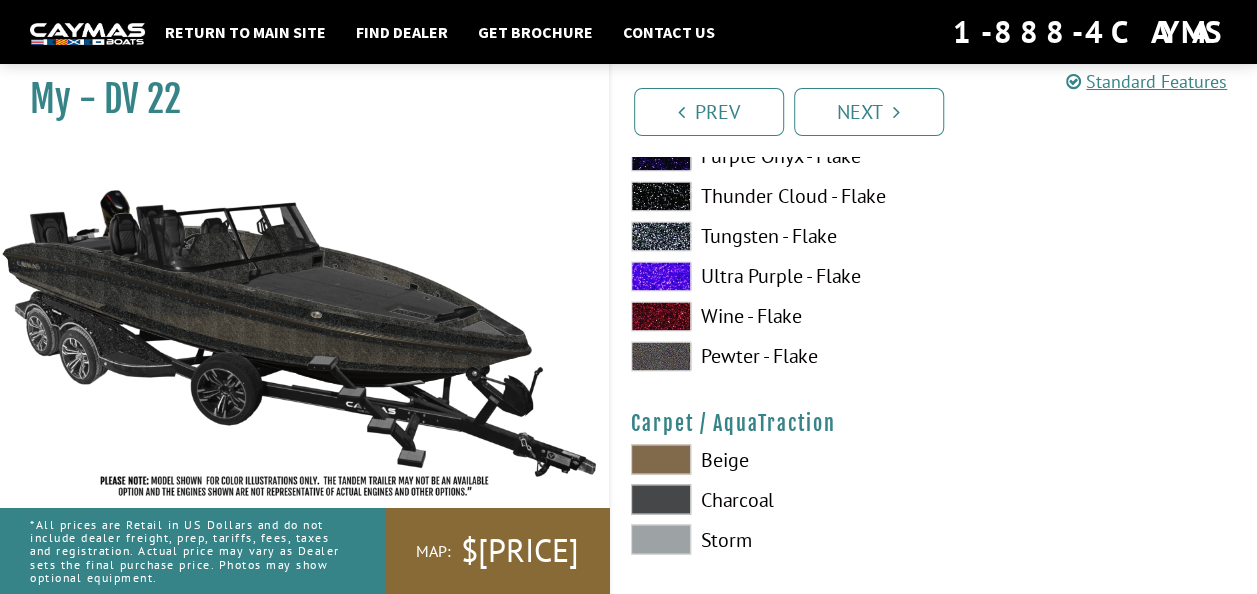 click at bounding box center (661, 499) 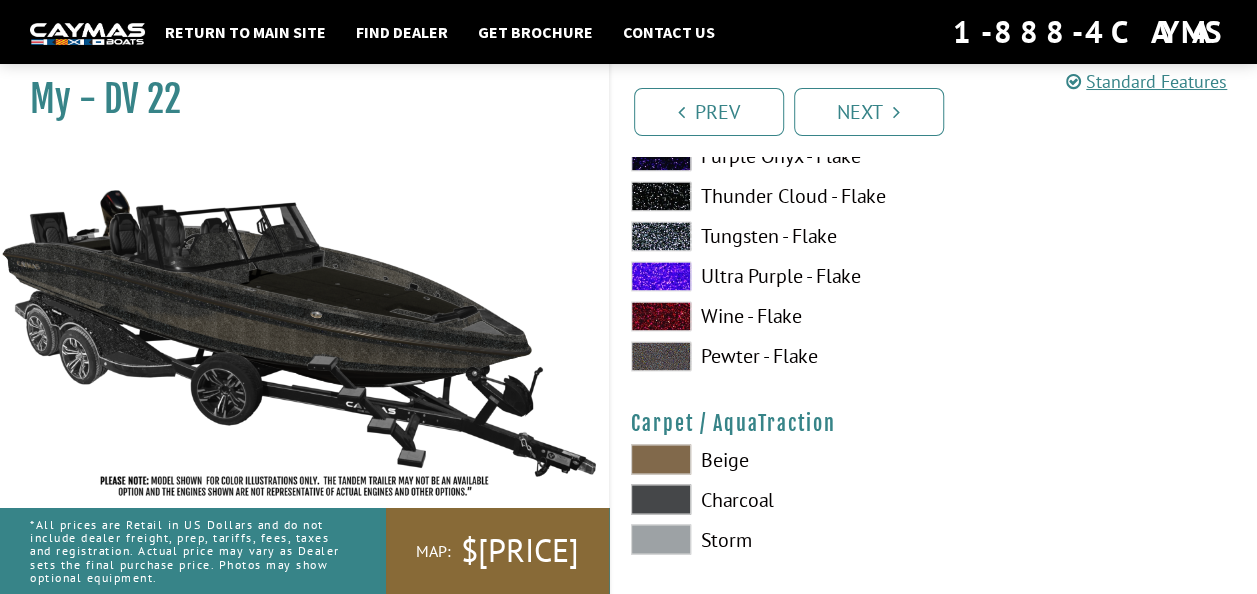 click at bounding box center (661, 539) 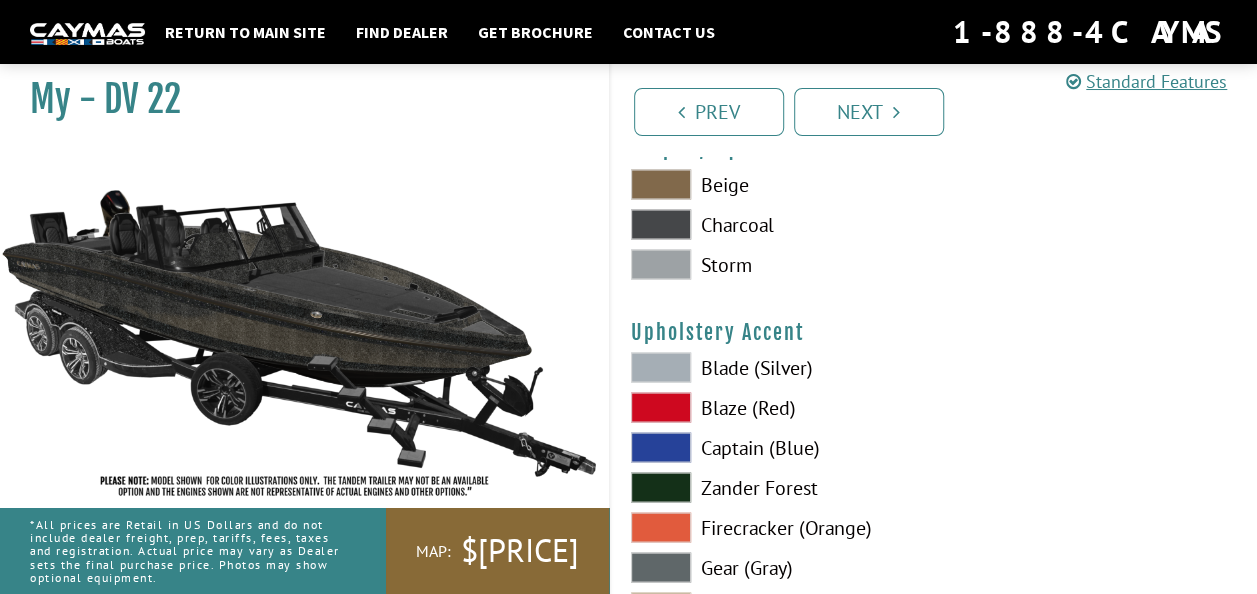 scroll, scrollTop: 9237, scrollLeft: 0, axis: vertical 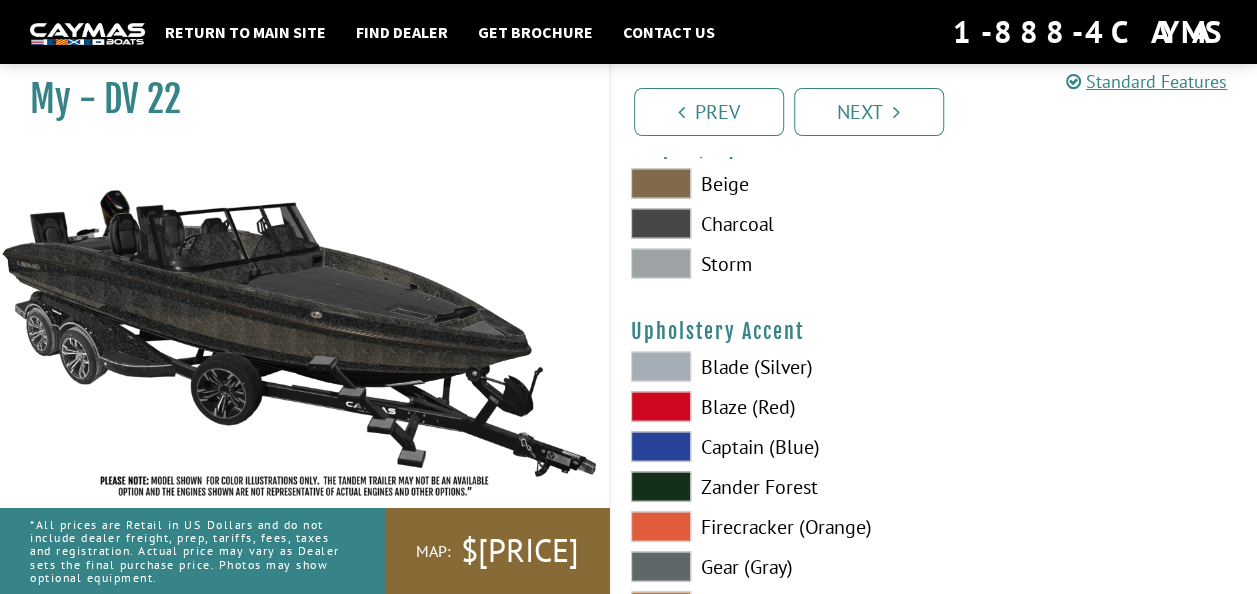 click at bounding box center [661, 566] 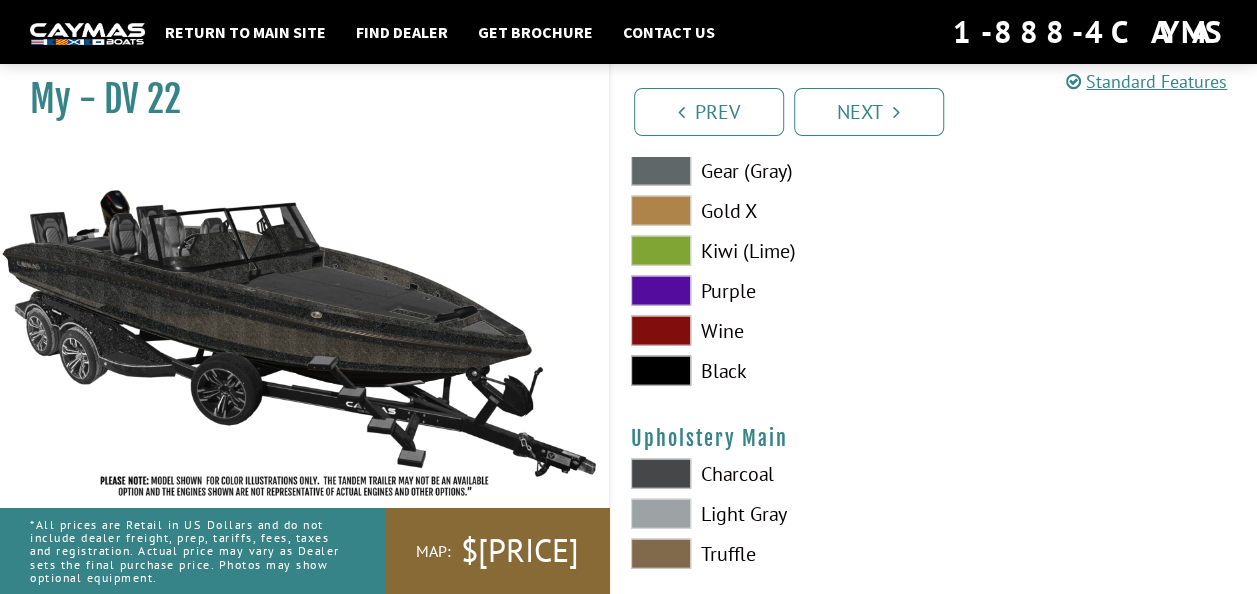 scroll, scrollTop: 9633, scrollLeft: 0, axis: vertical 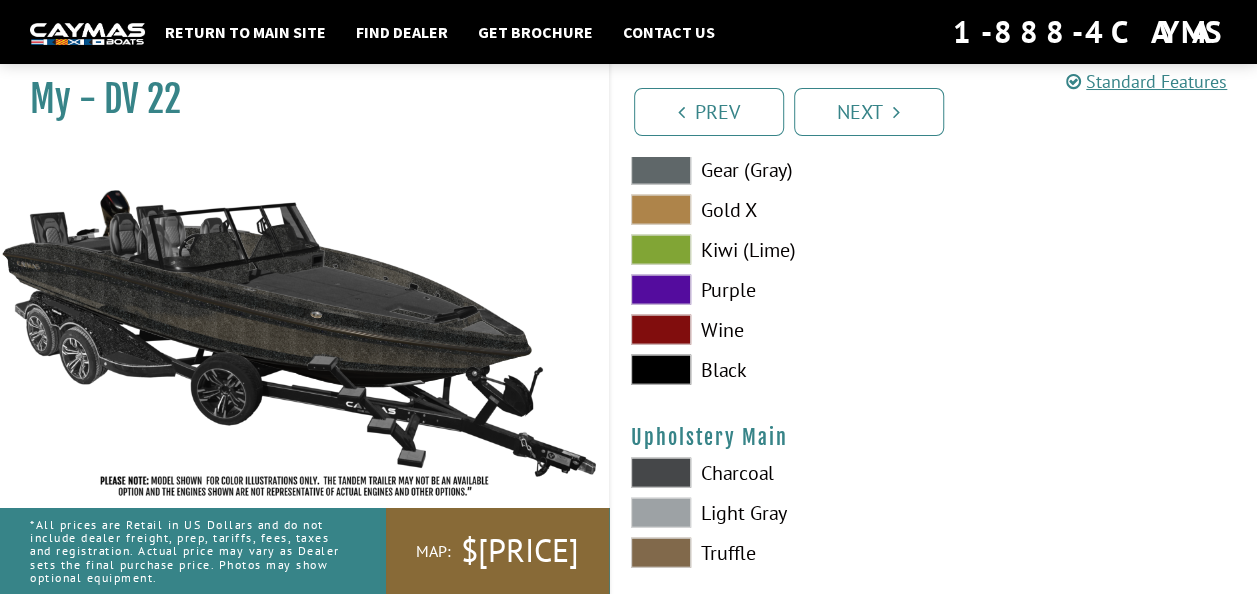 click at bounding box center [661, 513] 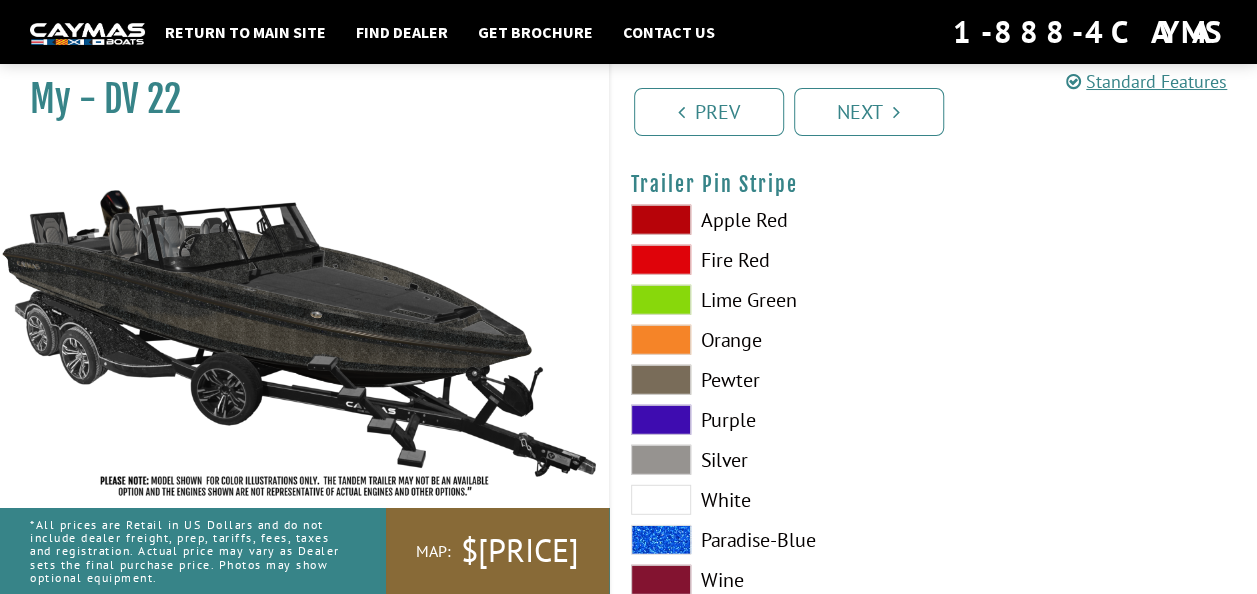 scroll, scrollTop: 10070, scrollLeft: 0, axis: vertical 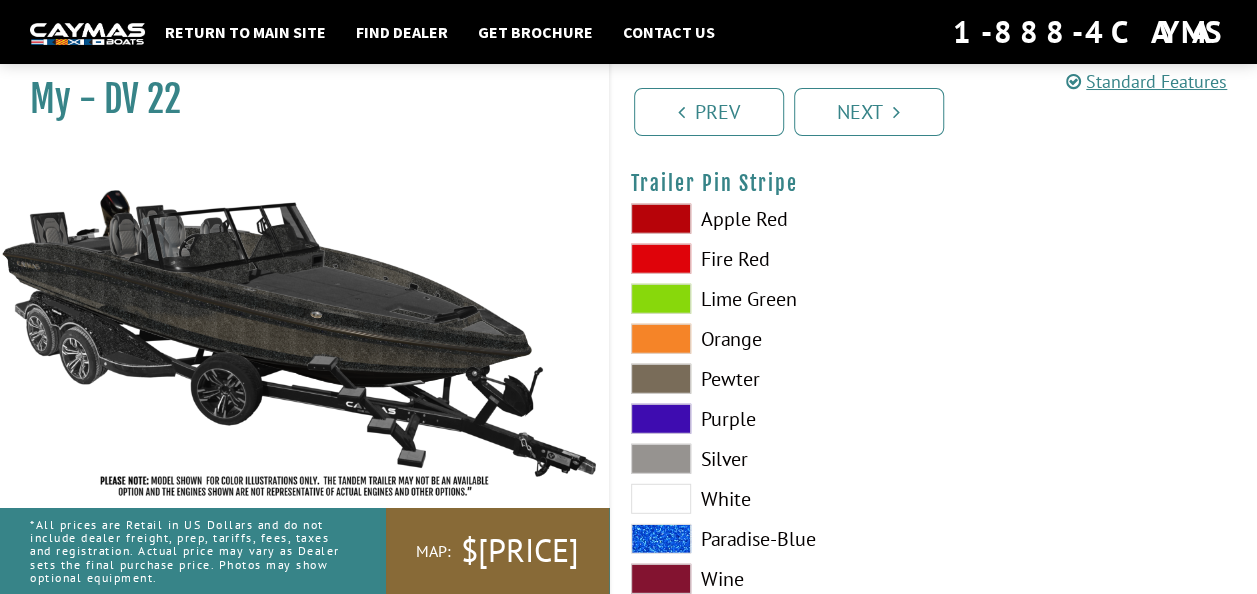 click at bounding box center (661, 499) 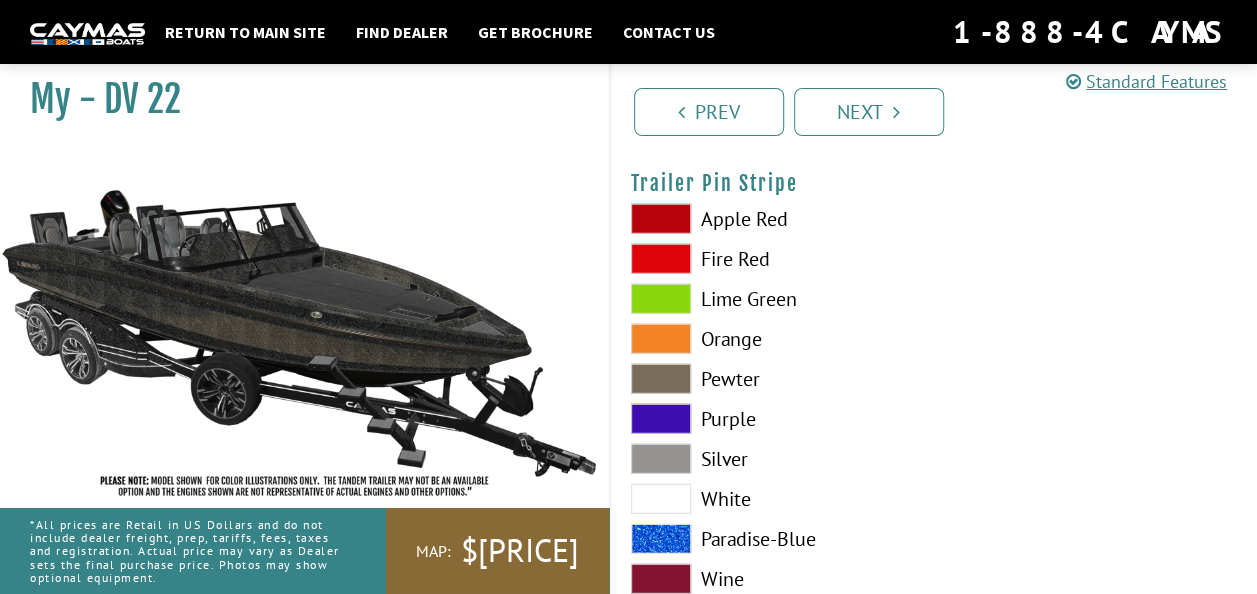 click at bounding box center [661, 459] 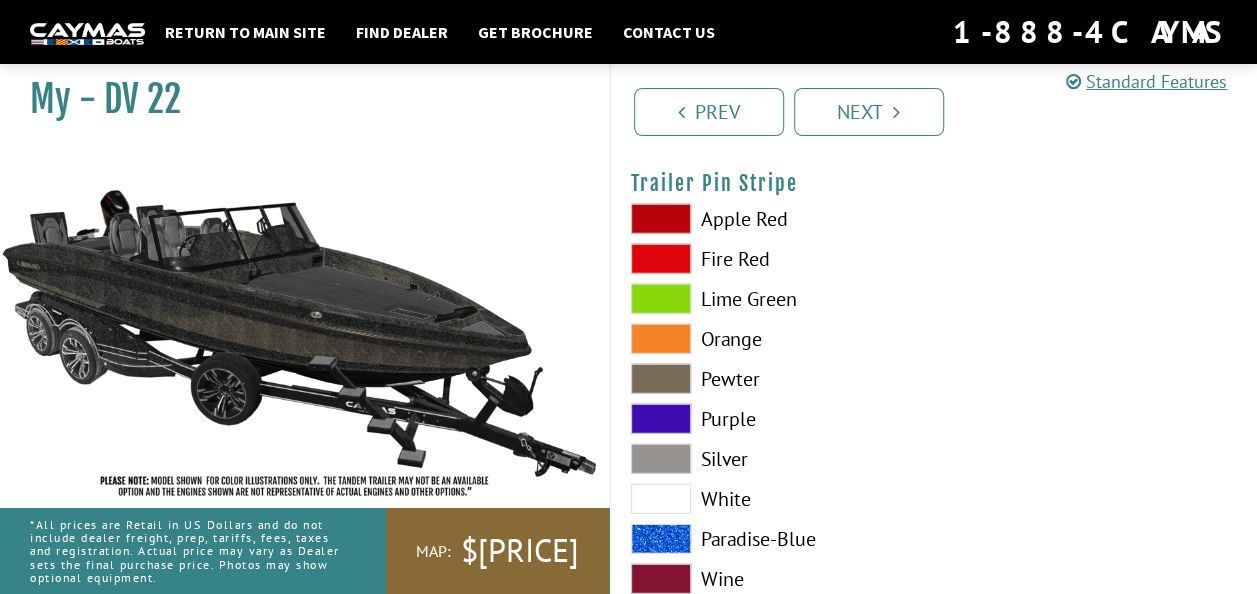 scroll, scrollTop: 10124, scrollLeft: 0, axis: vertical 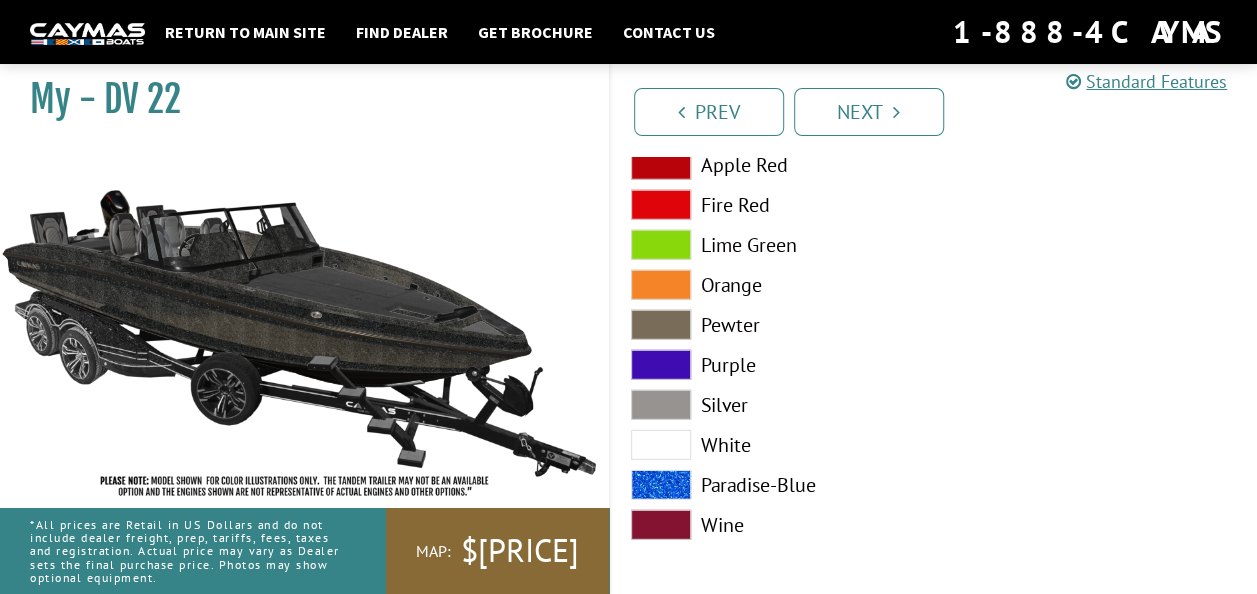 click at bounding box center [661, 445] 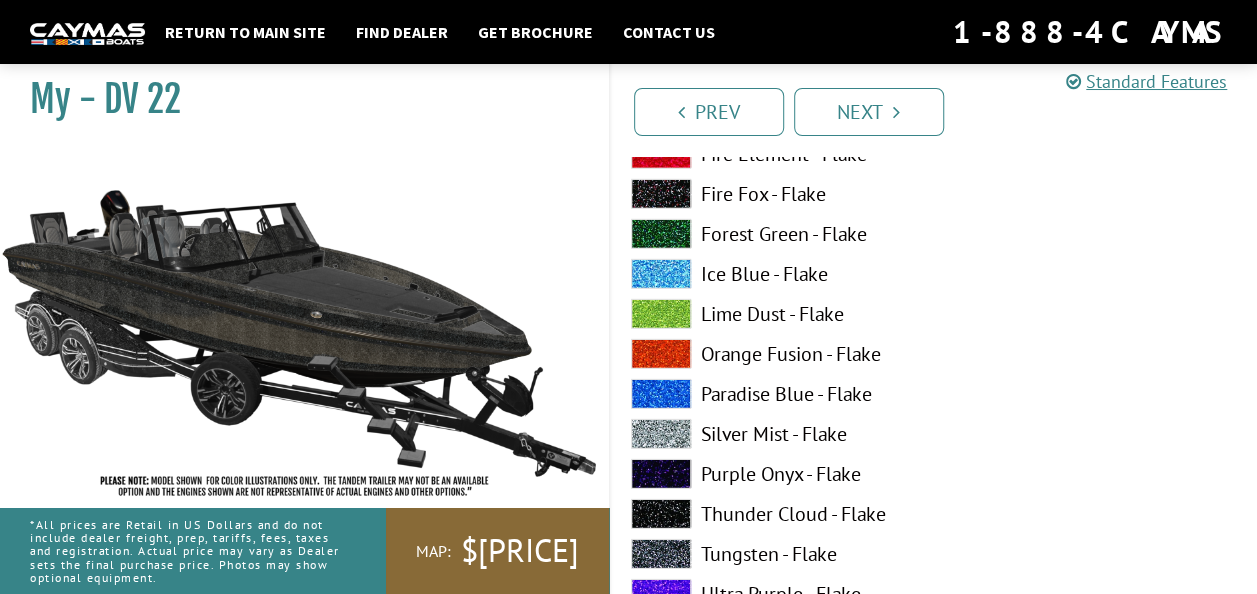 scroll, scrollTop: 2866, scrollLeft: 0, axis: vertical 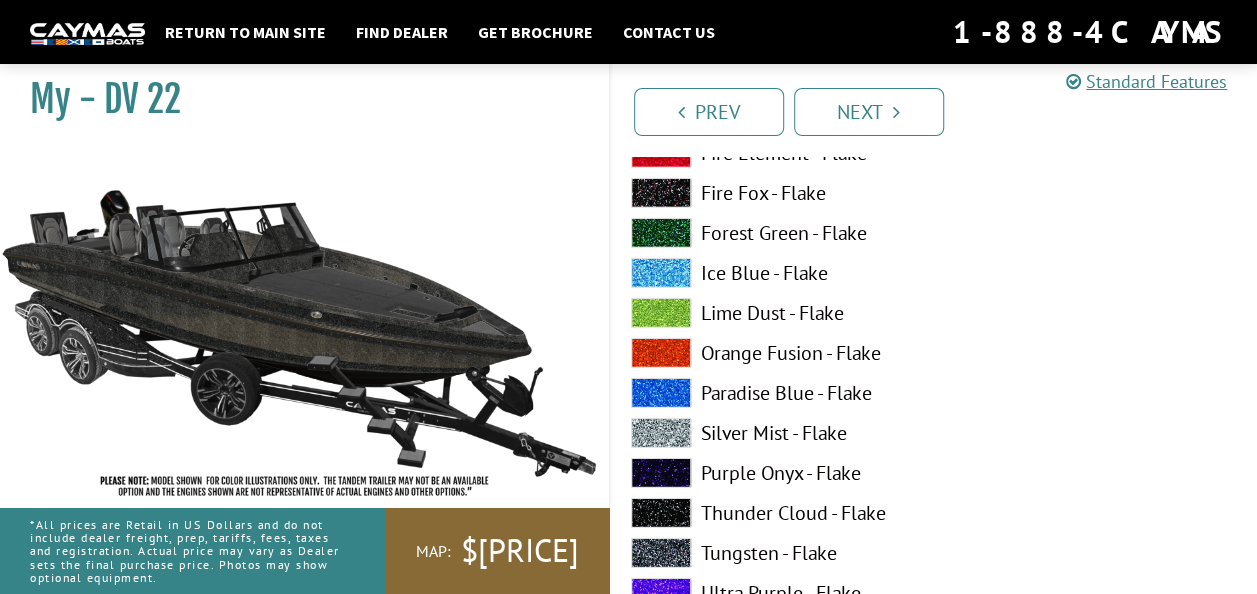 click at bounding box center [661, 433] 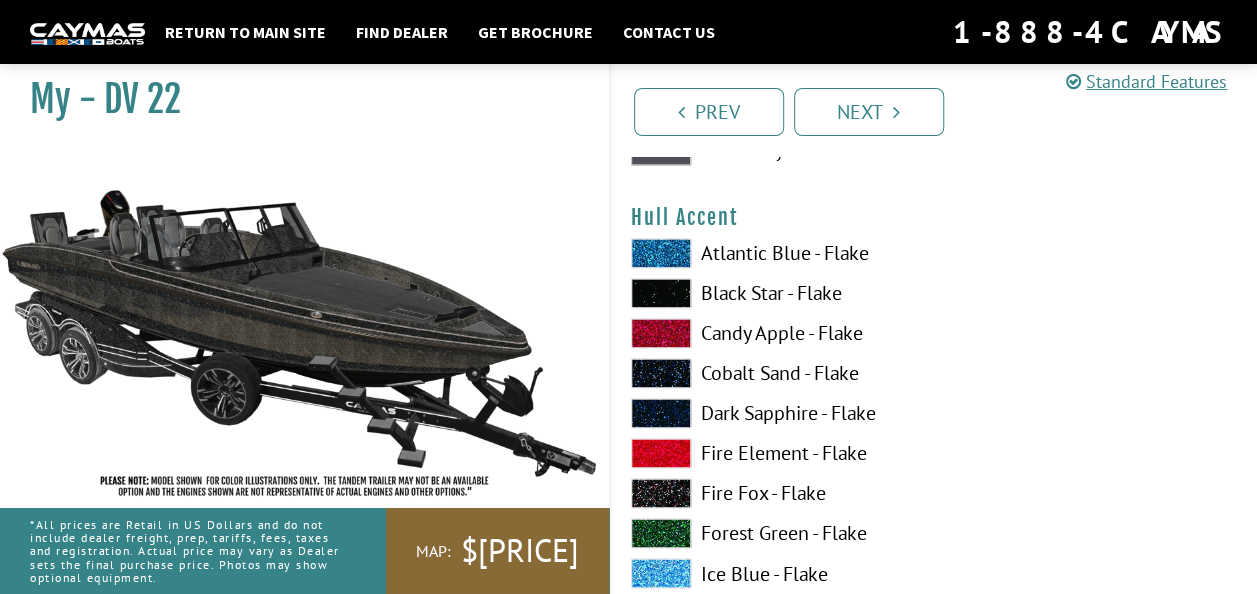 scroll, scrollTop: 5074, scrollLeft: 0, axis: vertical 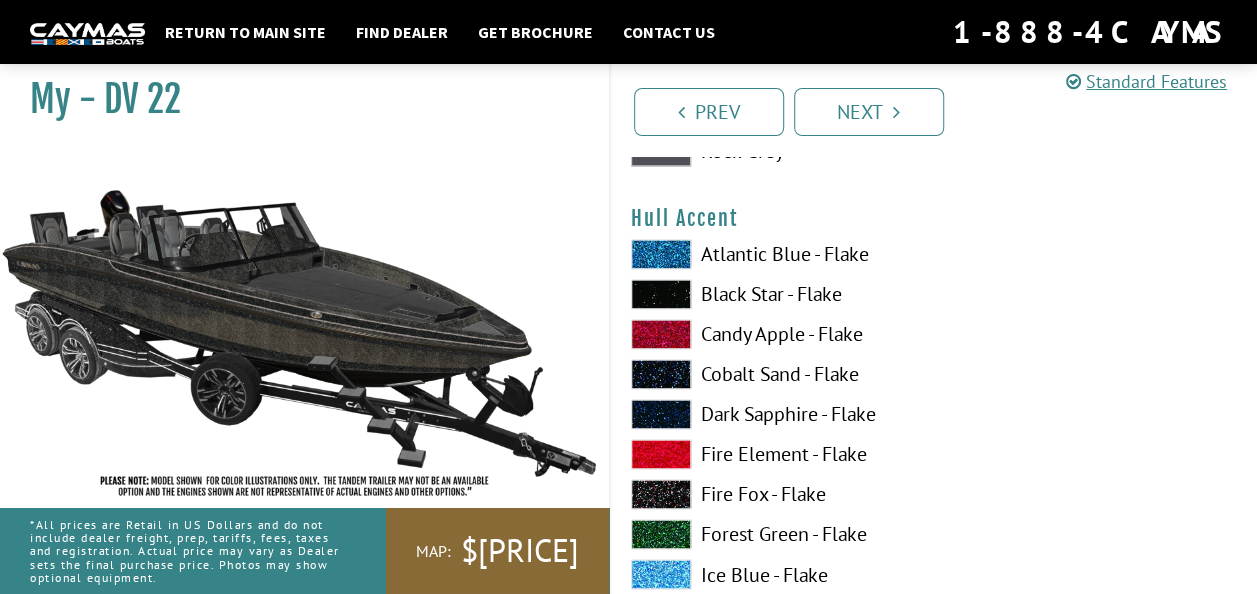 click at bounding box center (661, 294) 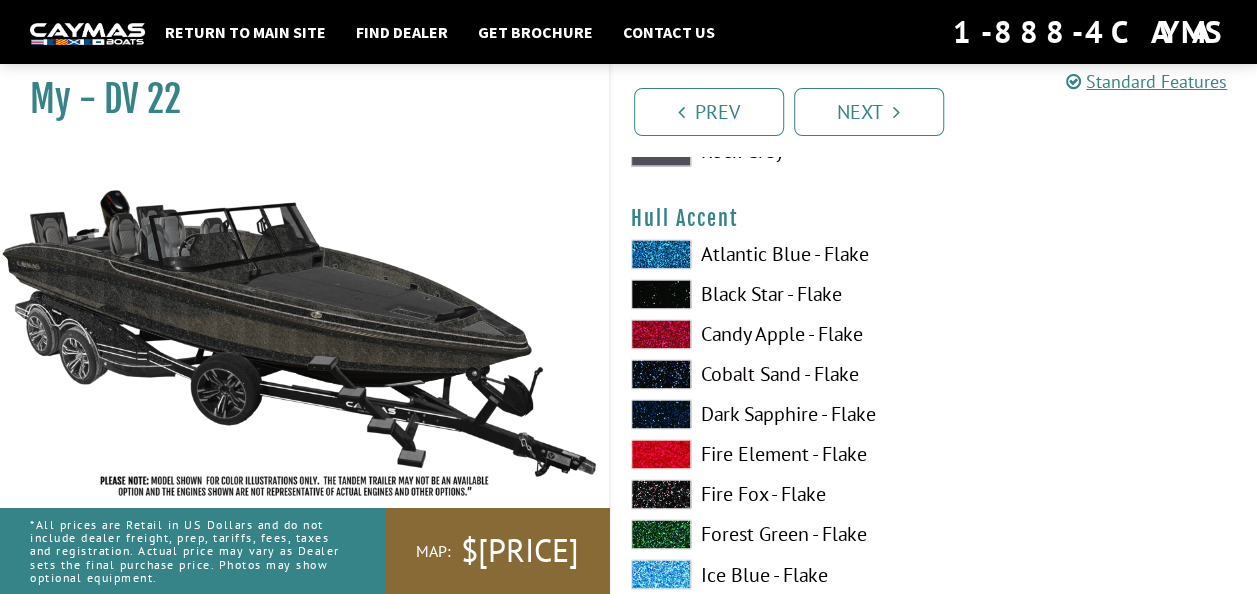 click at bounding box center [661, 294] 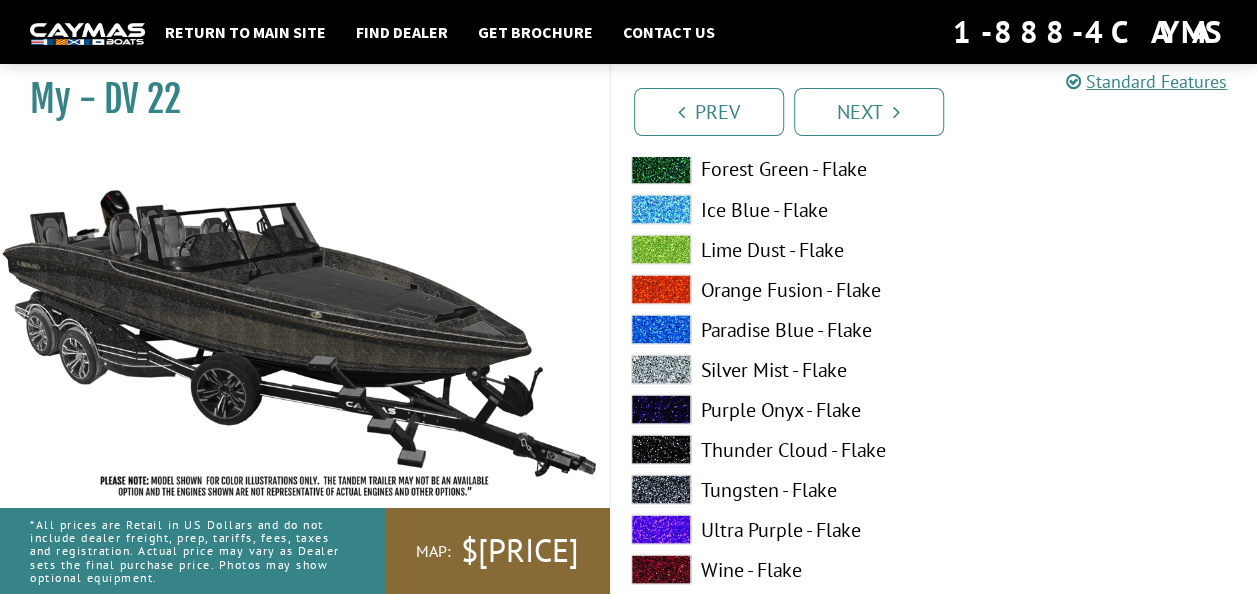 scroll, scrollTop: 5440, scrollLeft: 0, axis: vertical 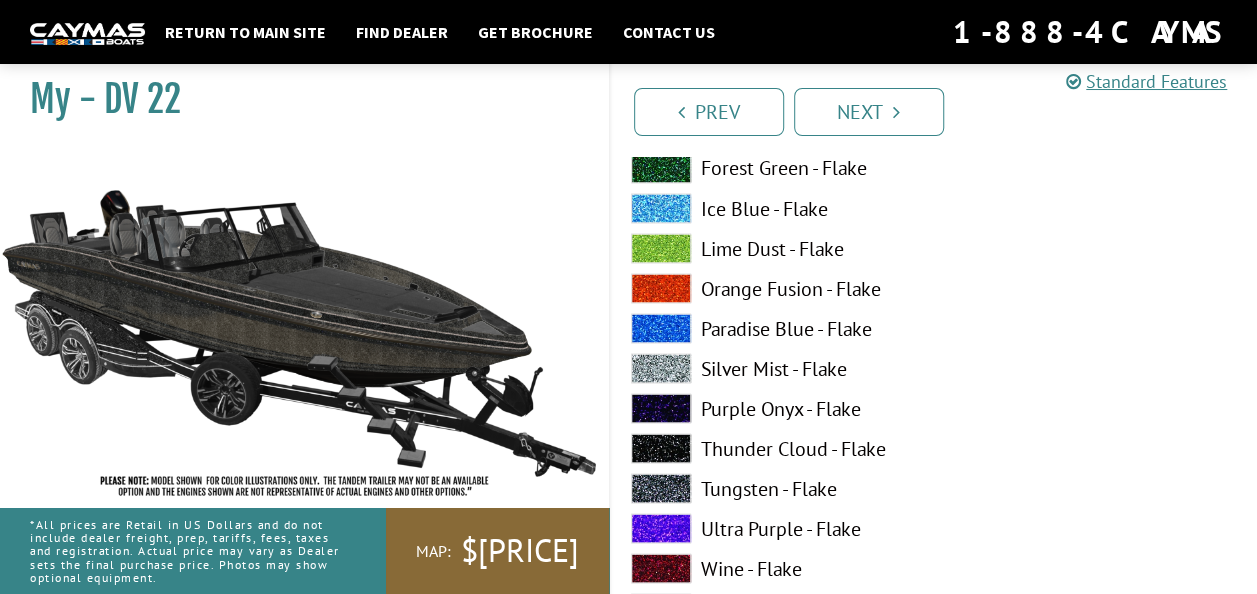 click at bounding box center [661, 448] 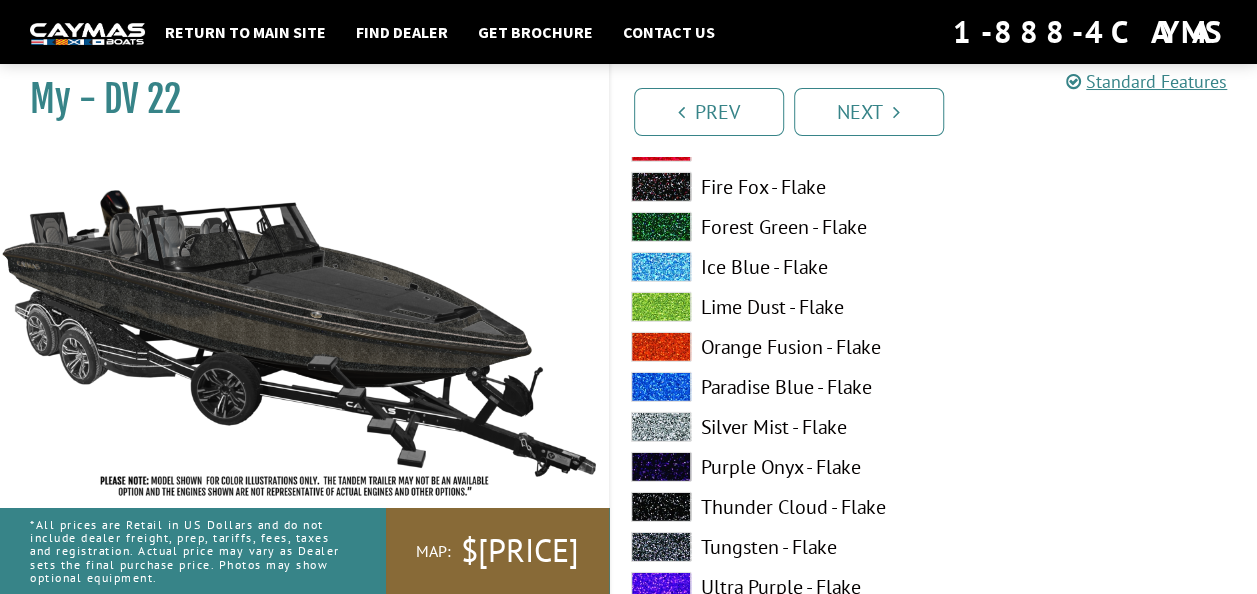scroll, scrollTop: 6605, scrollLeft: 0, axis: vertical 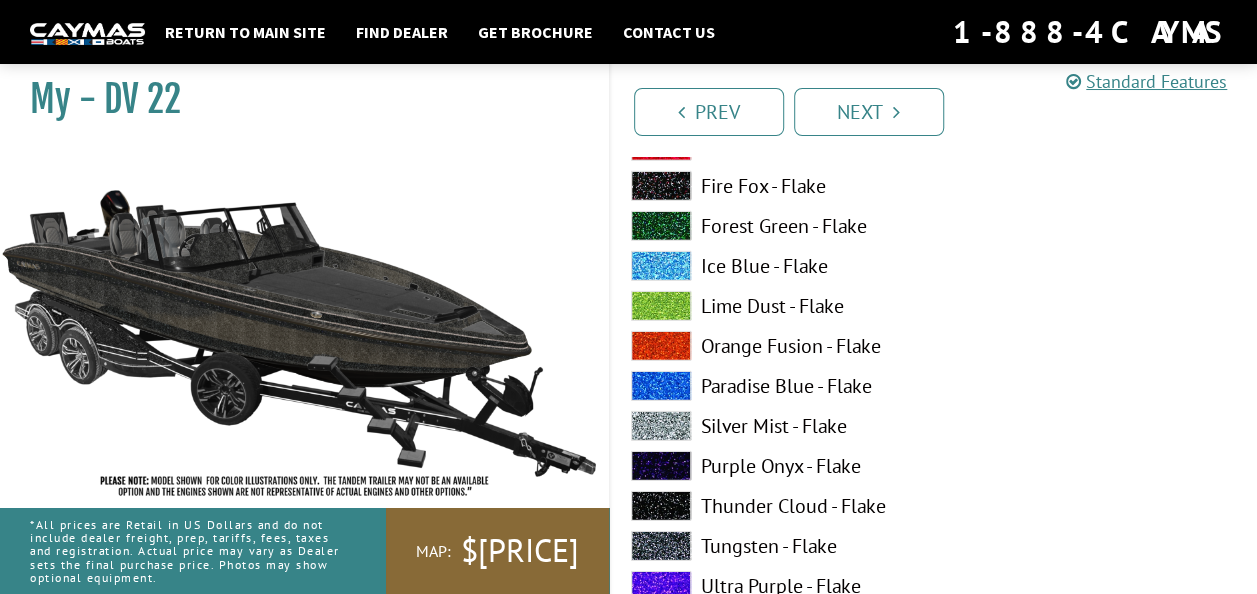click at bounding box center (661, 426) 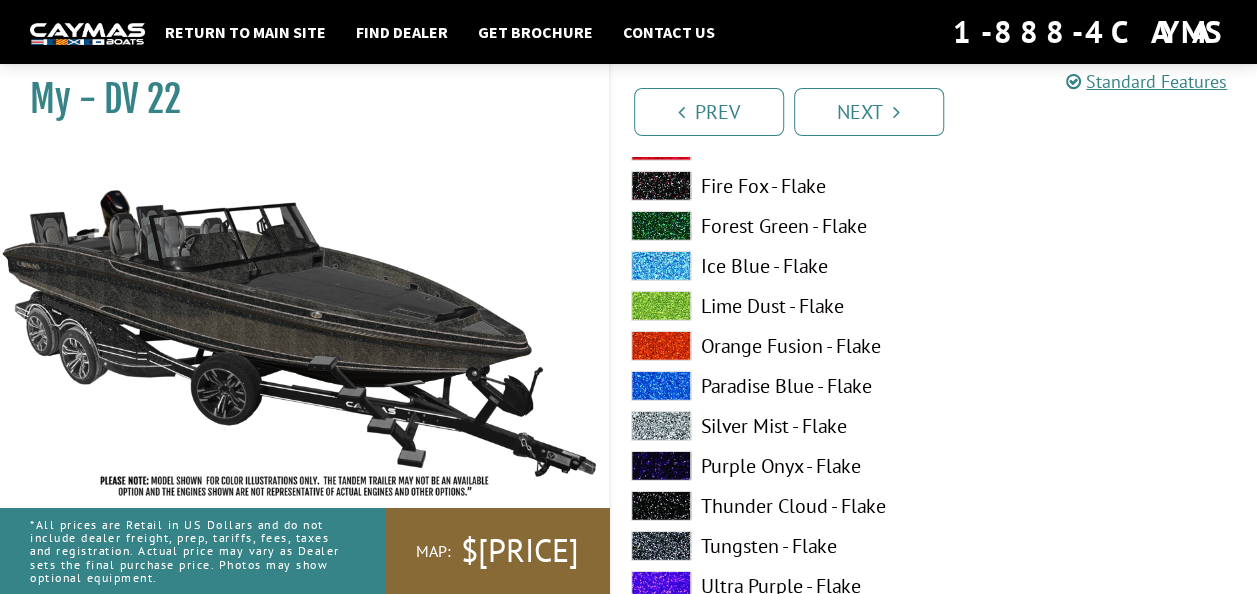 click at bounding box center (661, 426) 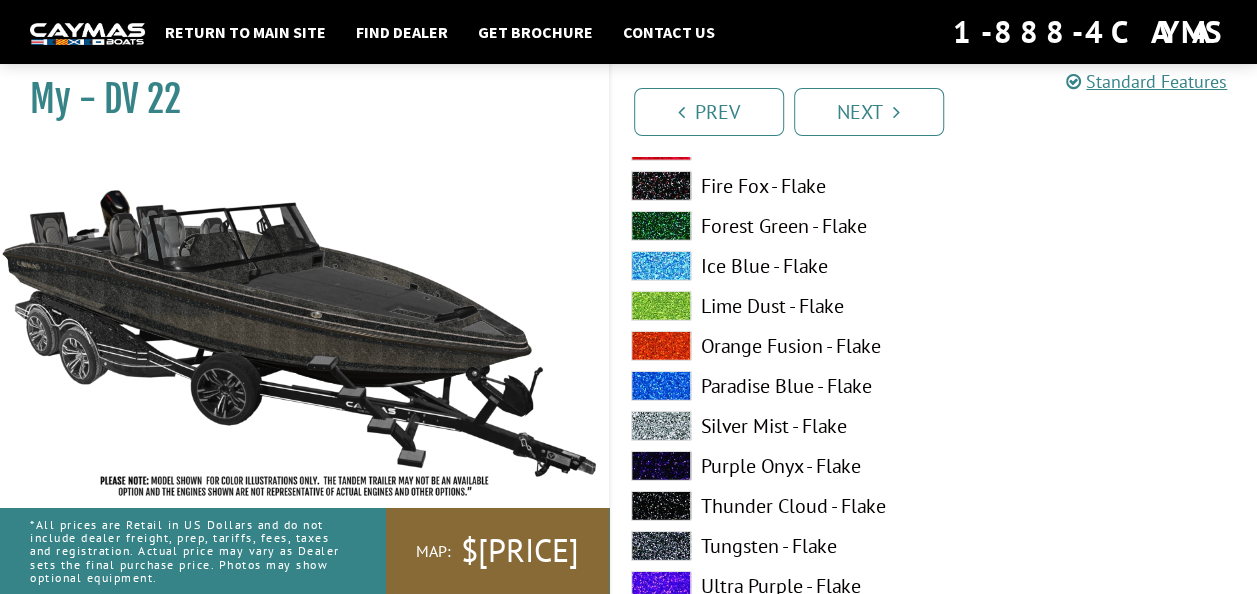 click at bounding box center [661, 426] 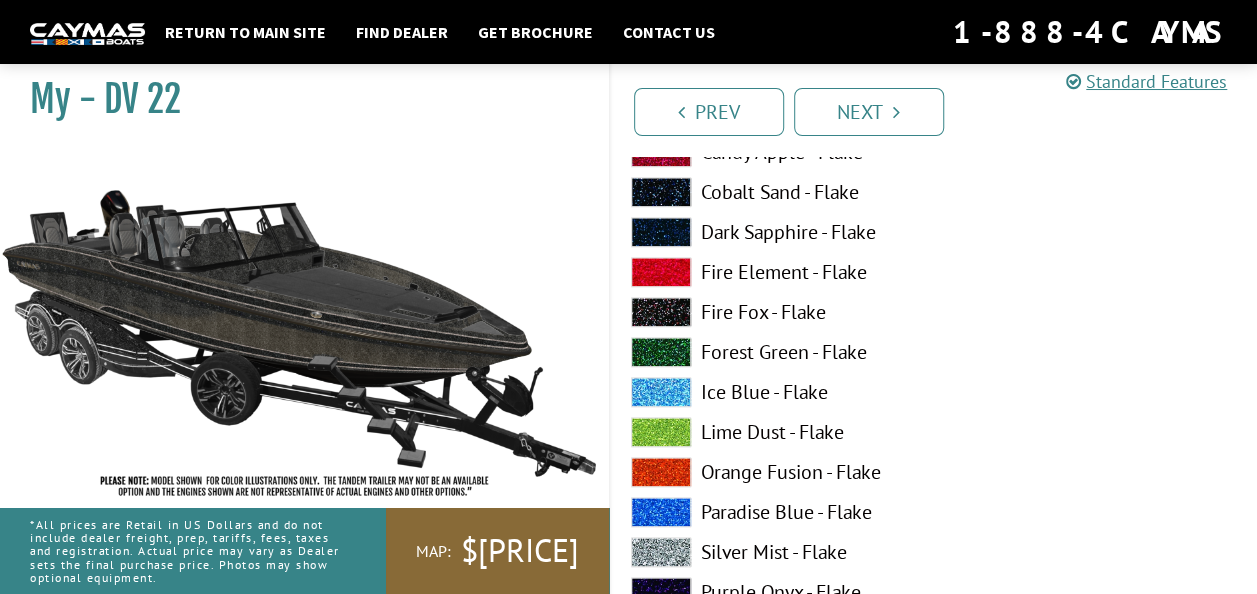 scroll, scrollTop: 8527, scrollLeft: 0, axis: vertical 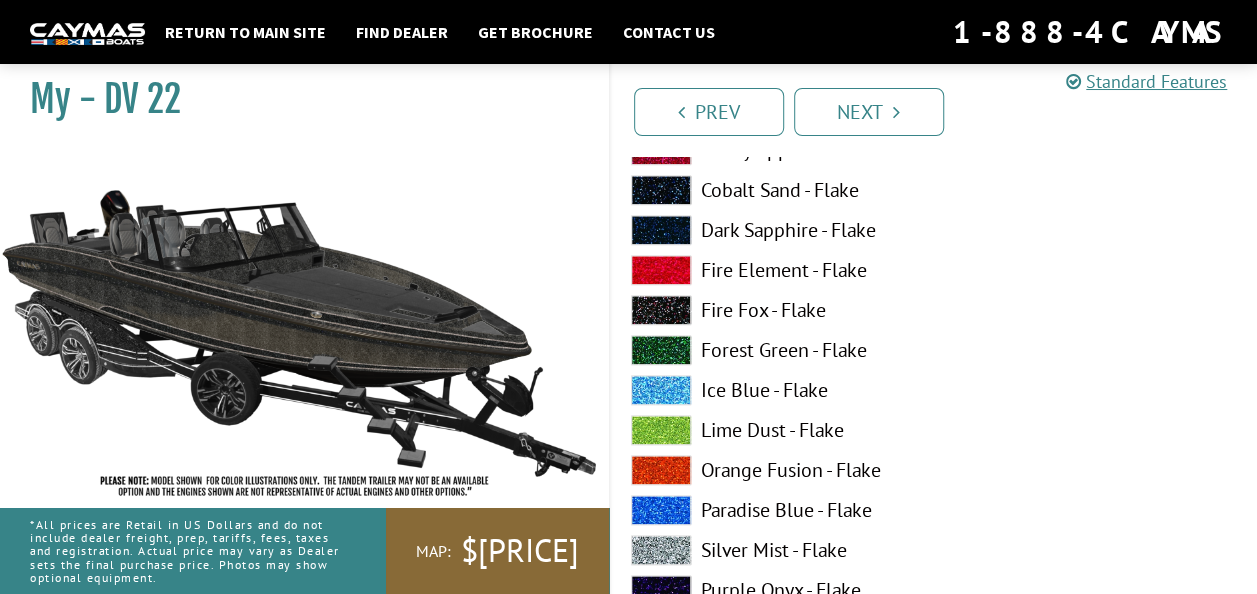 click at bounding box center (661, 550) 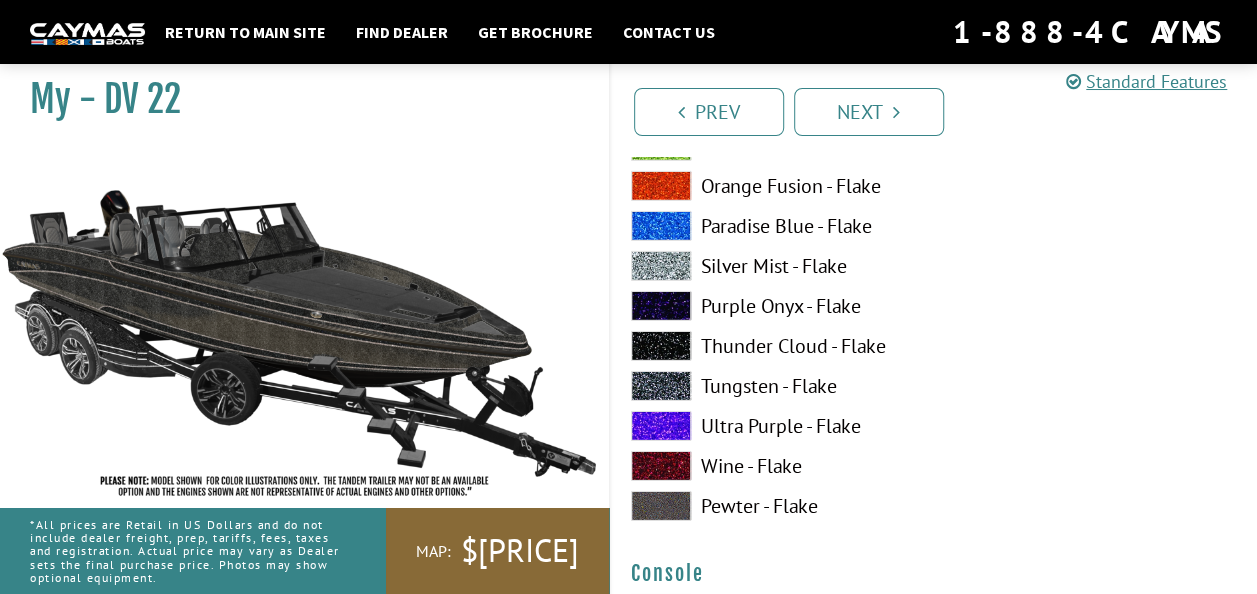 scroll, scrollTop: 3034, scrollLeft: 0, axis: vertical 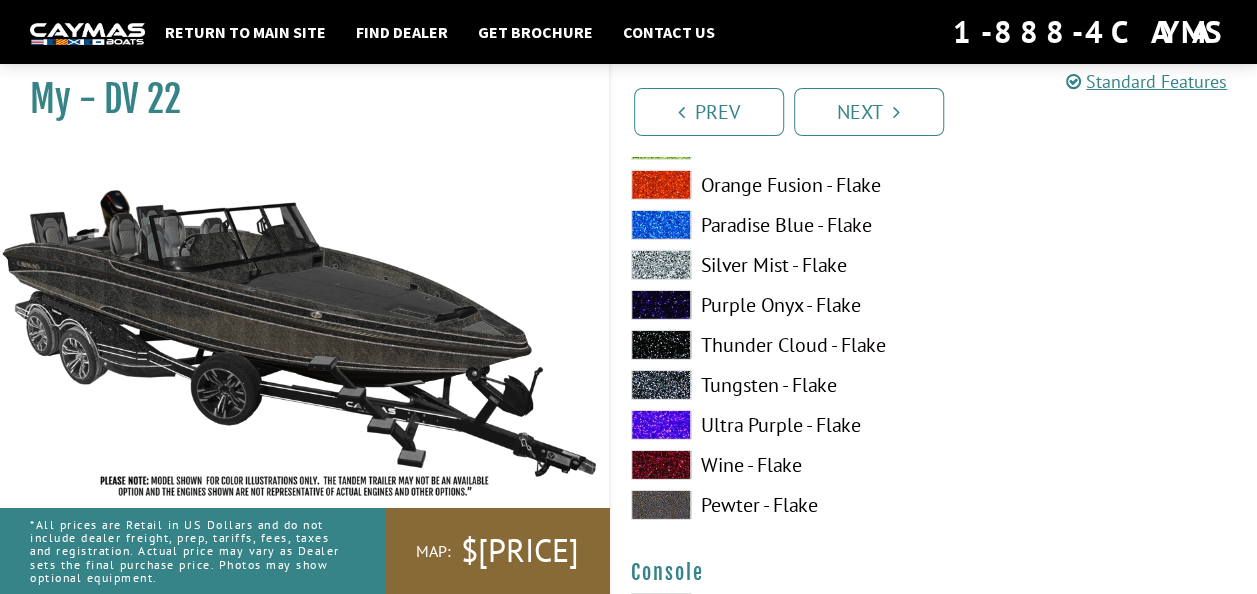 click at bounding box center (661, 345) 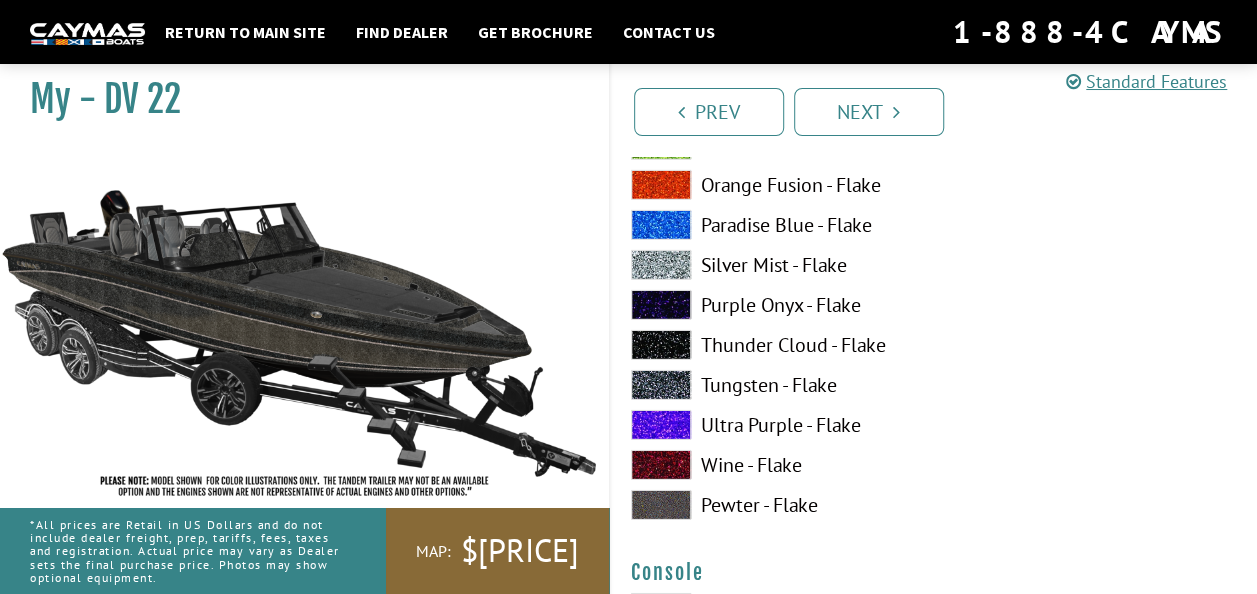 click at bounding box center [661, 265] 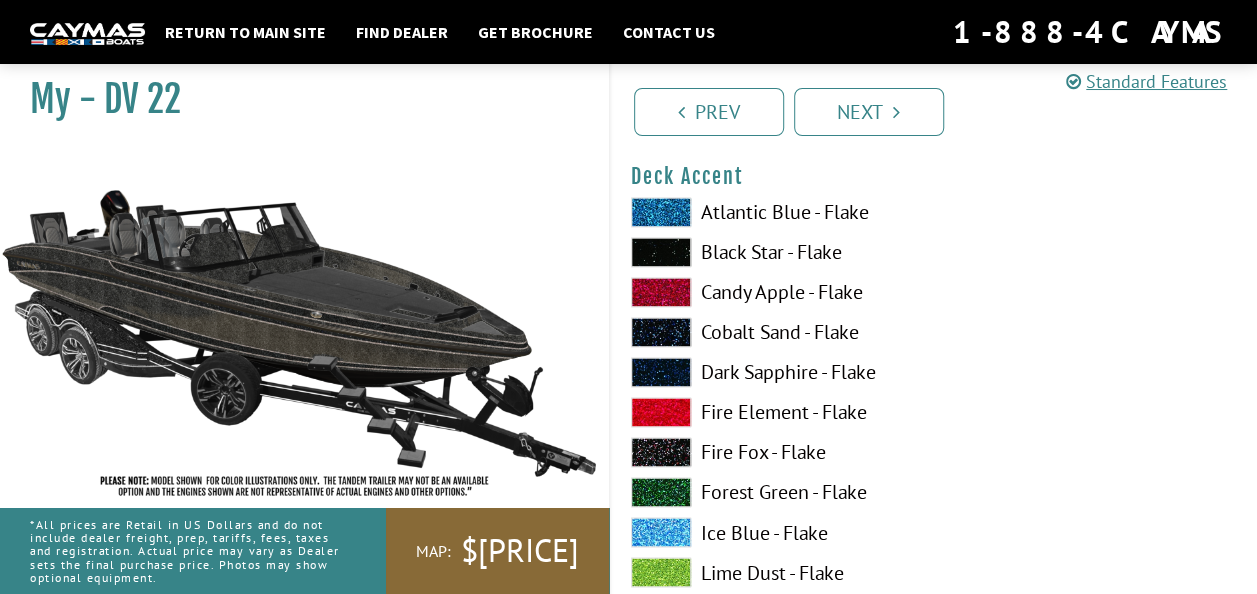 scroll, scrollTop: 1393, scrollLeft: 0, axis: vertical 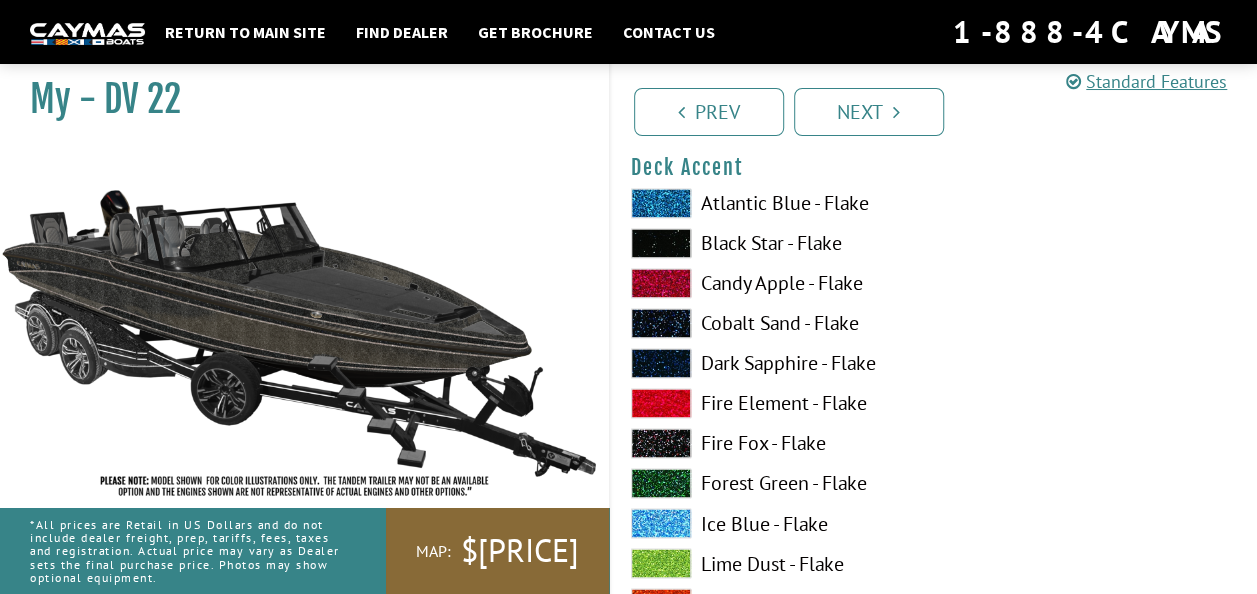 click at bounding box center (661, 243) 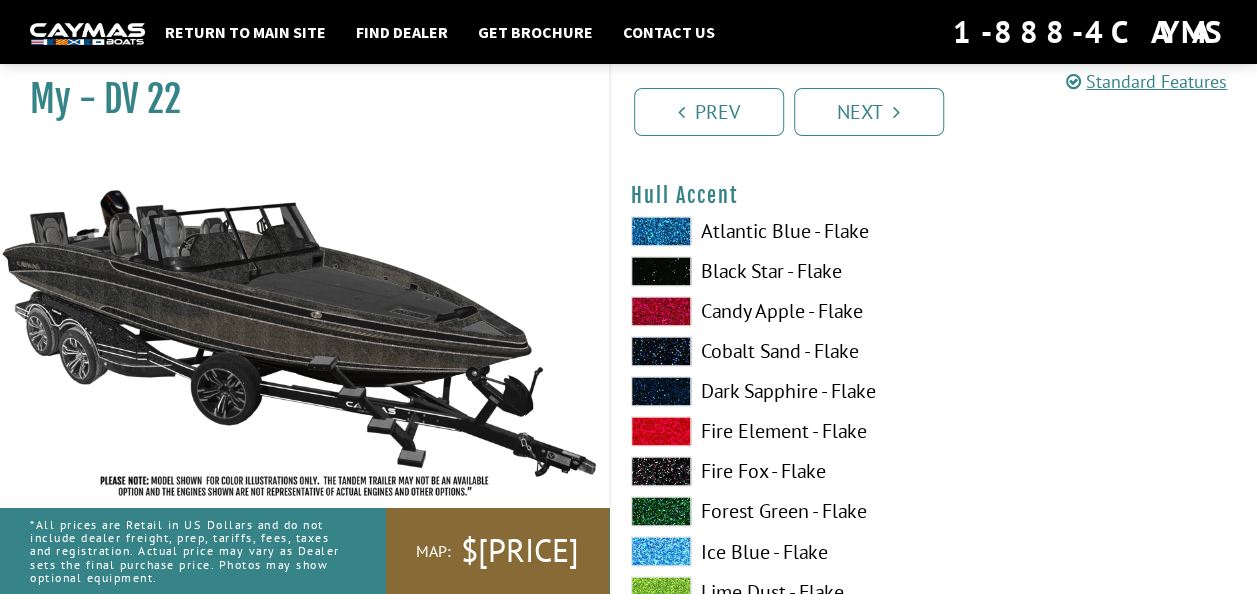 scroll, scrollTop: 5098, scrollLeft: 0, axis: vertical 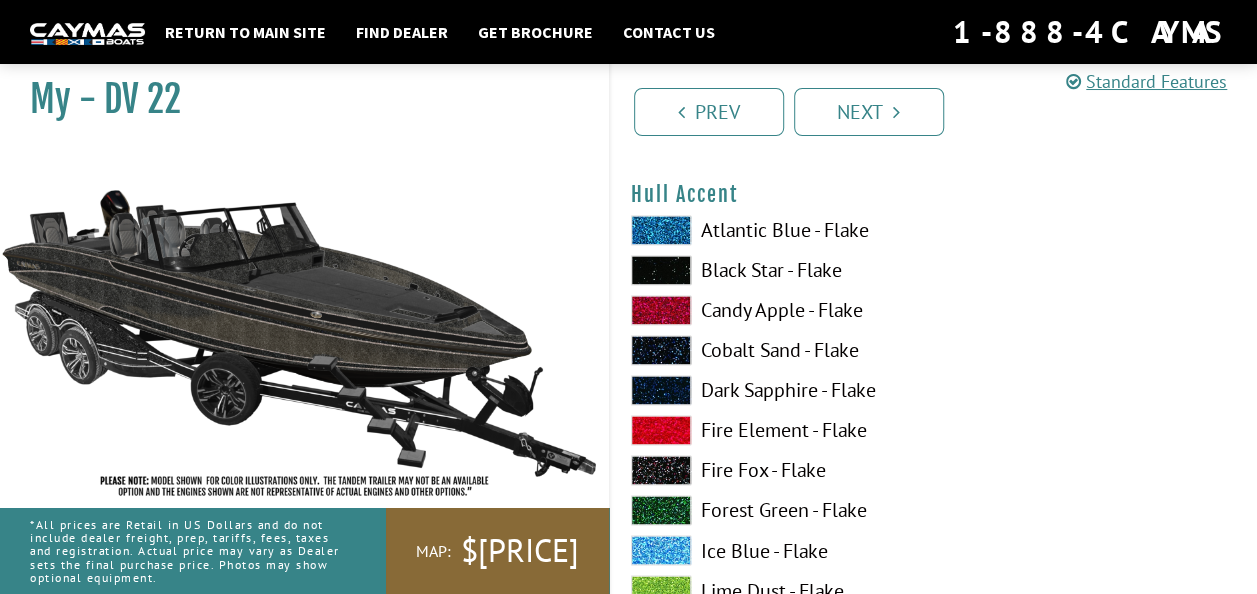 click at bounding box center (661, 270) 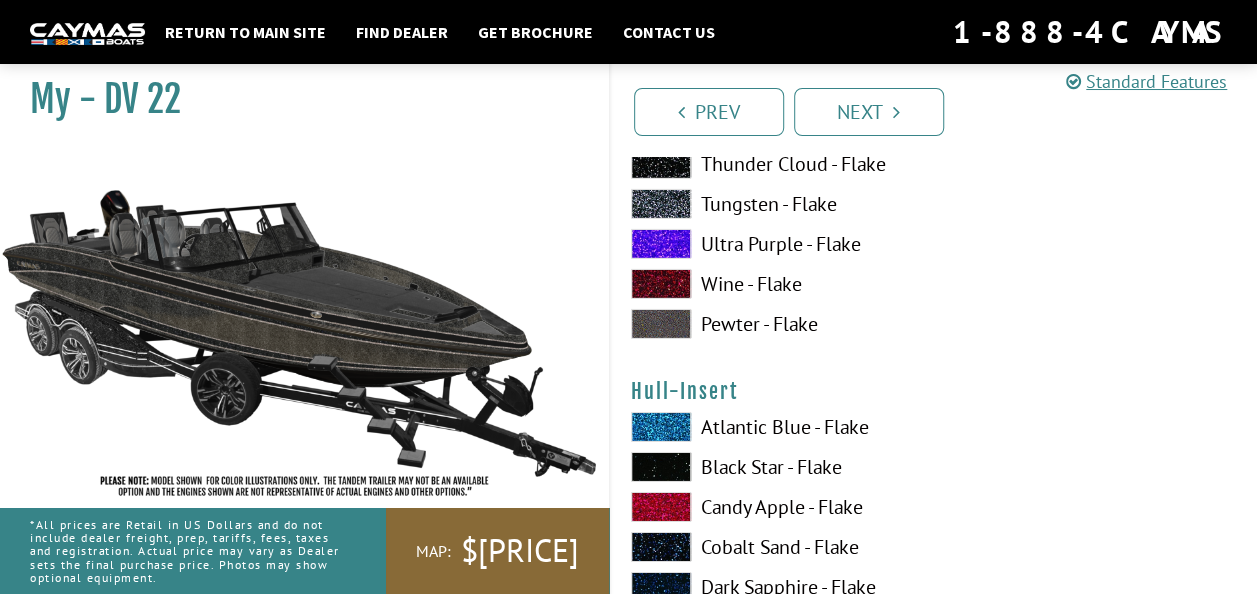 scroll, scrollTop: 7147, scrollLeft: 0, axis: vertical 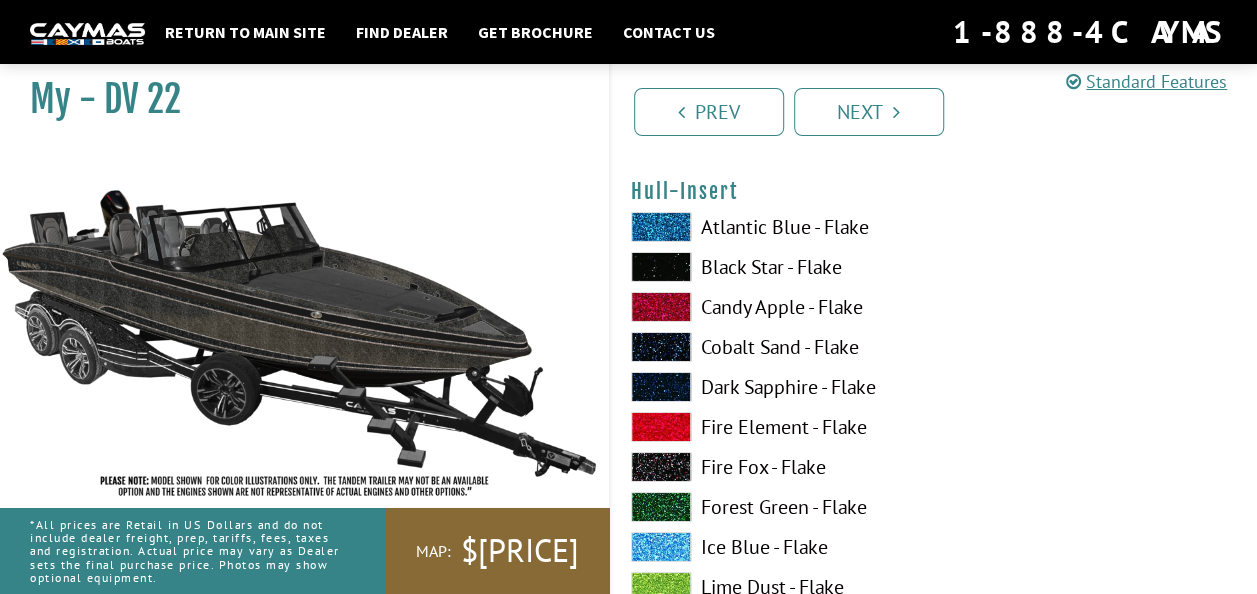 click at bounding box center [661, 347] 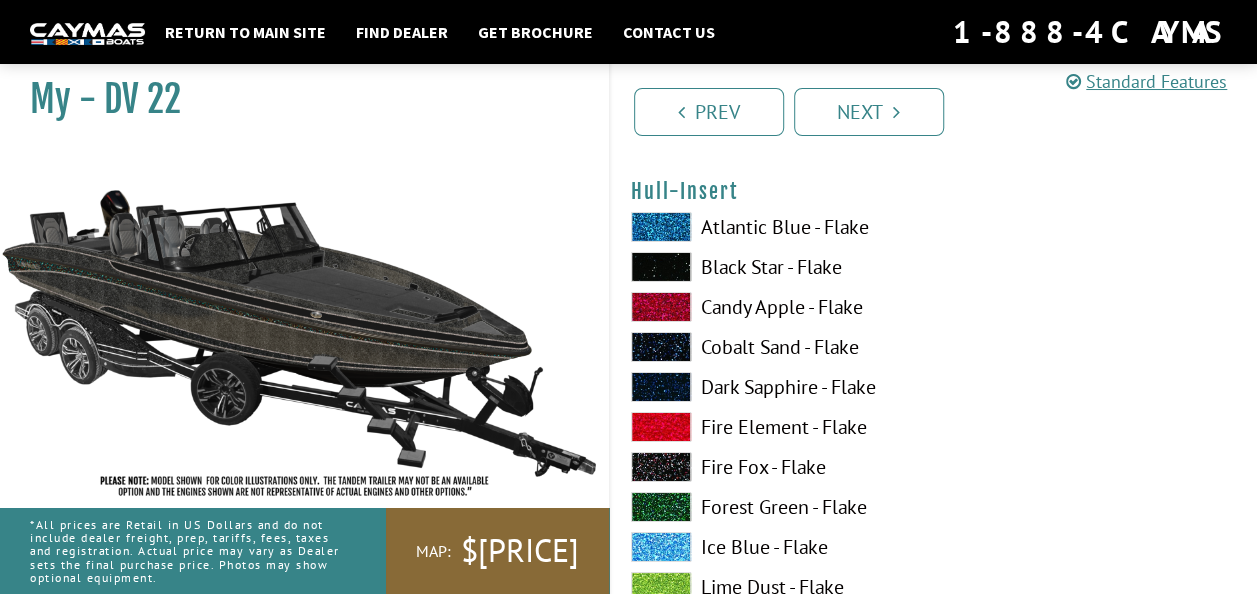 click at bounding box center (661, 387) 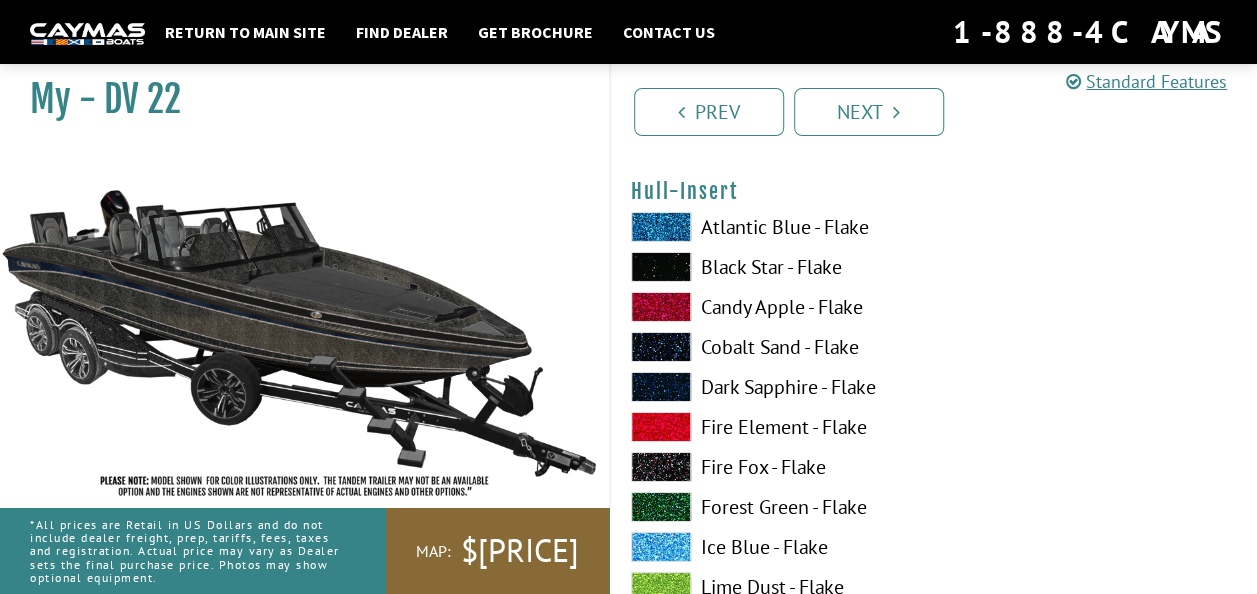scroll, scrollTop: 7188, scrollLeft: 0, axis: vertical 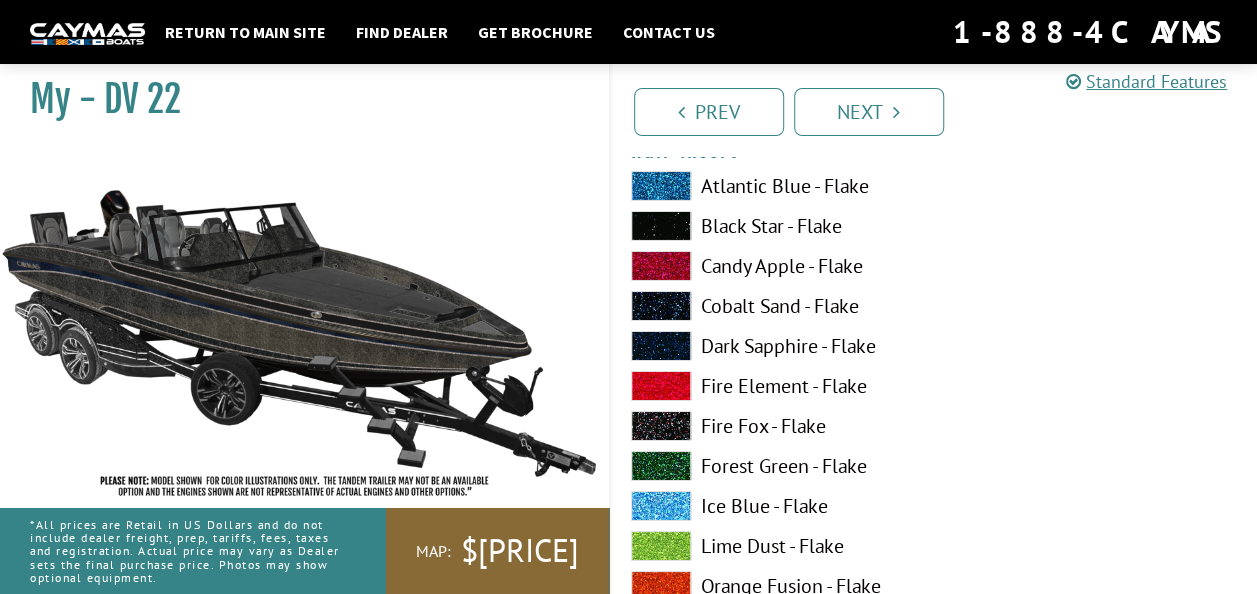 click at bounding box center [661, 226] 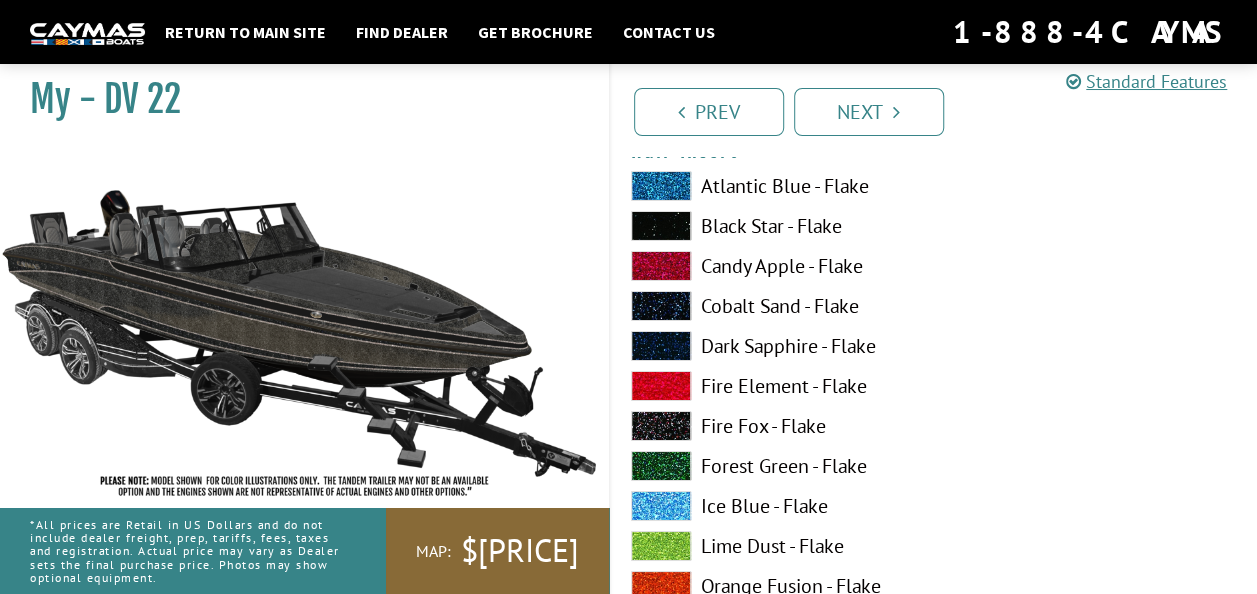 click at bounding box center [661, 226] 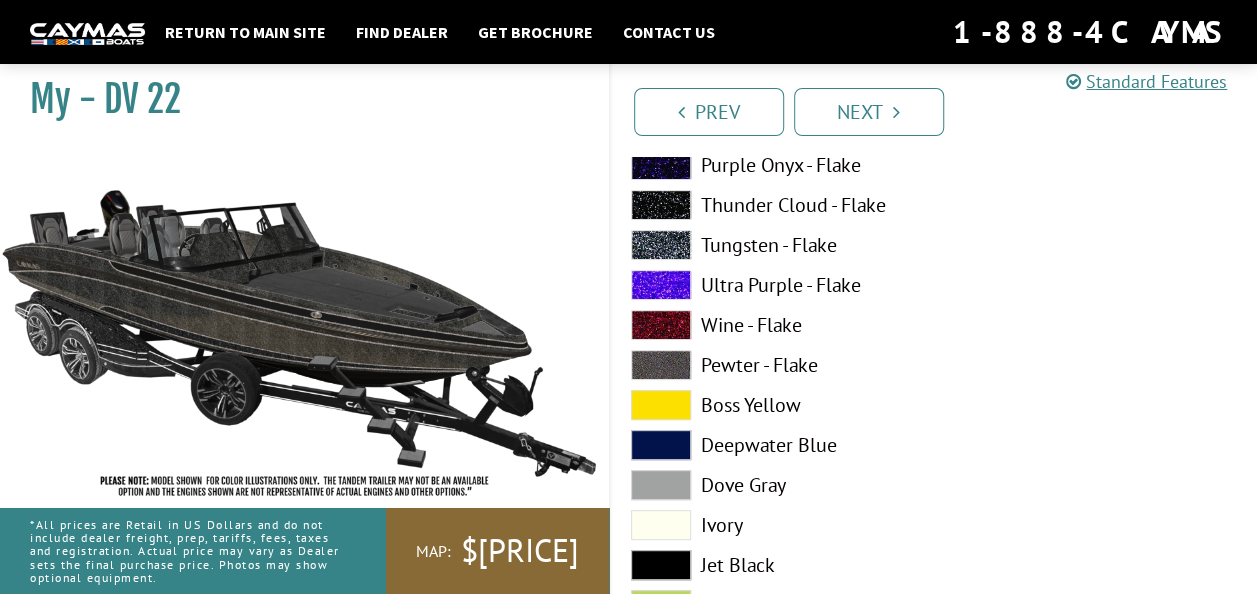 scroll, scrollTop: 7730, scrollLeft: 0, axis: vertical 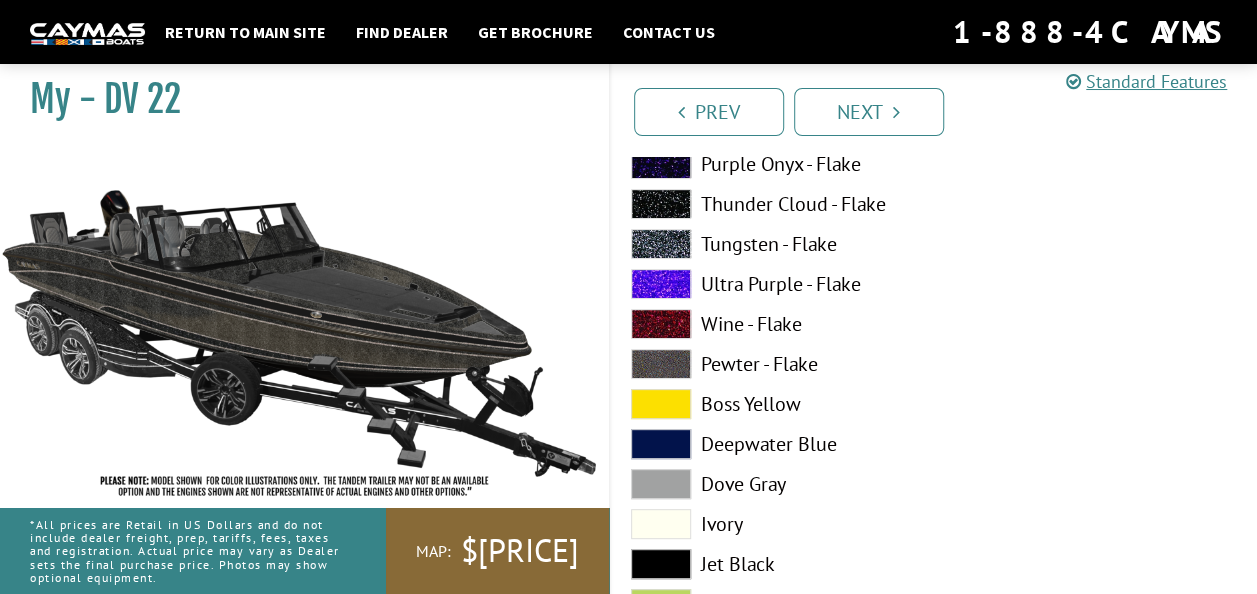 click at bounding box center (661, 564) 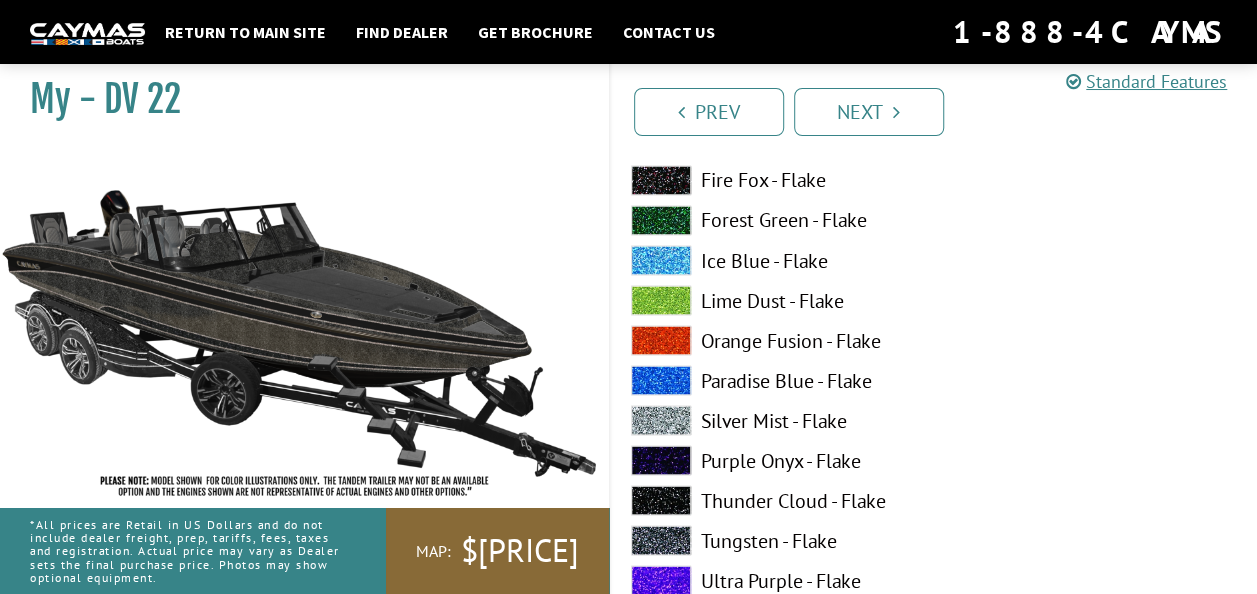 scroll, scrollTop: 1657, scrollLeft: 0, axis: vertical 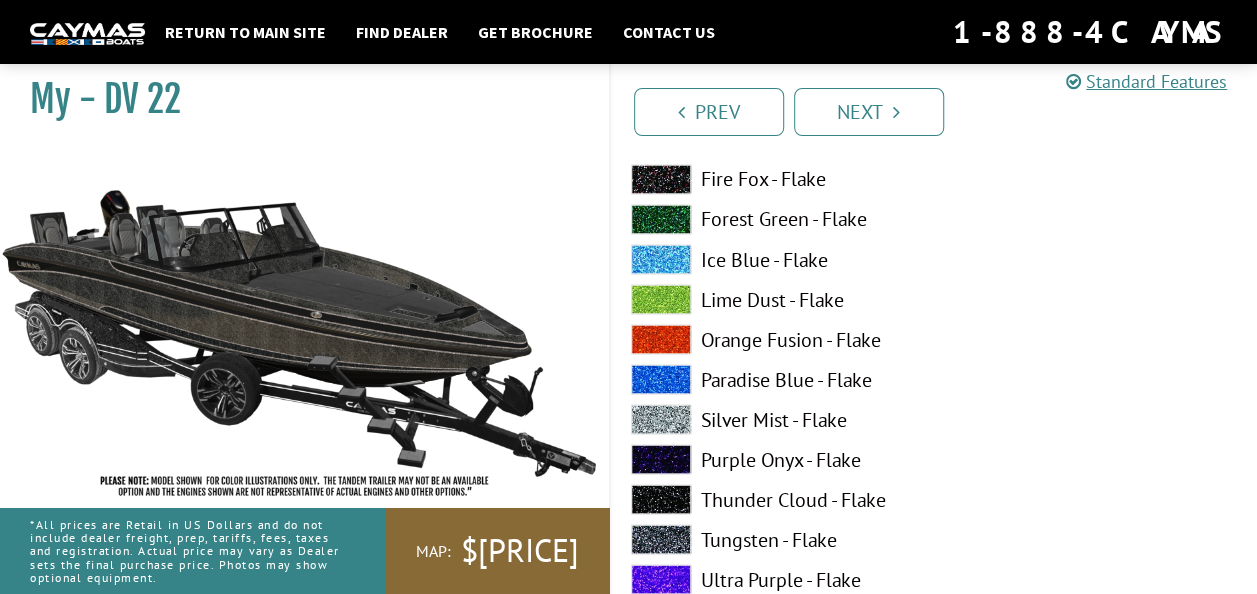 click at bounding box center (661, 539) 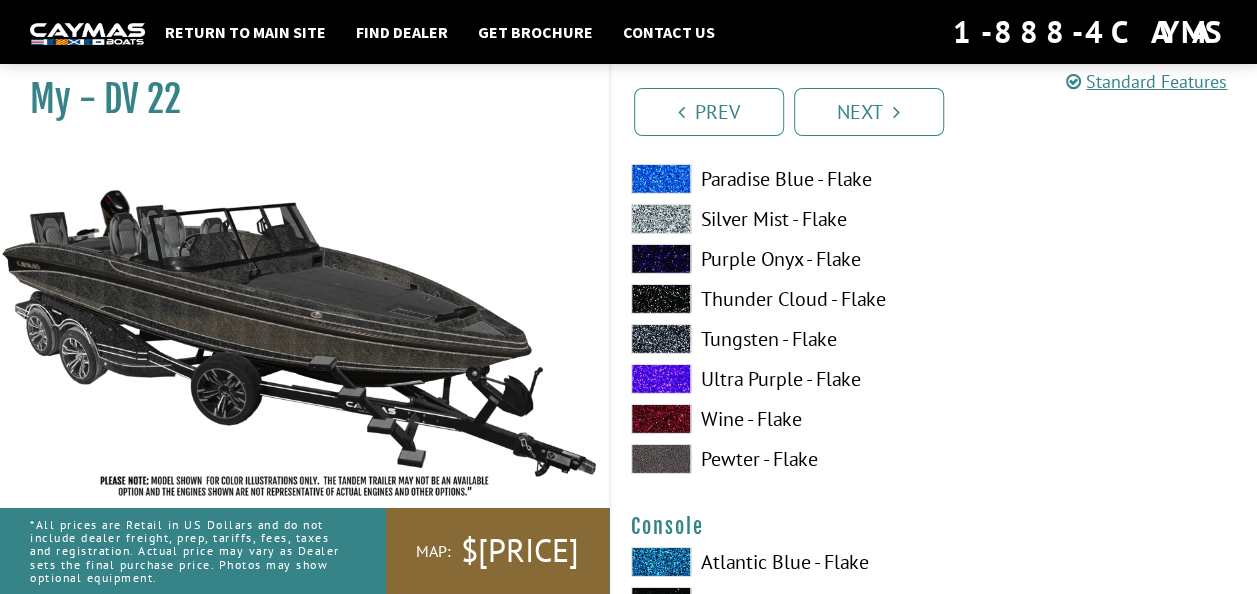 scroll, scrollTop: 3103, scrollLeft: 0, axis: vertical 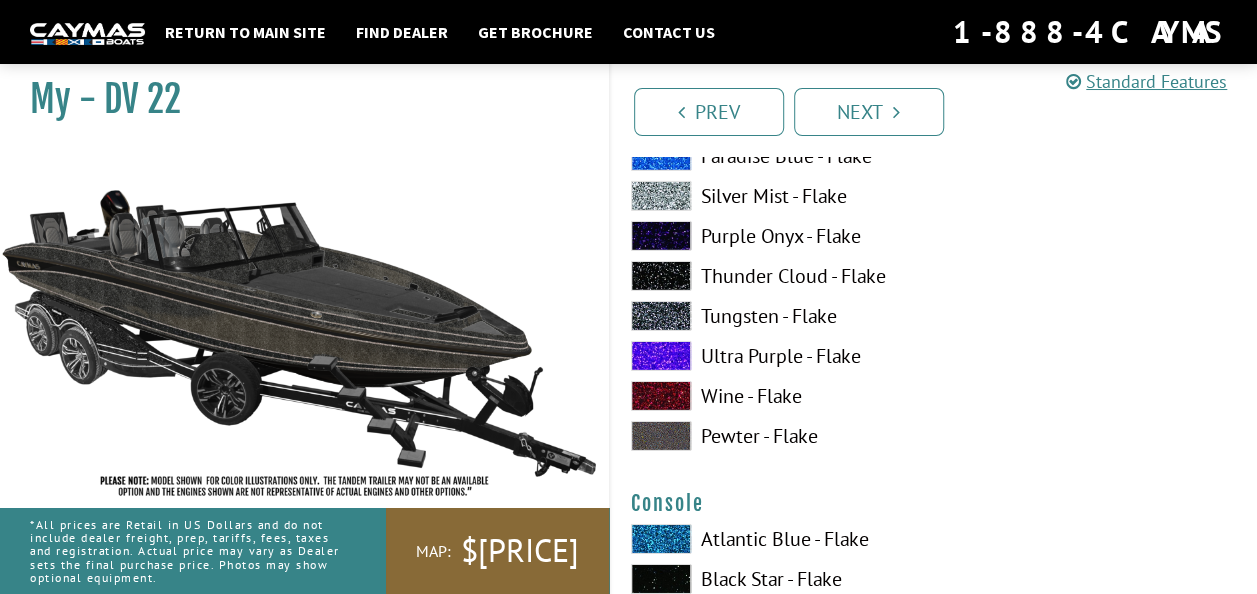 click at bounding box center [661, 316] 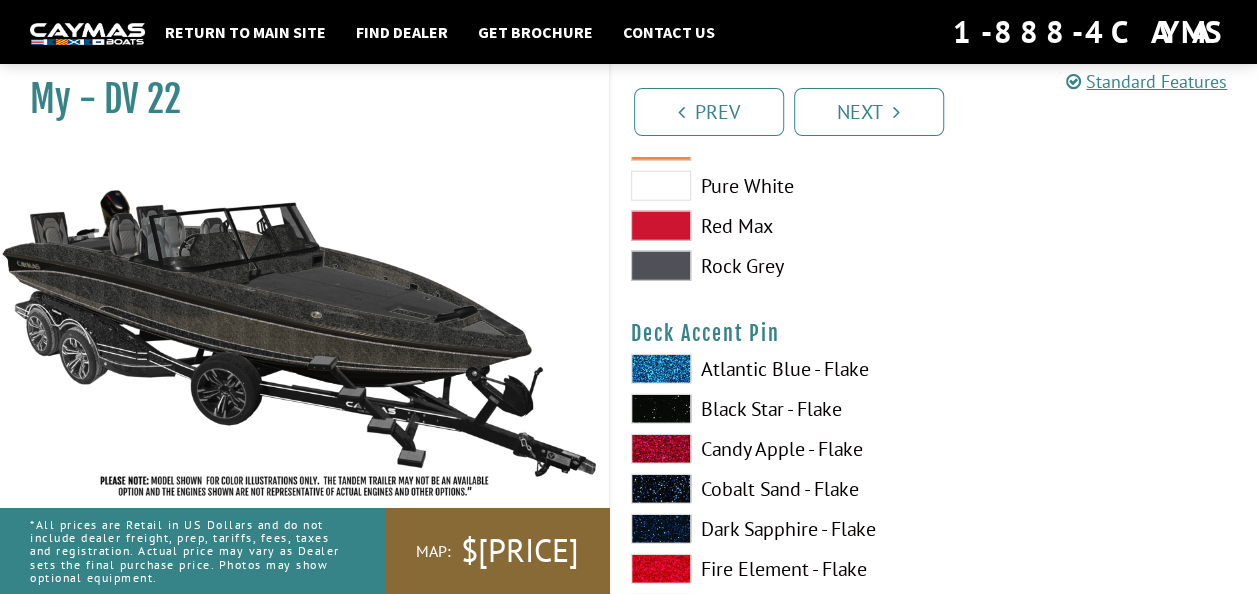 scroll, scrollTop: 2518, scrollLeft: 0, axis: vertical 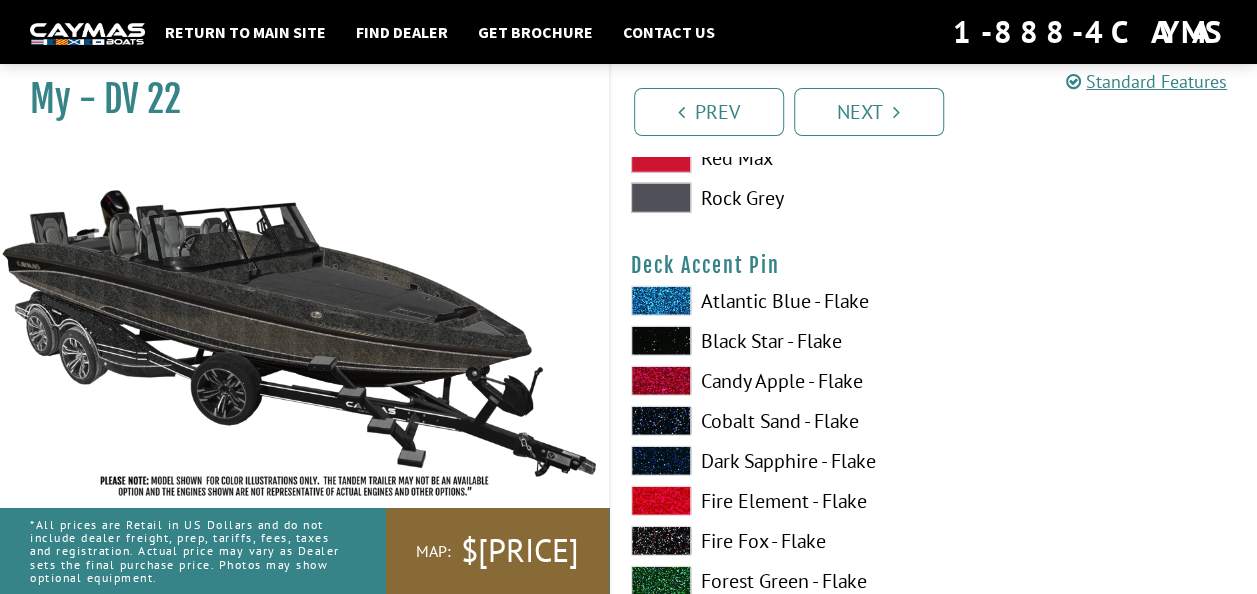 click at bounding box center (661, 341) 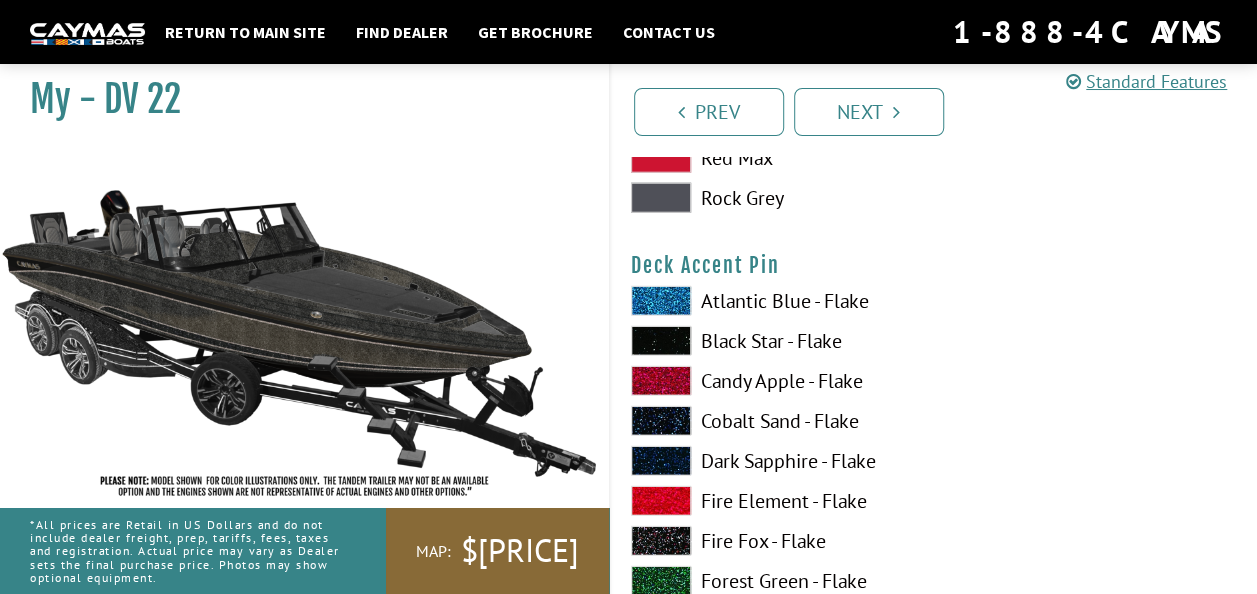 click at bounding box center [661, 341] 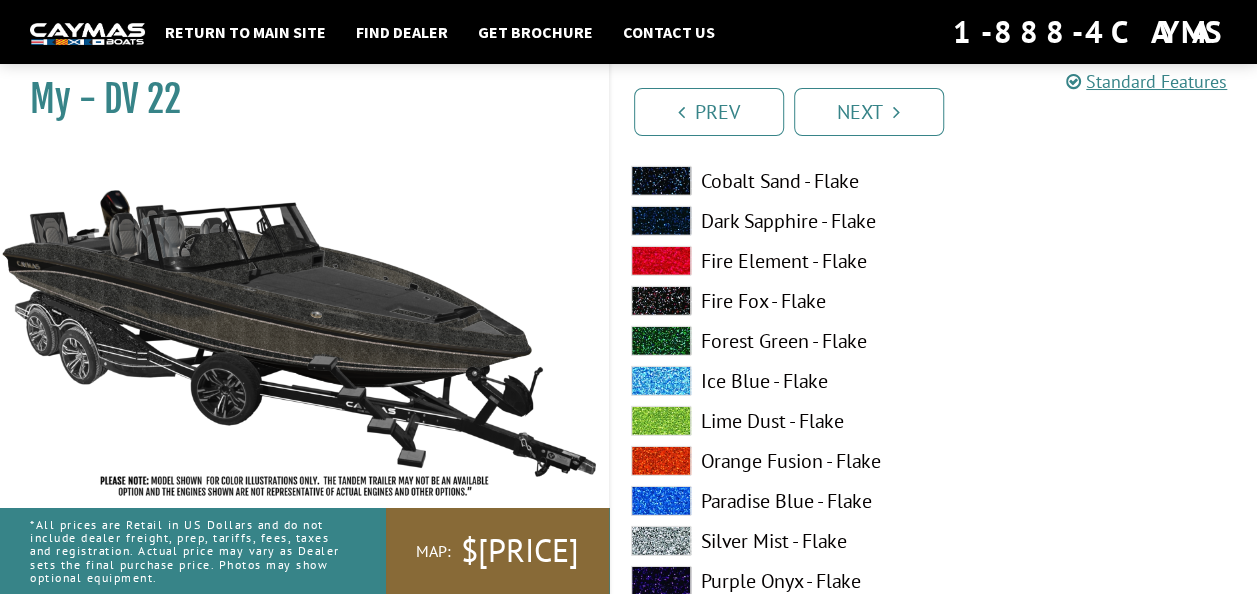 scroll, scrollTop: 2886, scrollLeft: 0, axis: vertical 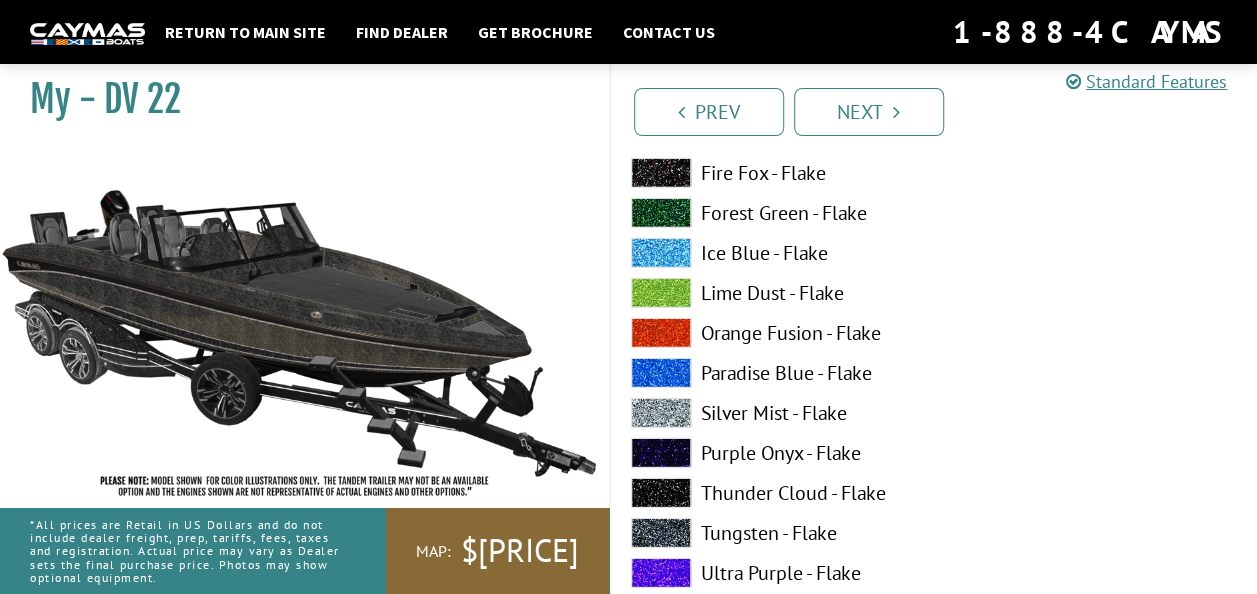 click at bounding box center (661, 533) 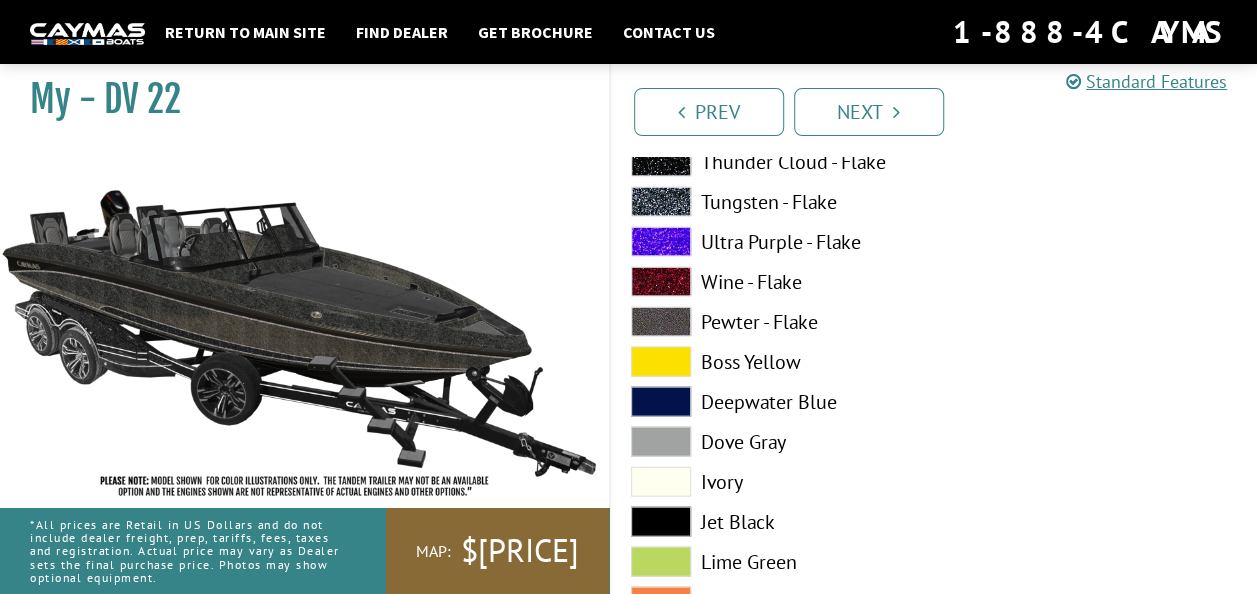scroll, scrollTop: 1976, scrollLeft: 0, axis: vertical 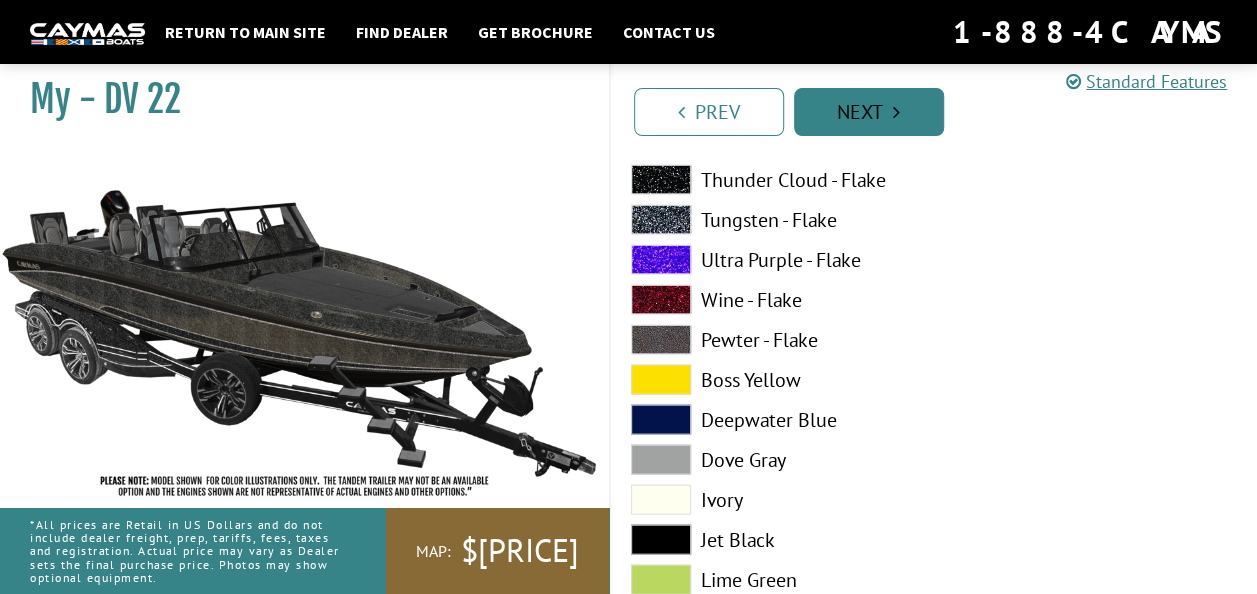 click on "Next" at bounding box center (869, 112) 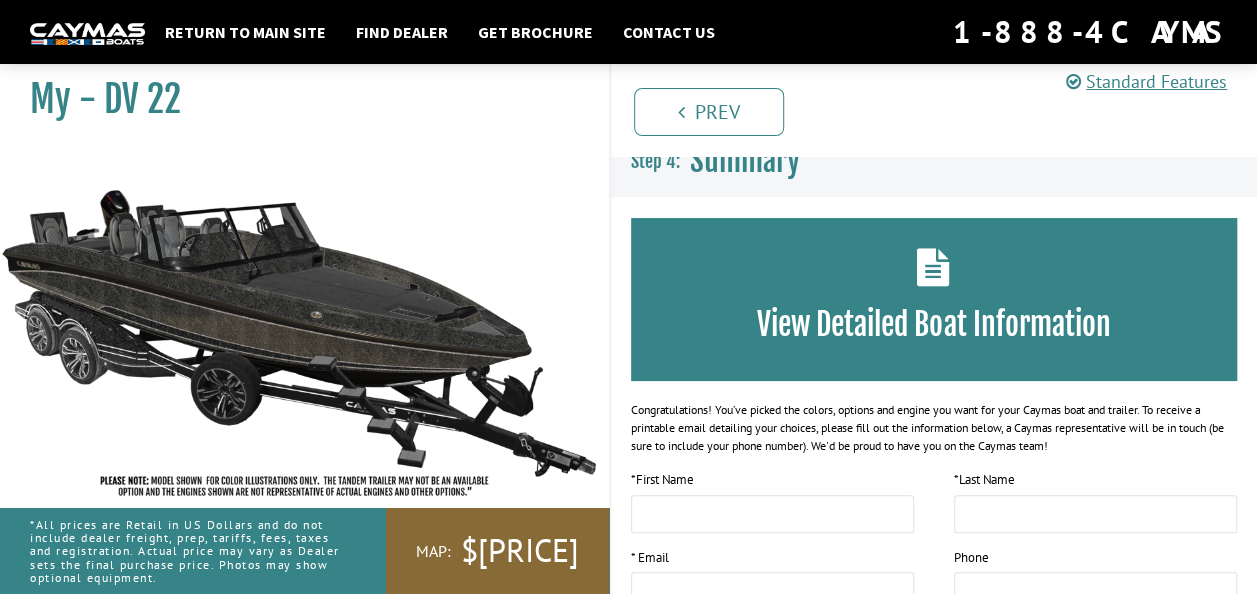 scroll, scrollTop: 0, scrollLeft: 0, axis: both 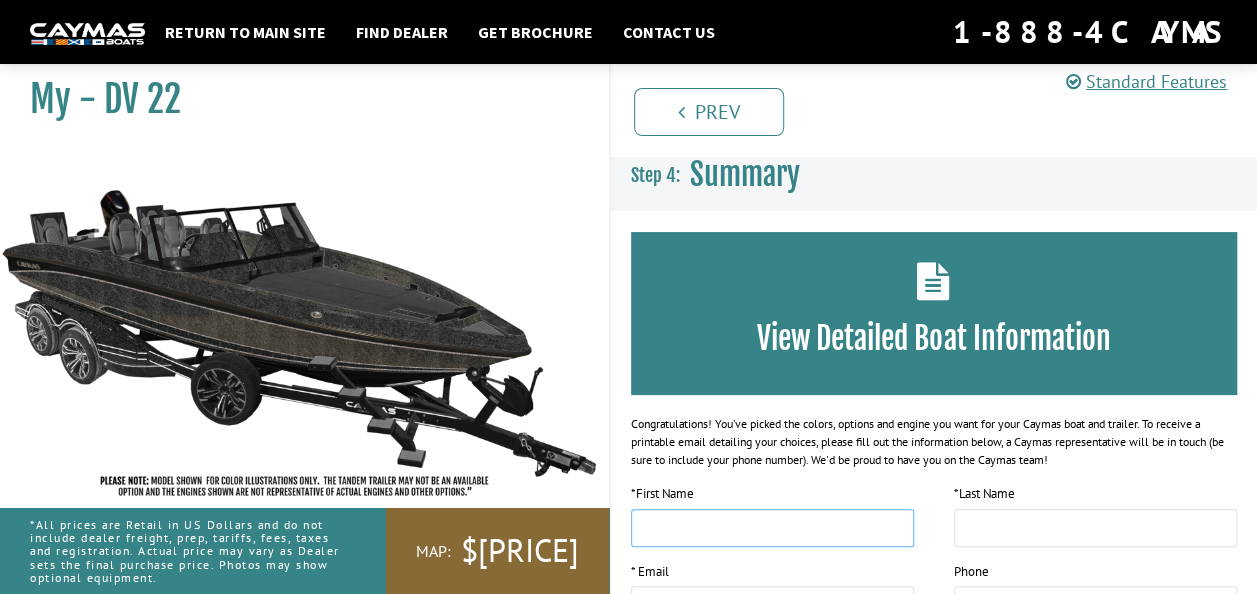 click at bounding box center (772, 528) 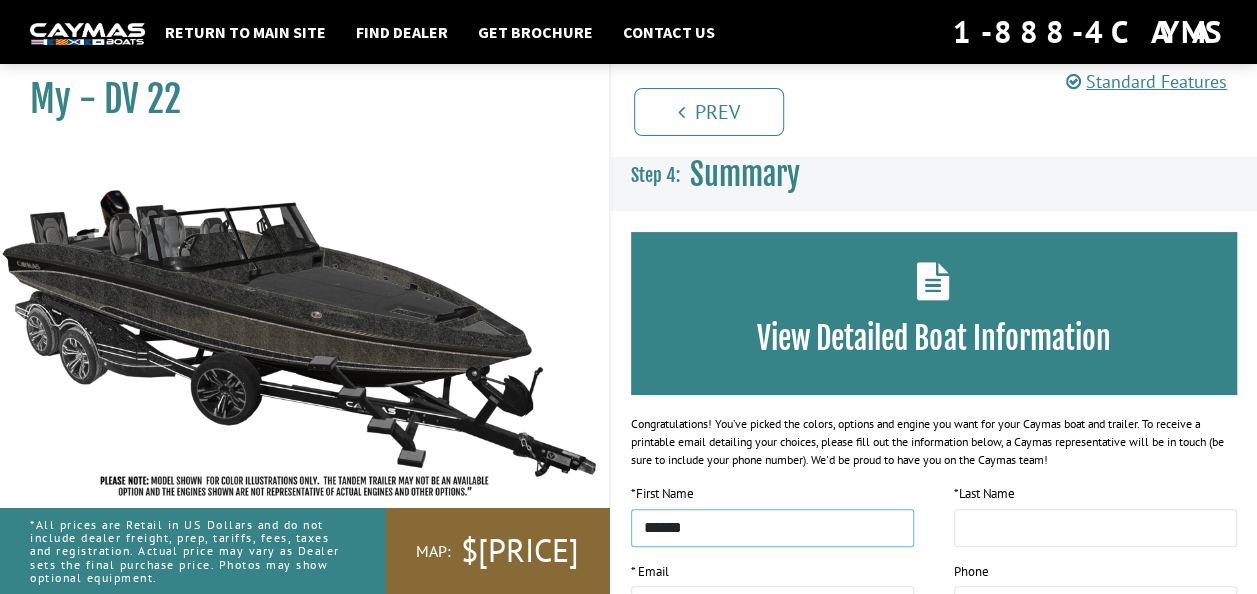 type on "******" 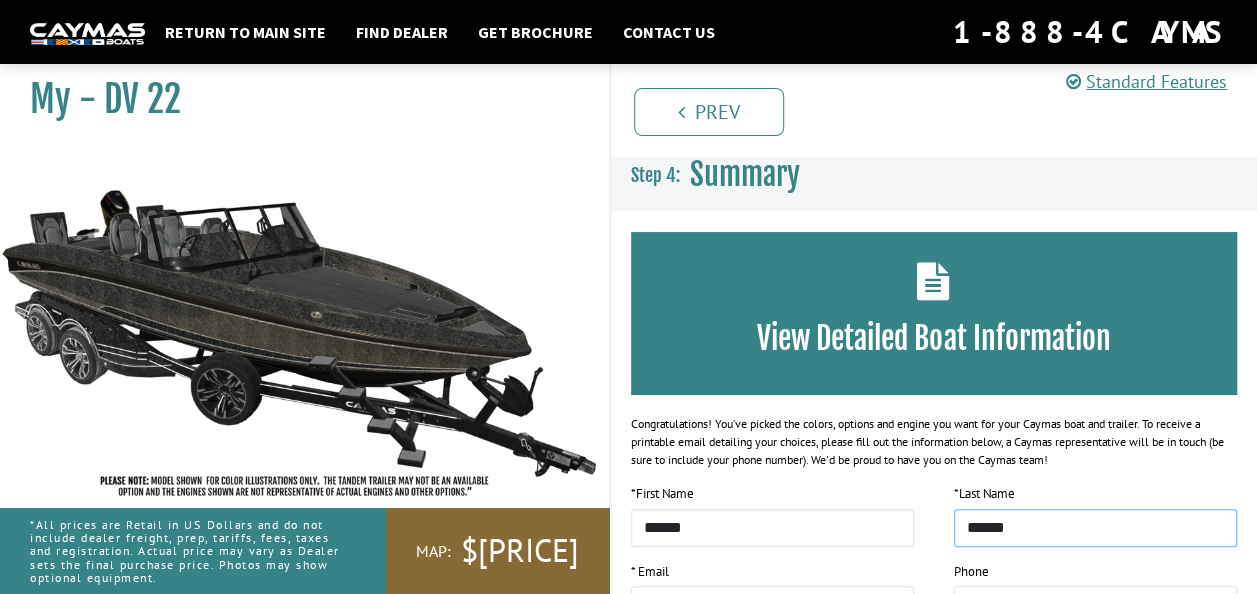 type on "******" 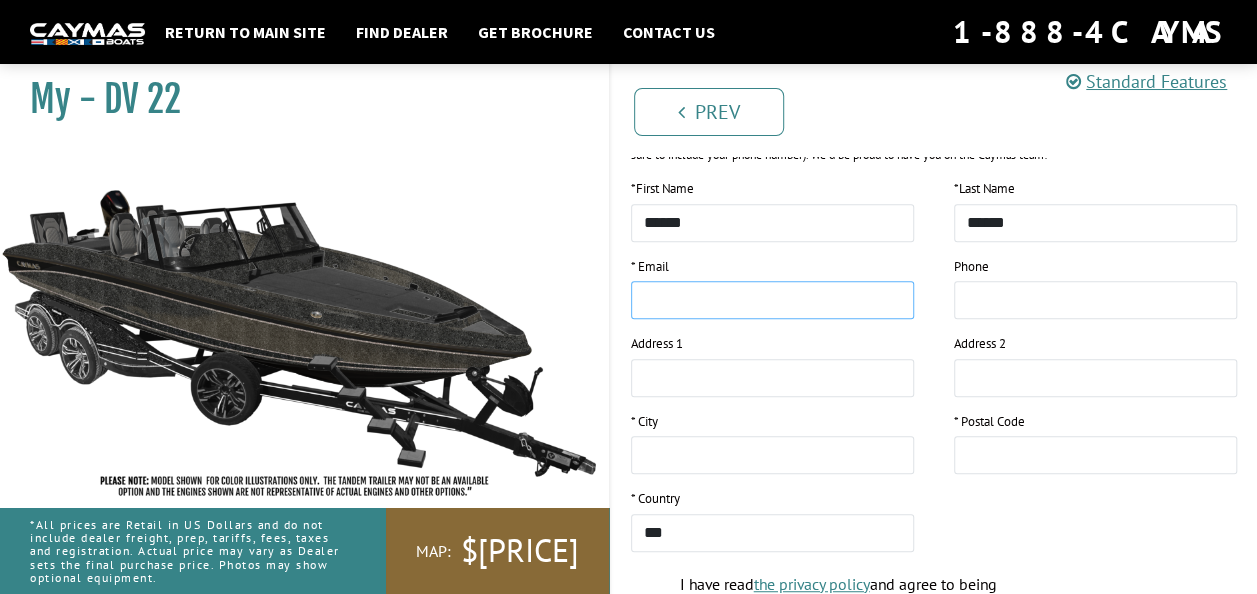 scroll, scrollTop: 308, scrollLeft: 0, axis: vertical 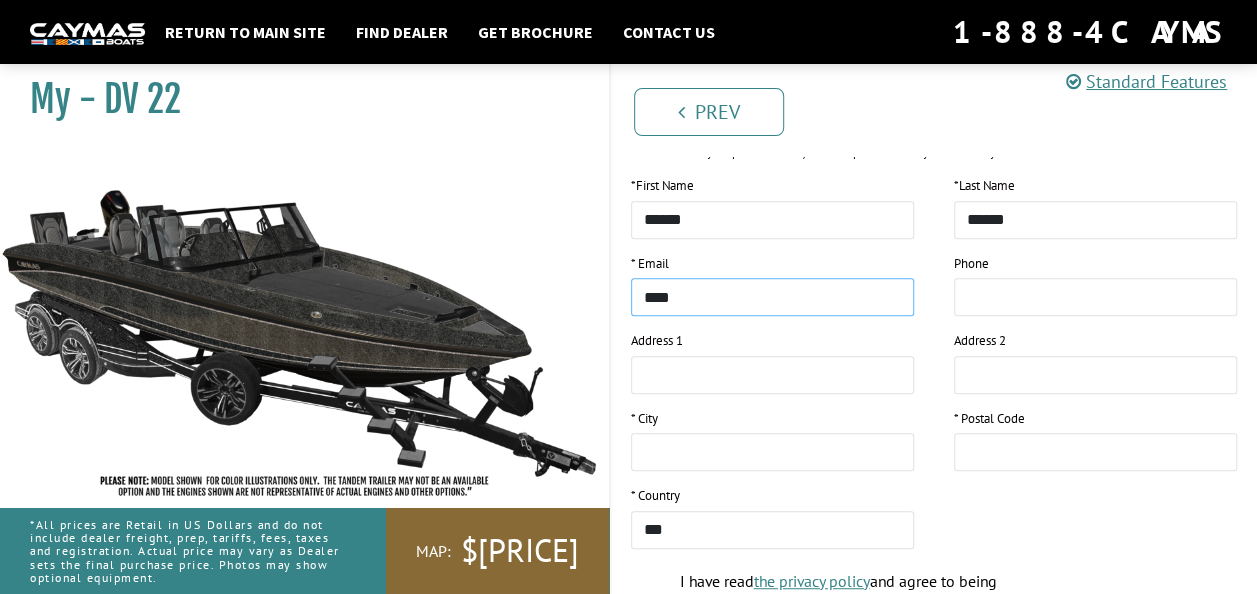 type on "**********" 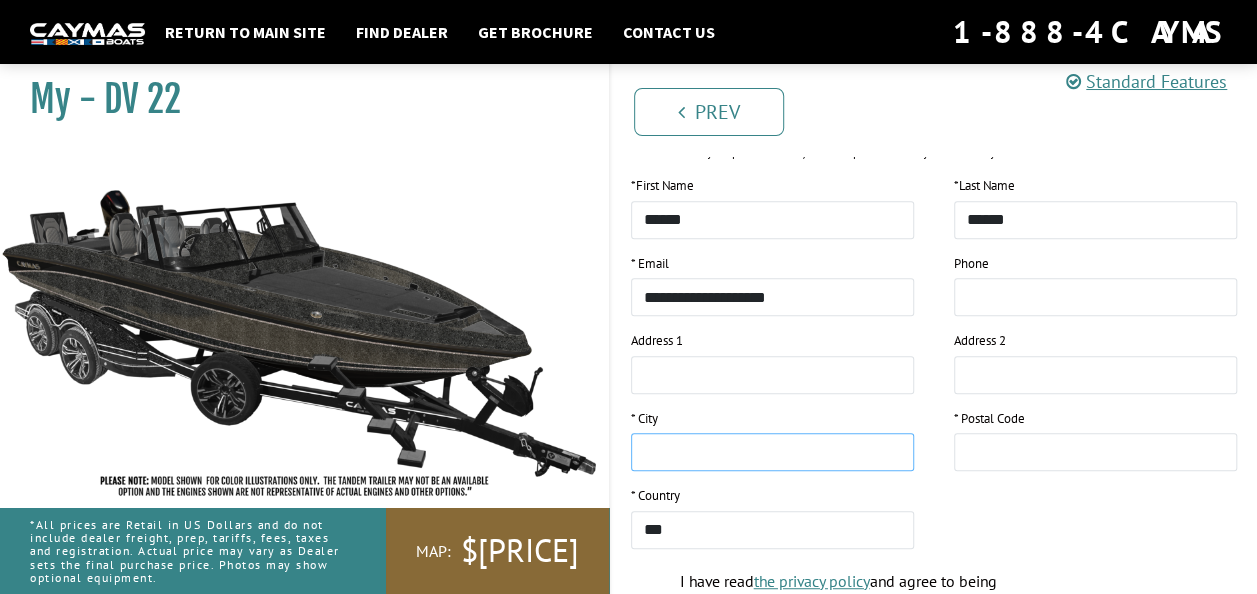 click at bounding box center (772, 452) 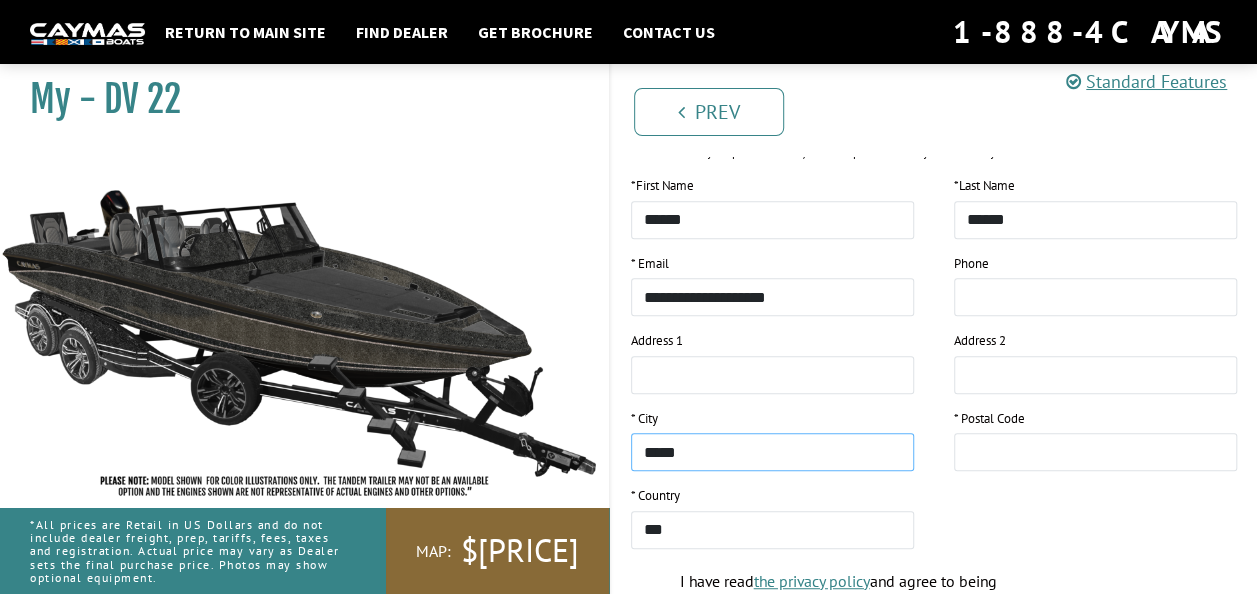 type on "****" 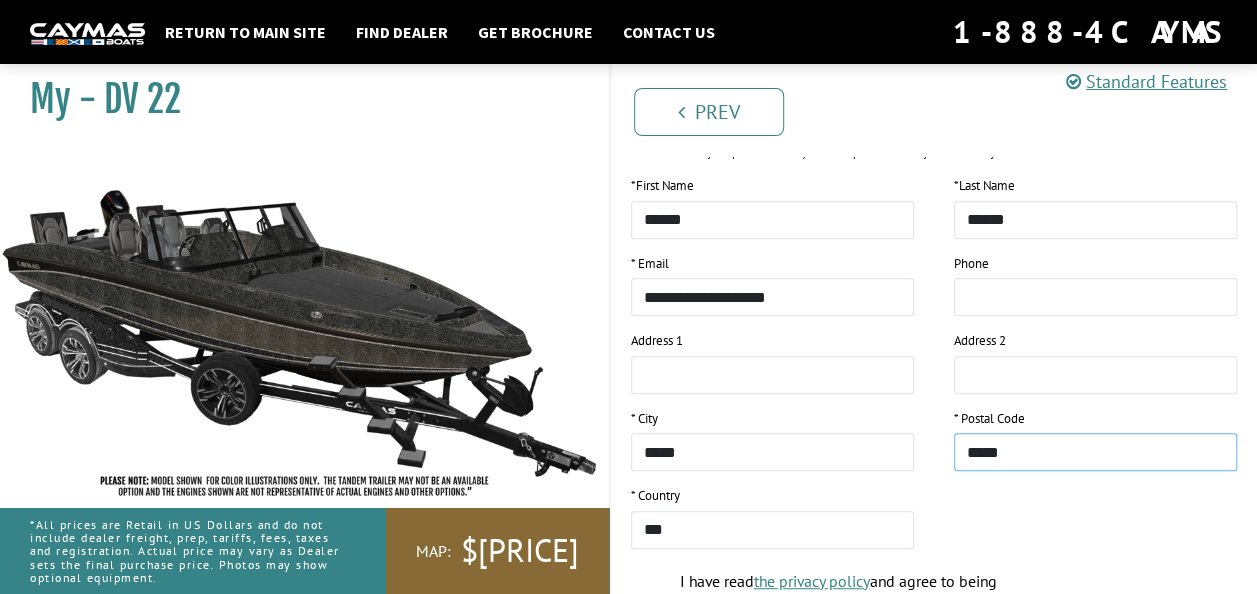 type on "*****" 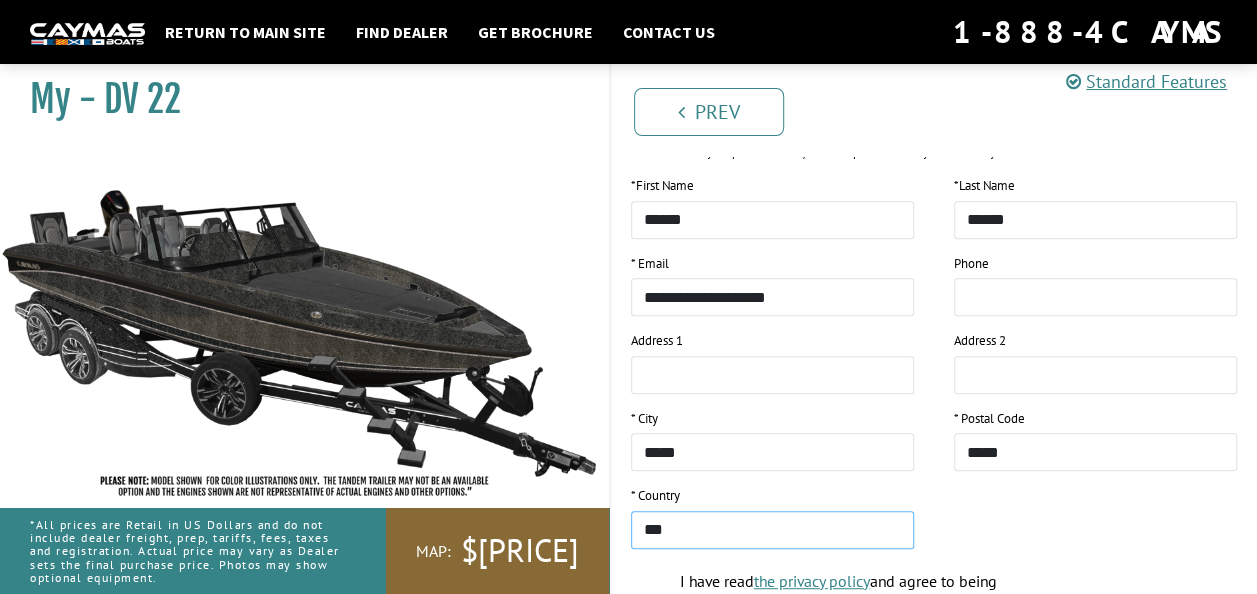 click on "**********" at bounding box center (772, 530) 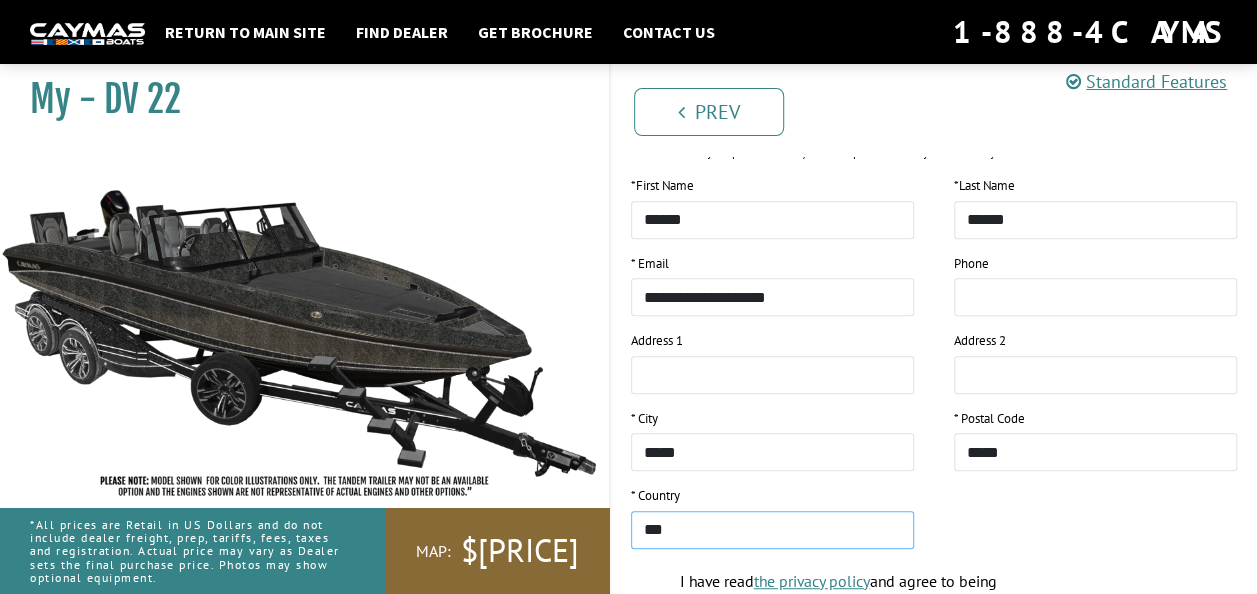 click on "**********" at bounding box center (772, 530) 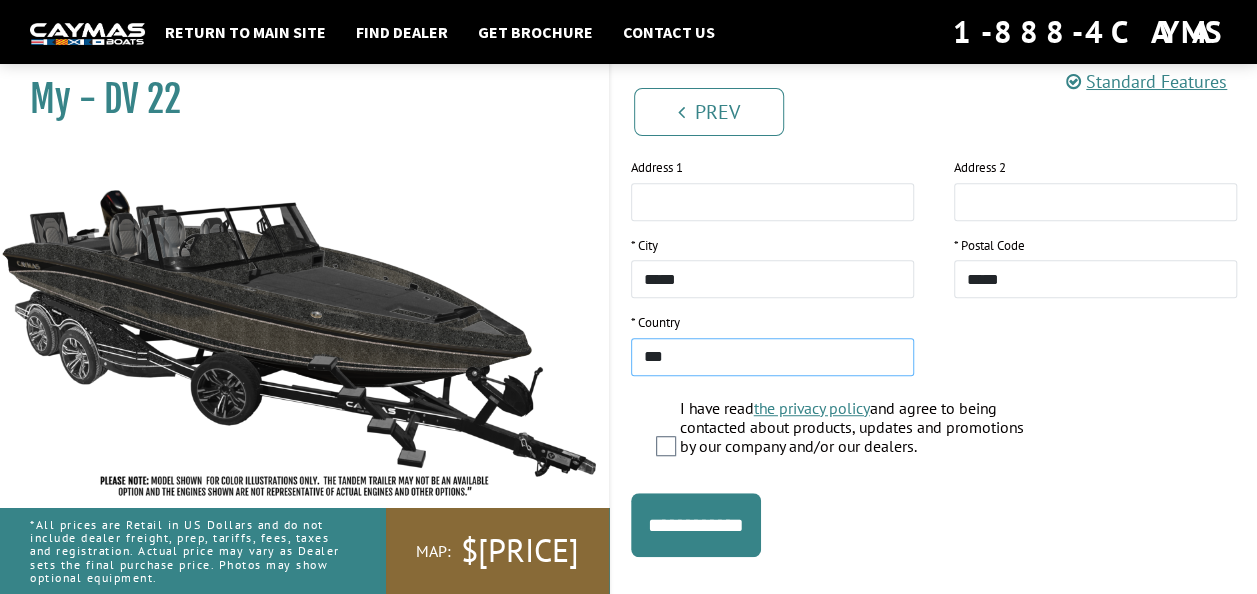 scroll, scrollTop: 483, scrollLeft: 0, axis: vertical 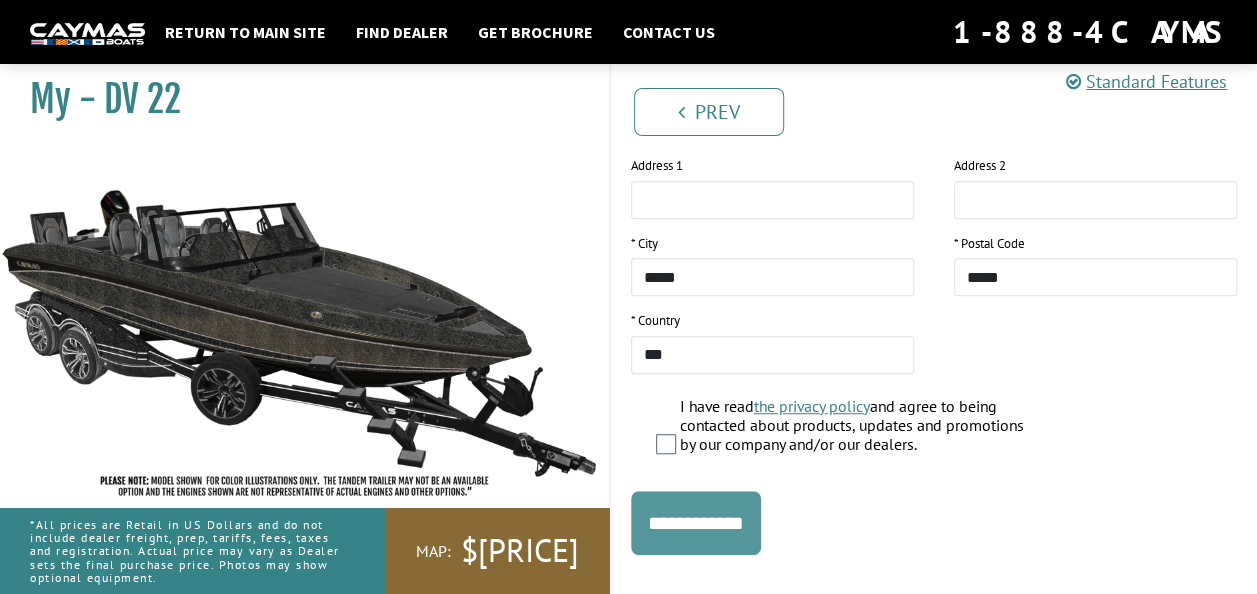click on "**********" at bounding box center (696, 523) 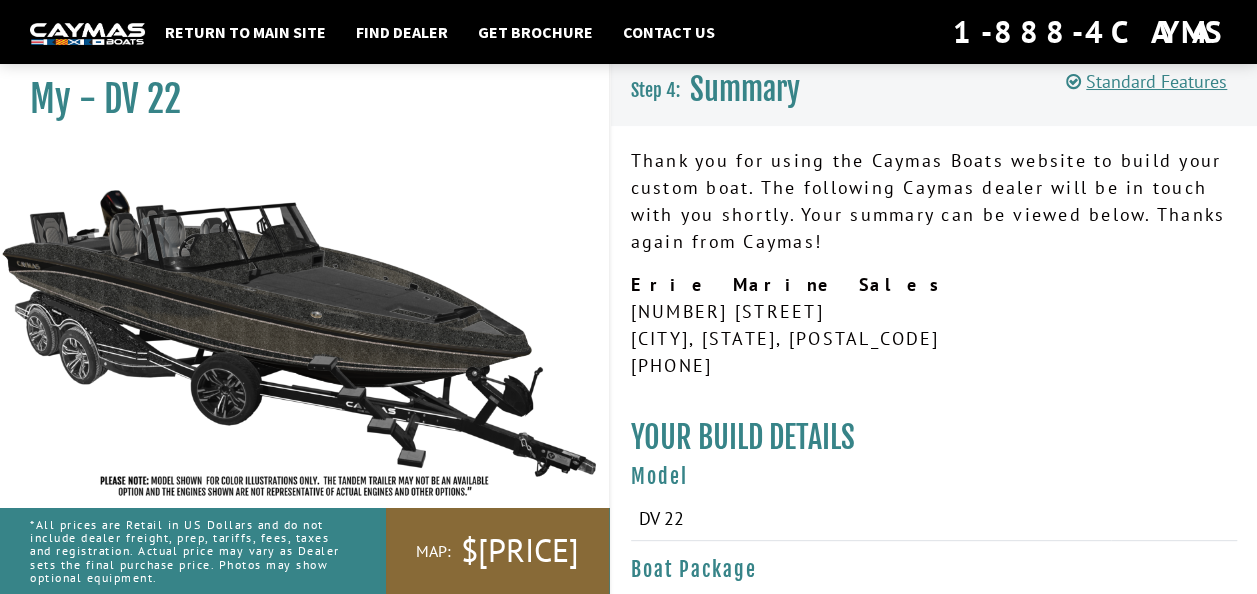 scroll, scrollTop: 0, scrollLeft: 0, axis: both 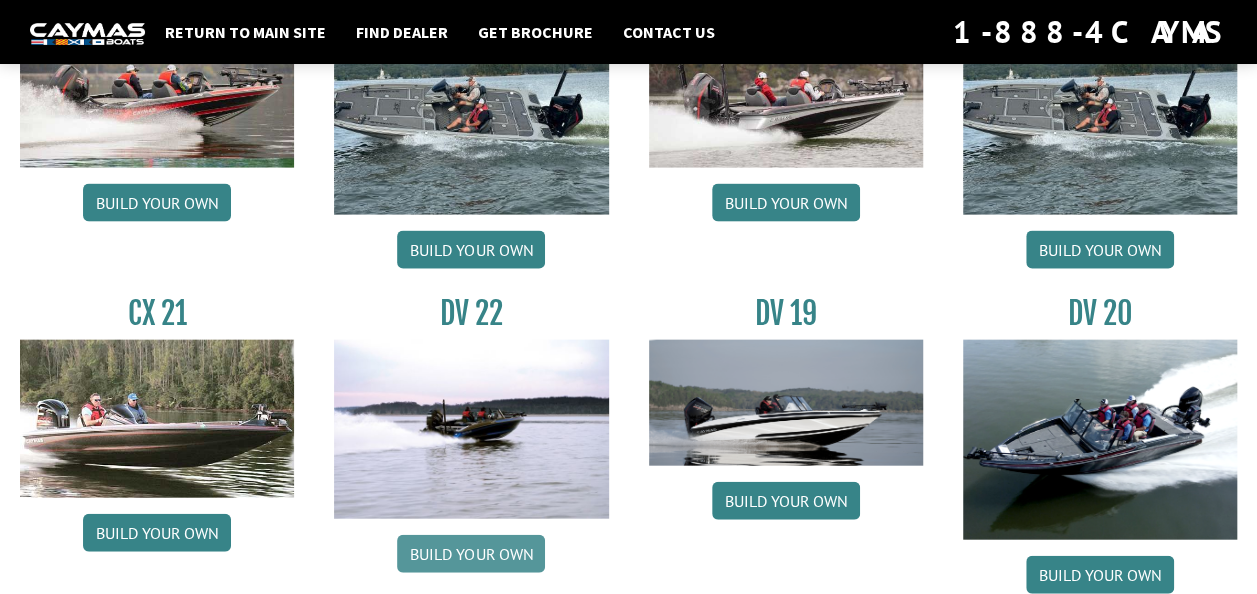 click on "Build your own" at bounding box center [471, 554] 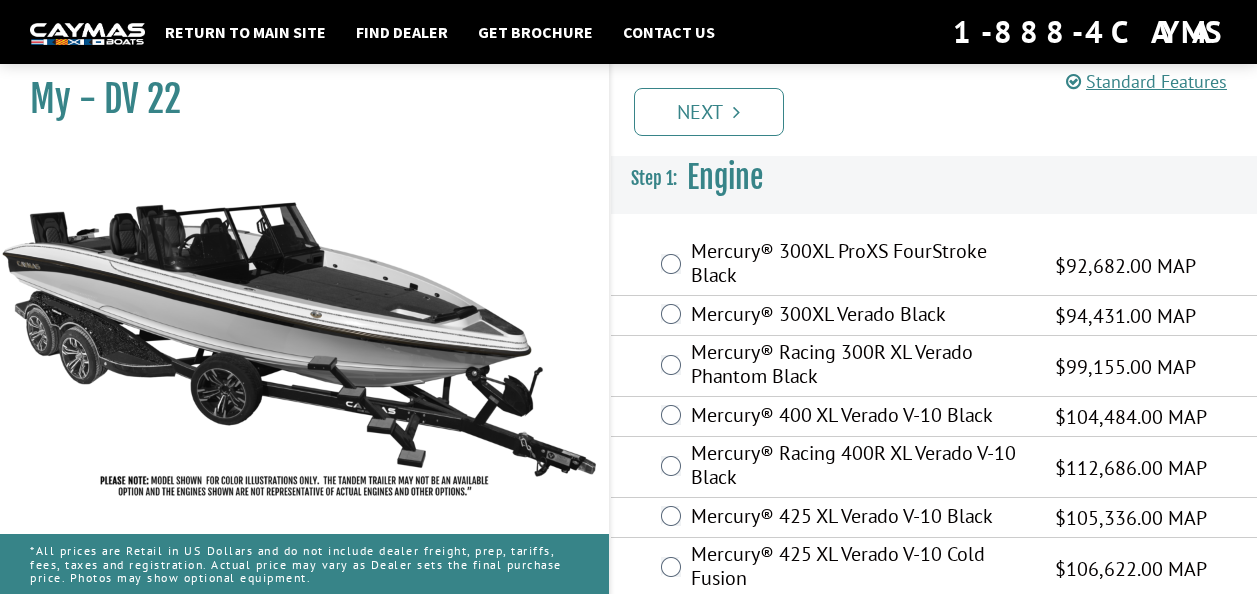 scroll, scrollTop: 0, scrollLeft: 0, axis: both 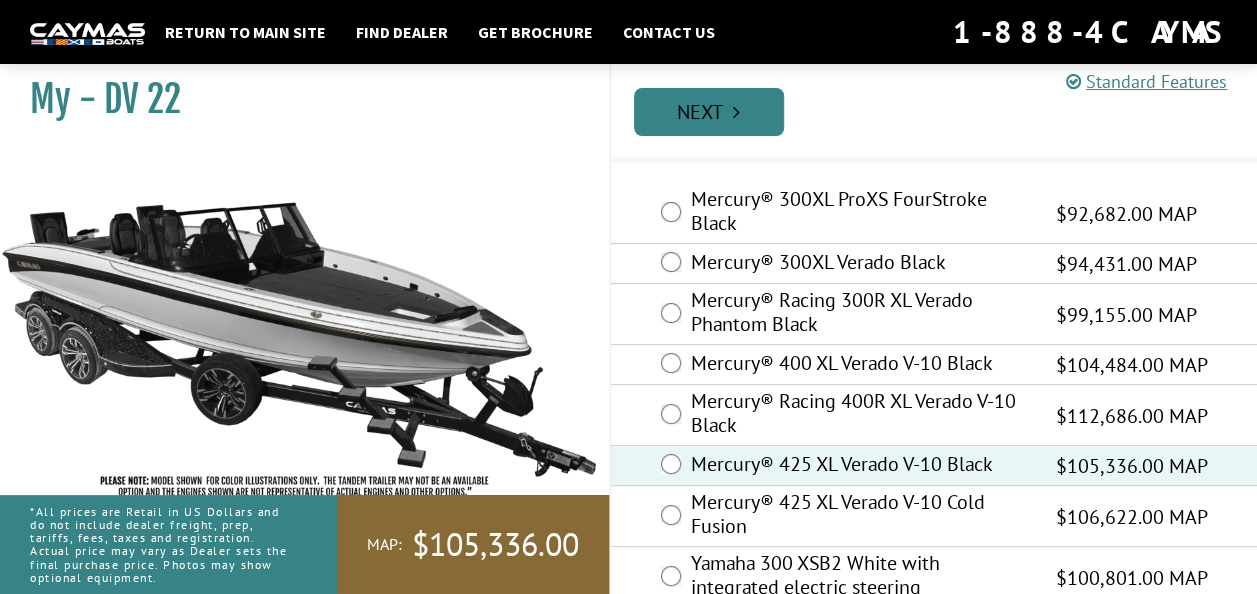click on "Next" at bounding box center (709, 112) 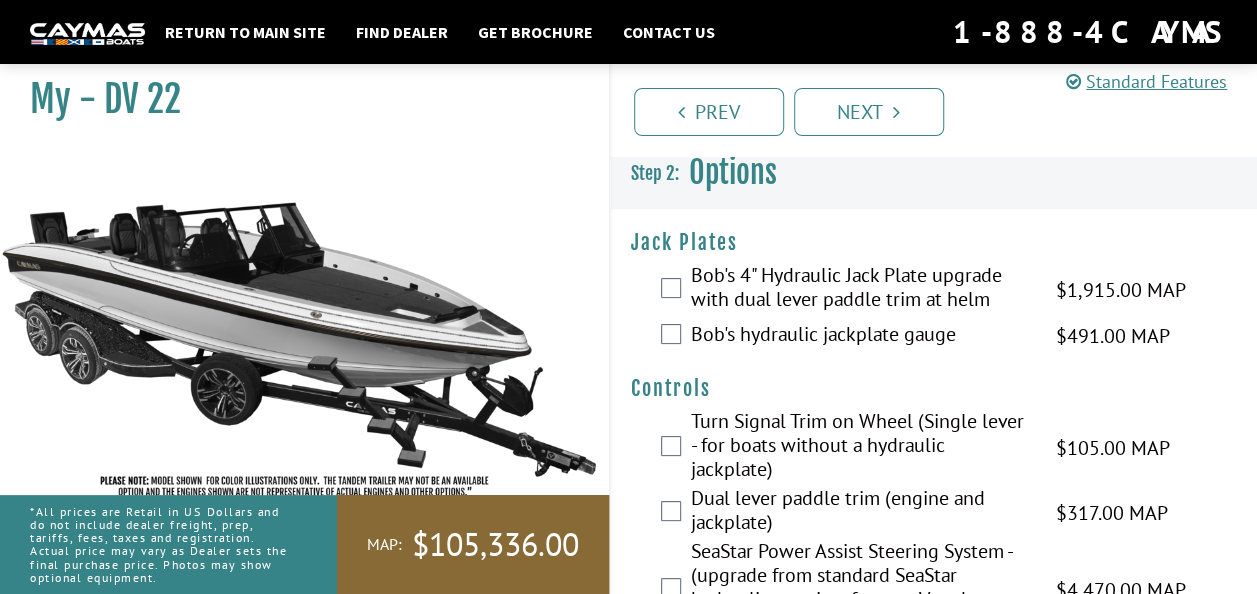scroll, scrollTop: 0, scrollLeft: 0, axis: both 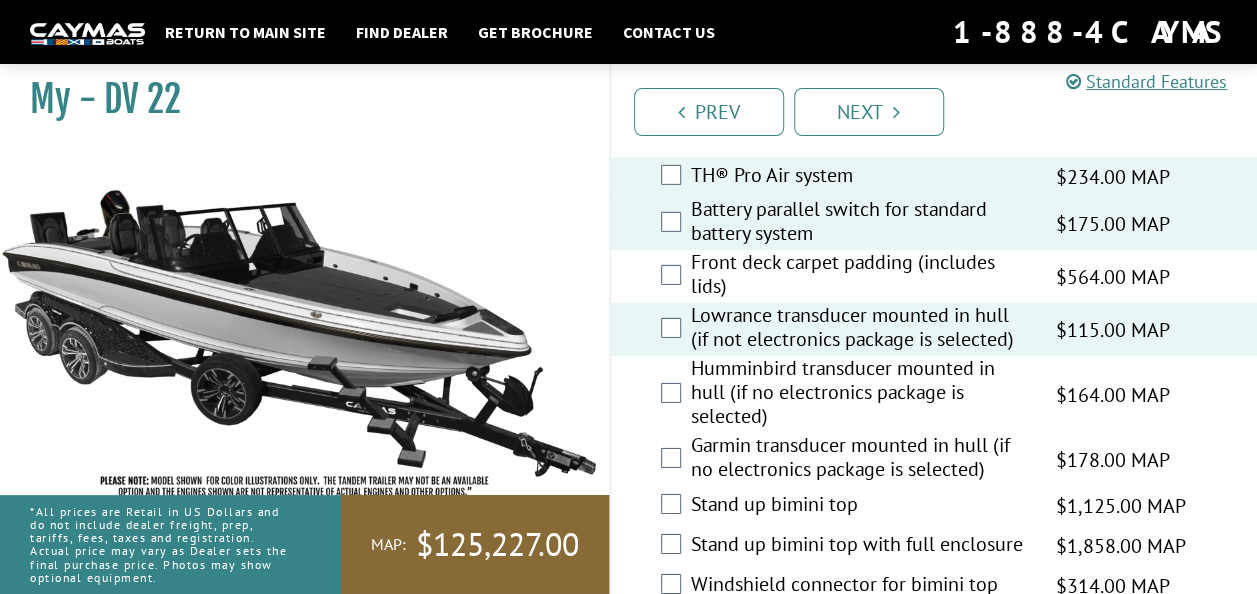 click on "Front deck carpet padding (includes lids)" at bounding box center (861, 276) 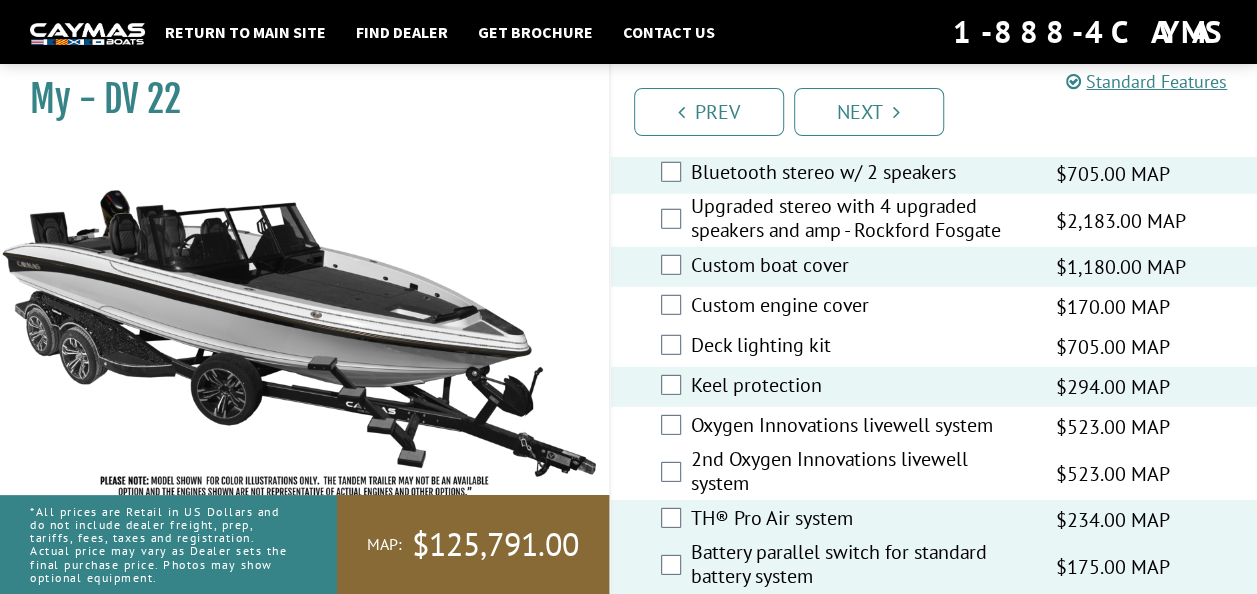 scroll, scrollTop: 2695, scrollLeft: 0, axis: vertical 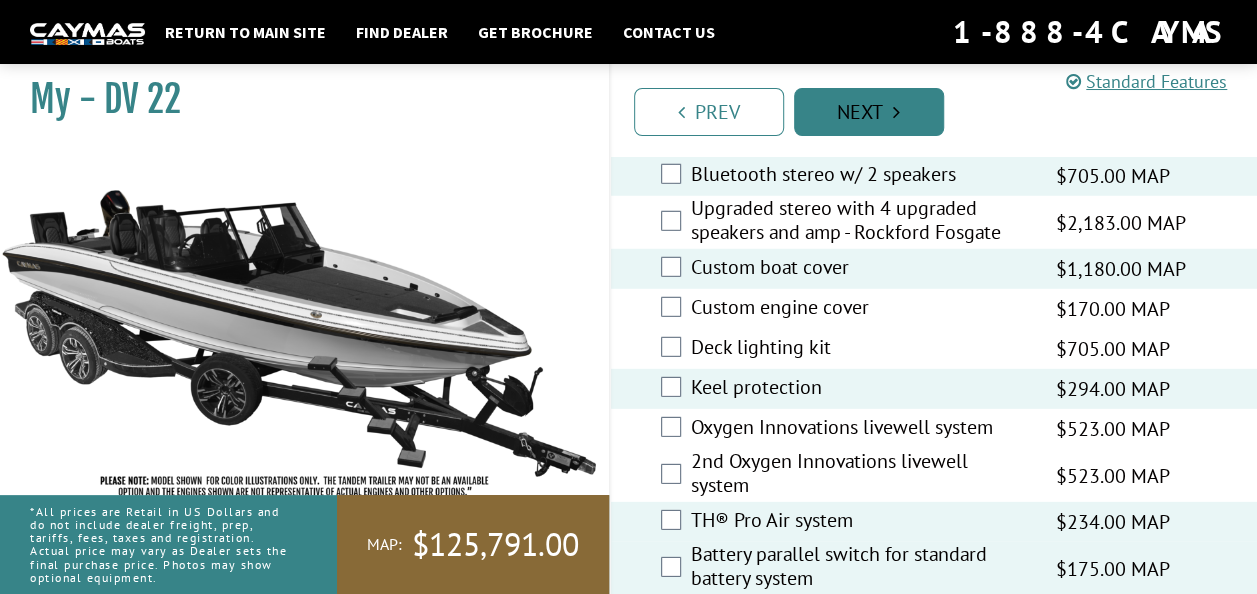 click at bounding box center [896, 112] 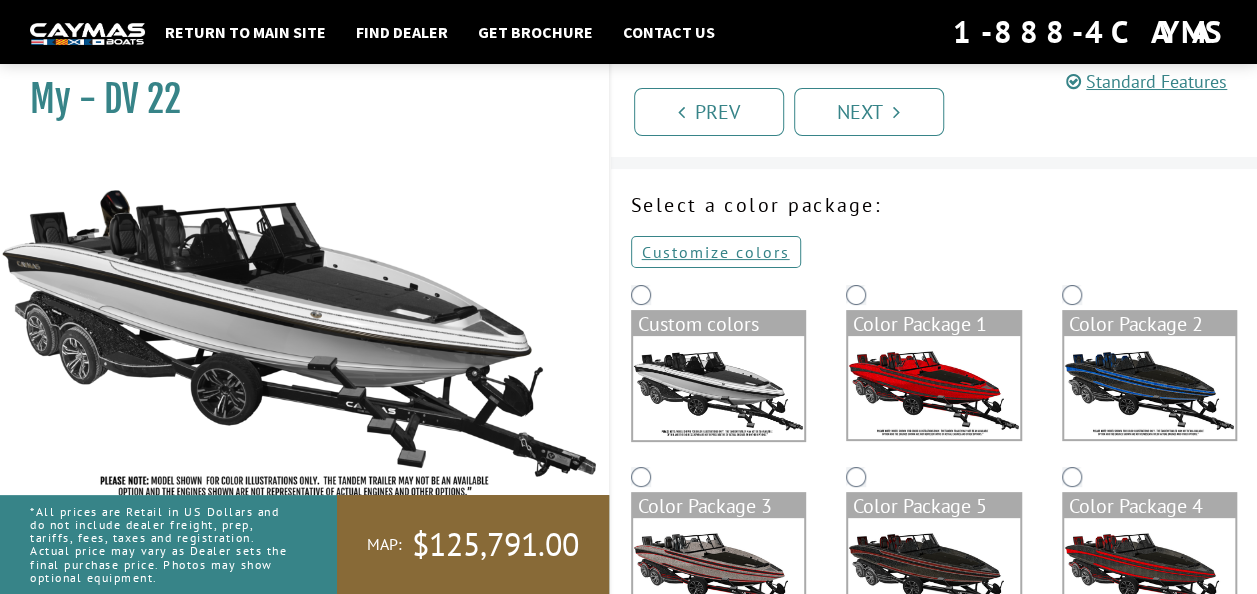 scroll, scrollTop: 0, scrollLeft: 0, axis: both 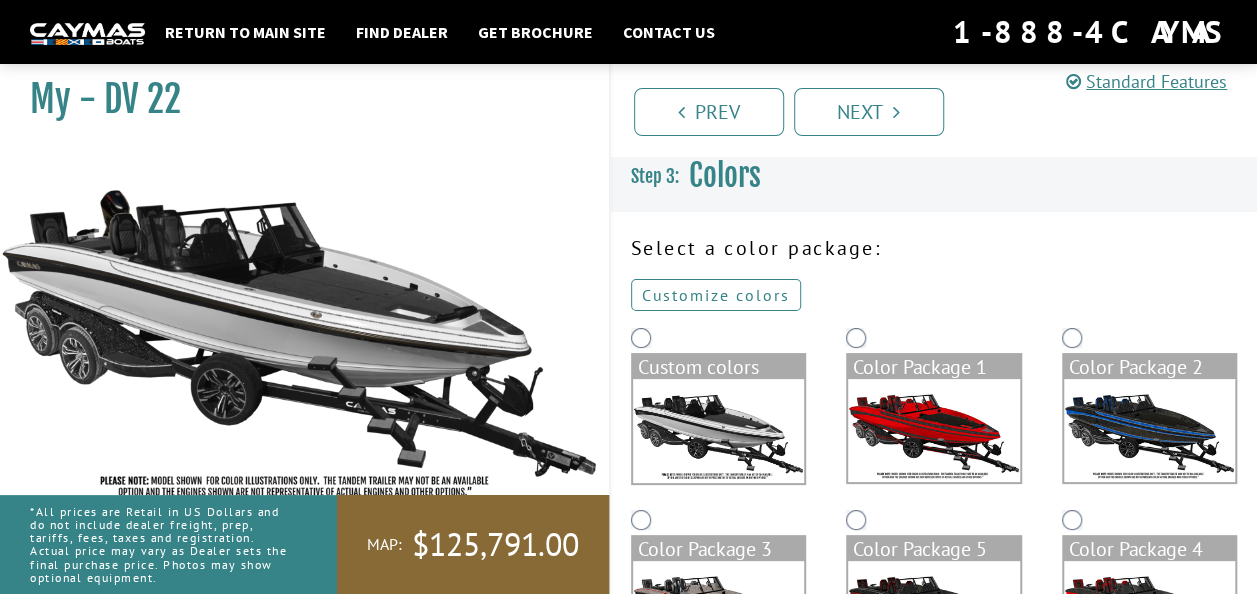 click on "Customize colors" at bounding box center [716, 295] 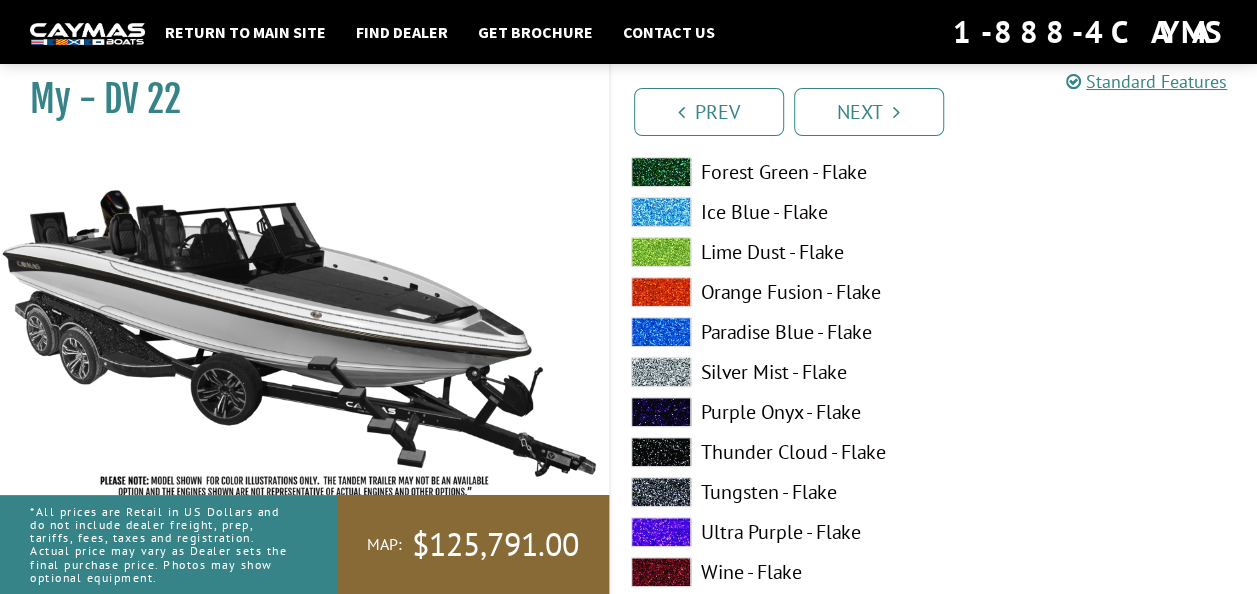 scroll, scrollTop: 487, scrollLeft: 0, axis: vertical 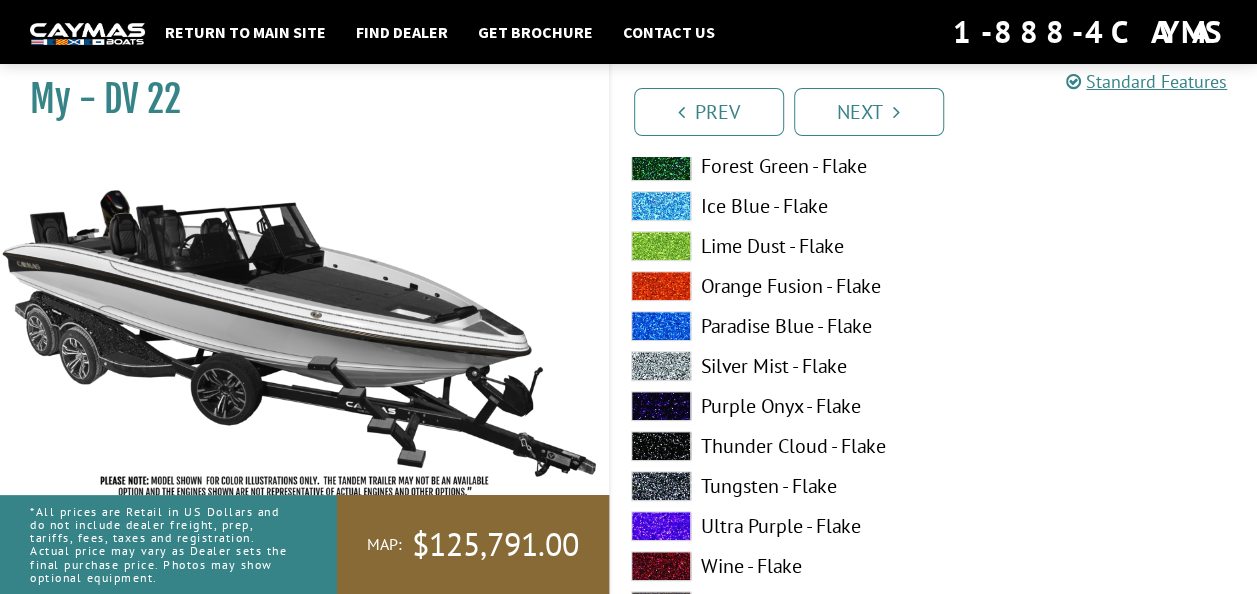 click at bounding box center [661, 486] 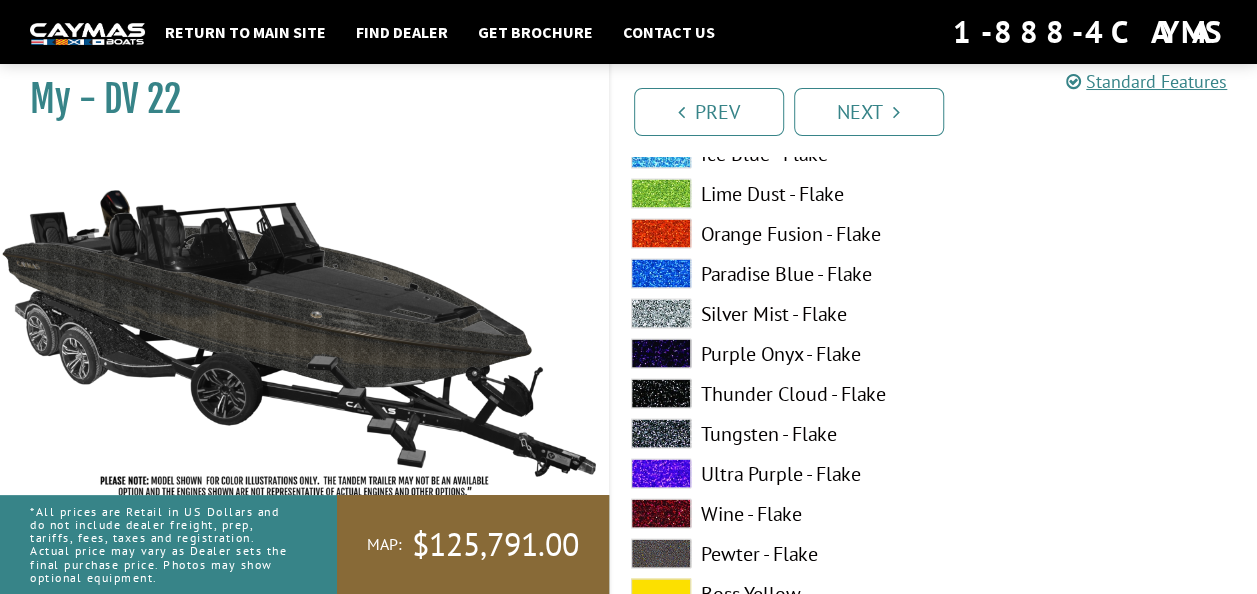 scroll, scrollTop: 1764, scrollLeft: 0, axis: vertical 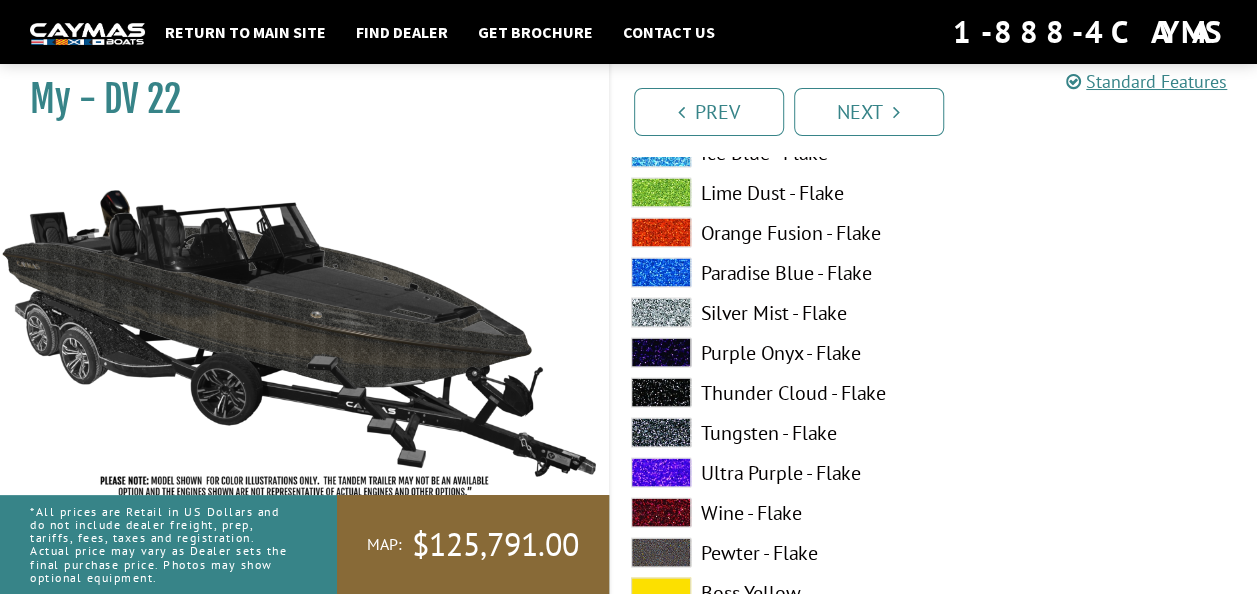 click at bounding box center [661, 432] 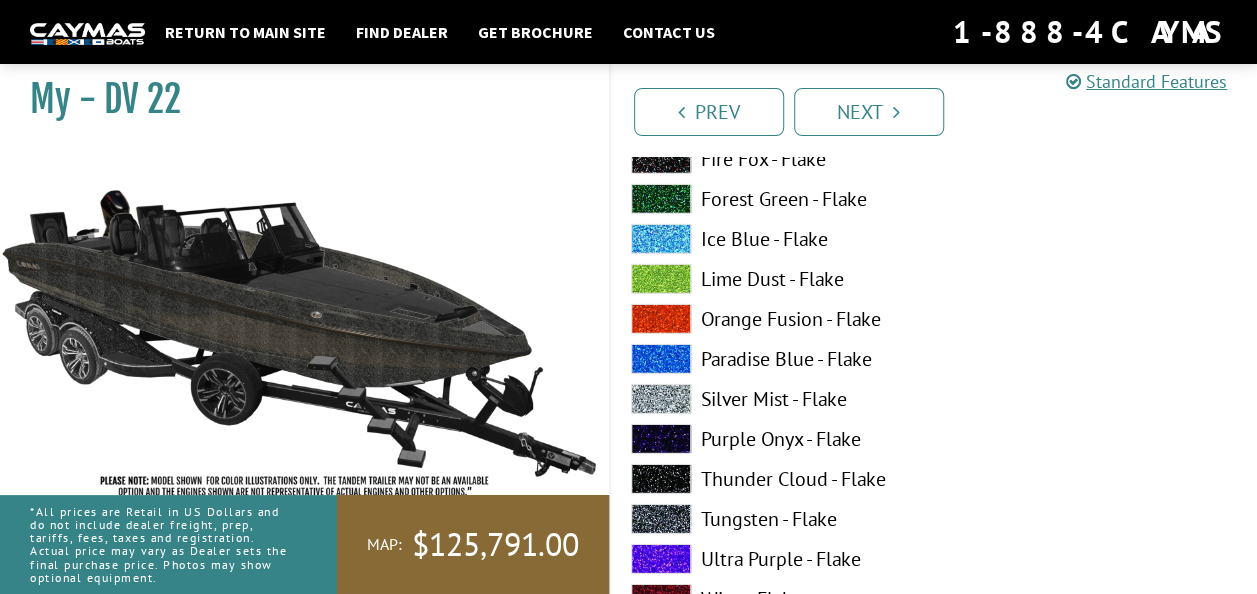 scroll, scrollTop: 2913, scrollLeft: 0, axis: vertical 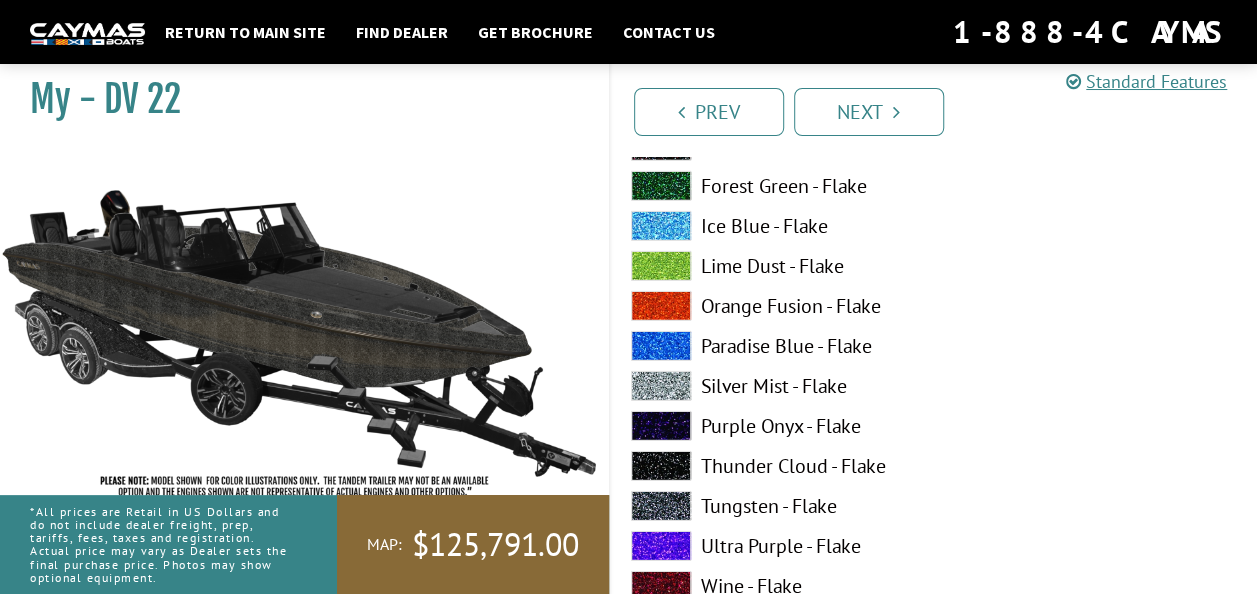 click at bounding box center [661, 506] 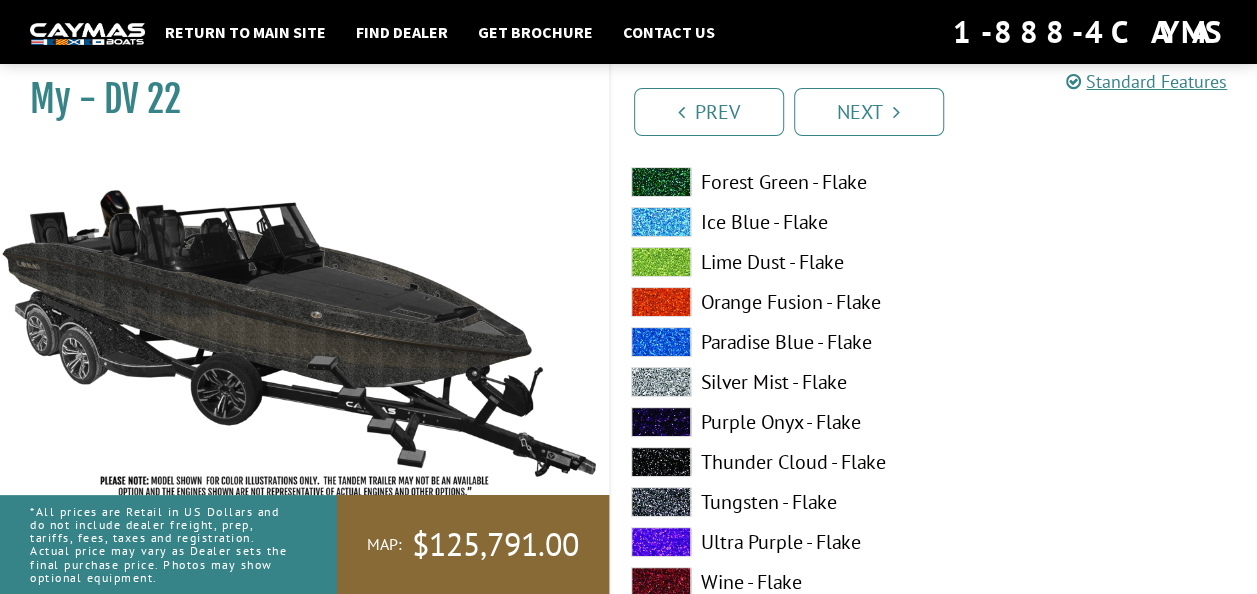 scroll, scrollTop: 3750, scrollLeft: 0, axis: vertical 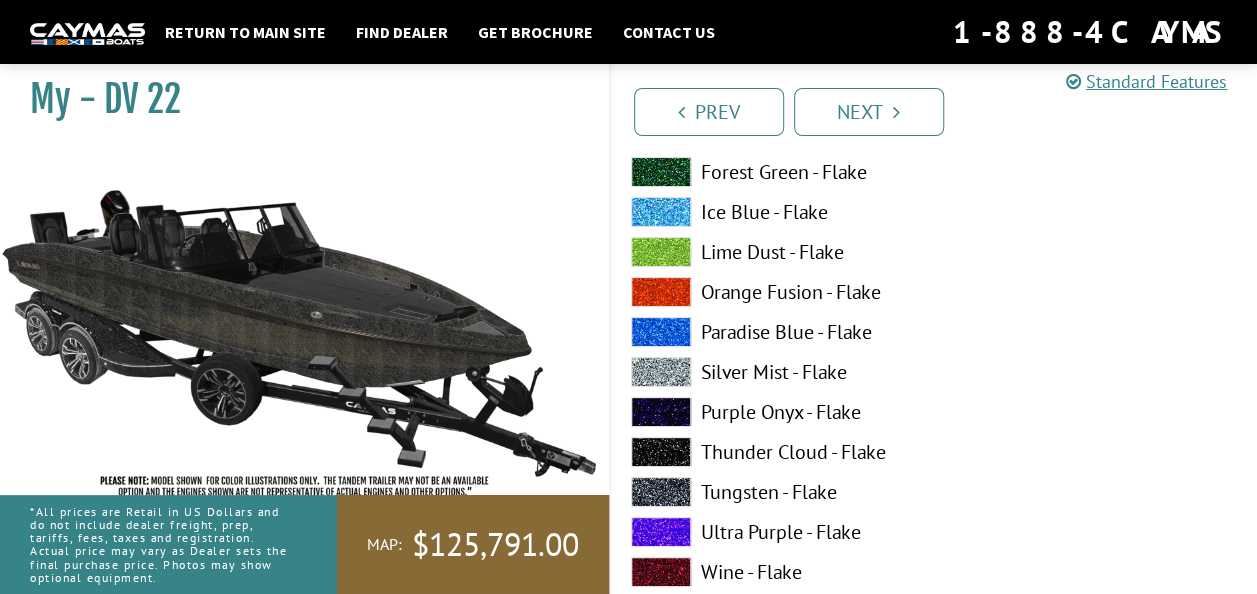 click at bounding box center (661, 492) 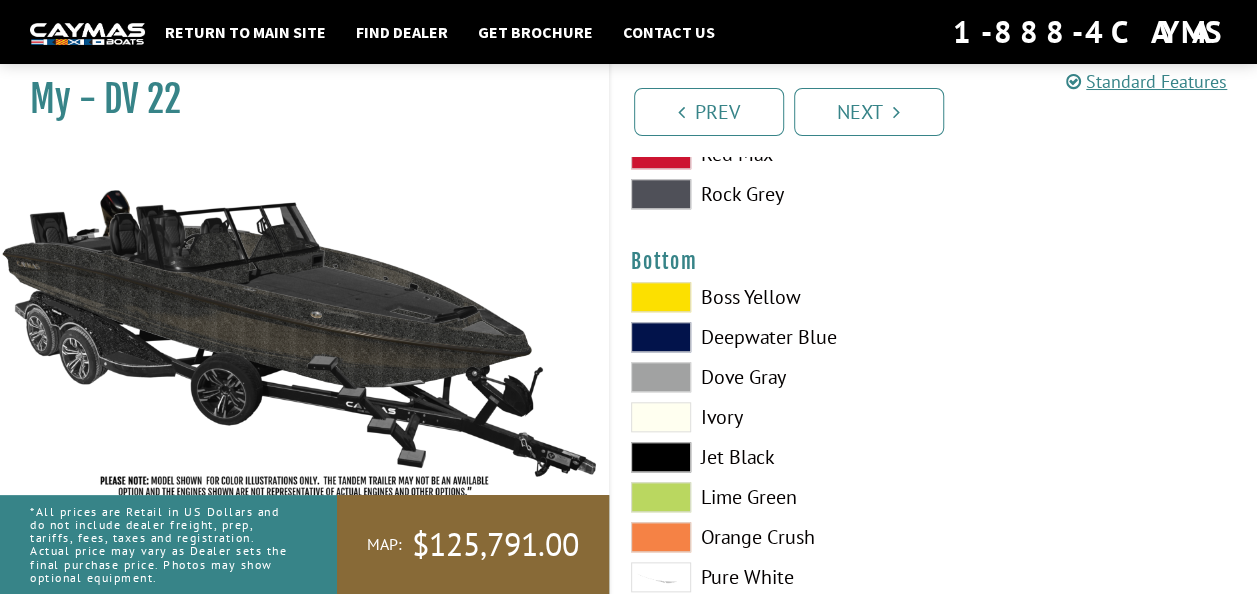 scroll, scrollTop: 4571, scrollLeft: 0, axis: vertical 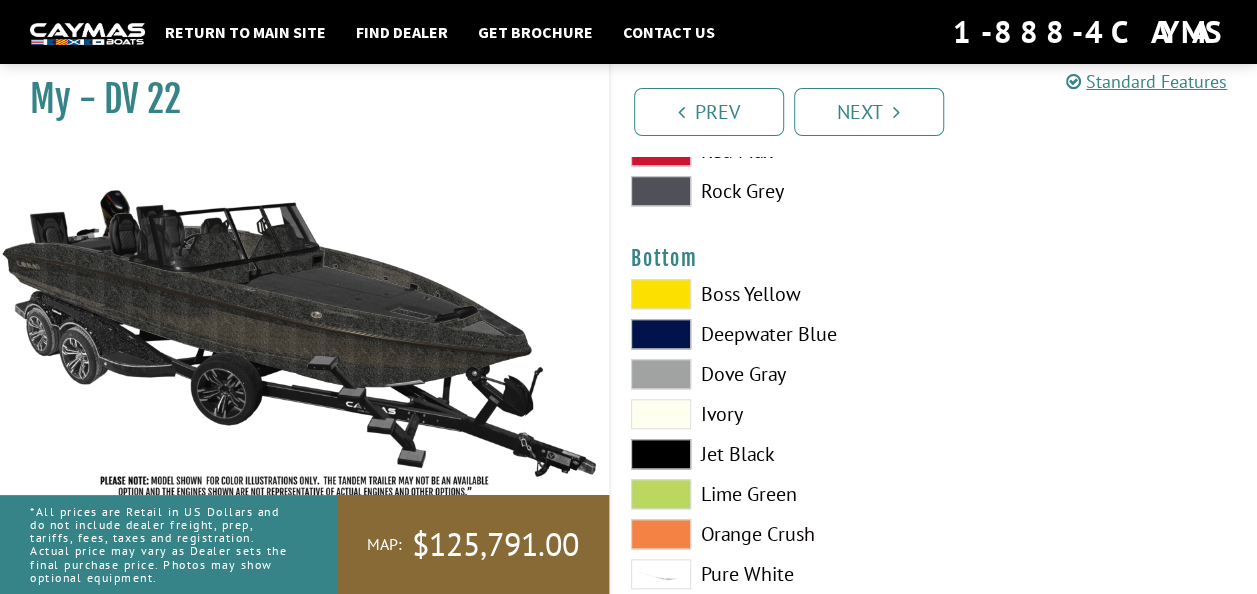 click at bounding box center [661, 454] 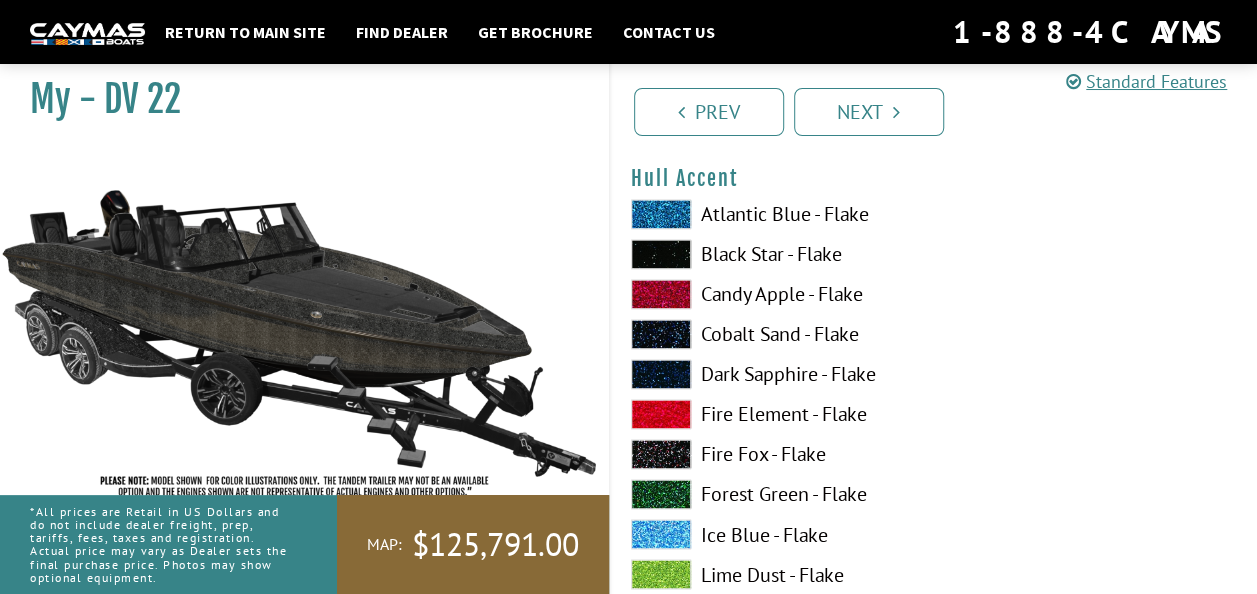 scroll, scrollTop: 5115, scrollLeft: 0, axis: vertical 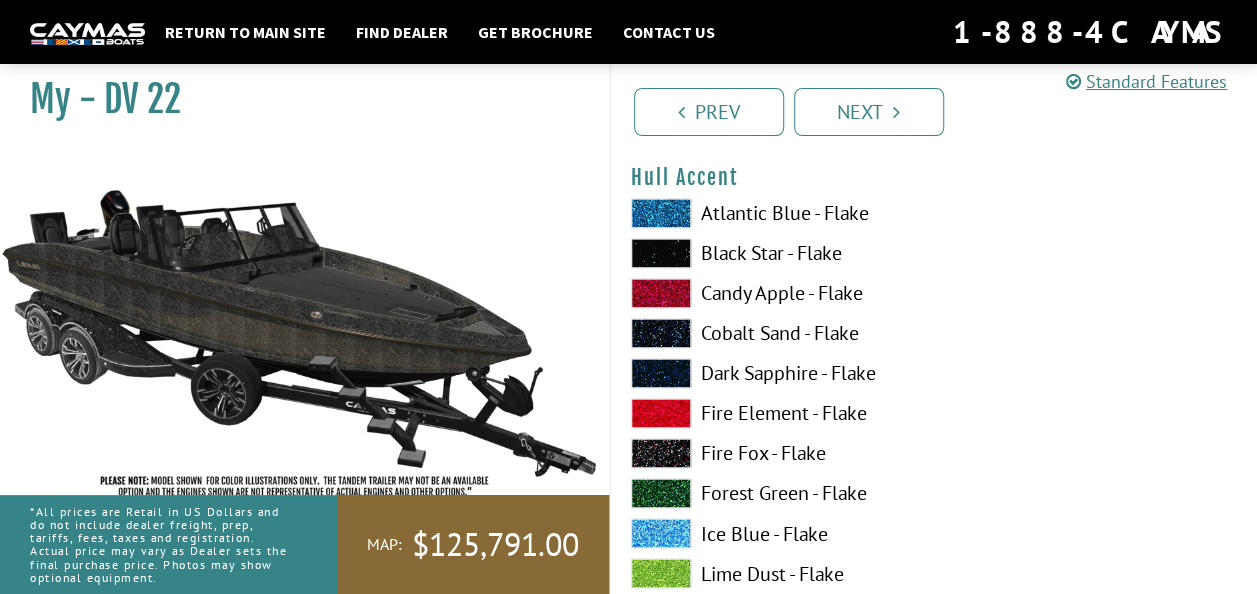 click at bounding box center (661, 253) 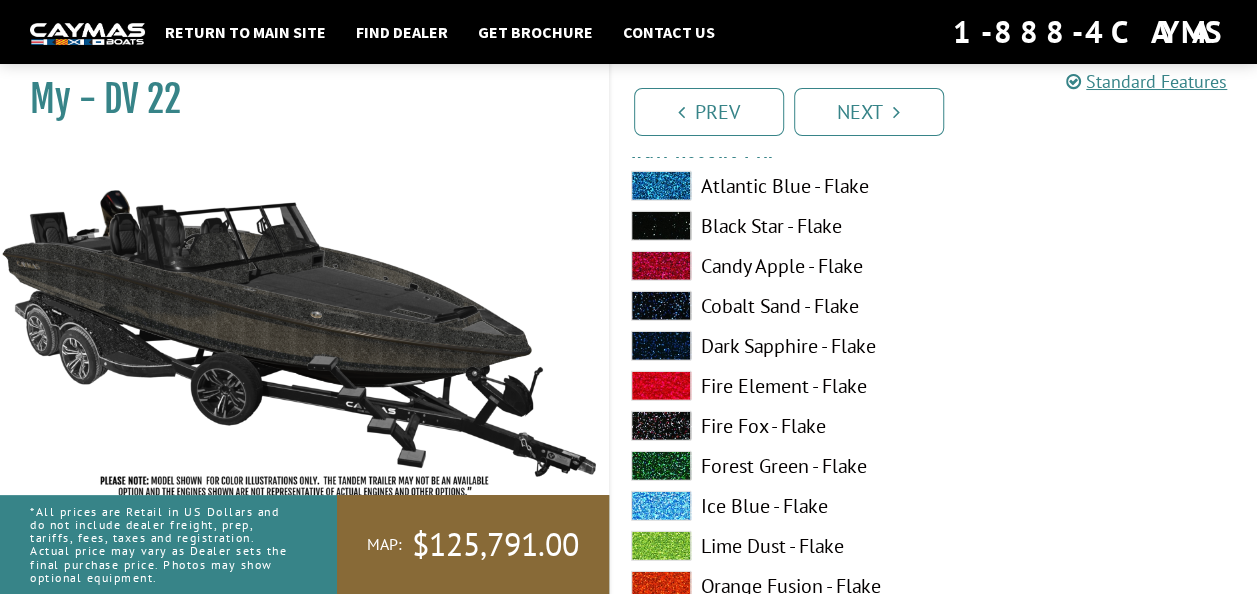 scroll, scrollTop: 6448, scrollLeft: 0, axis: vertical 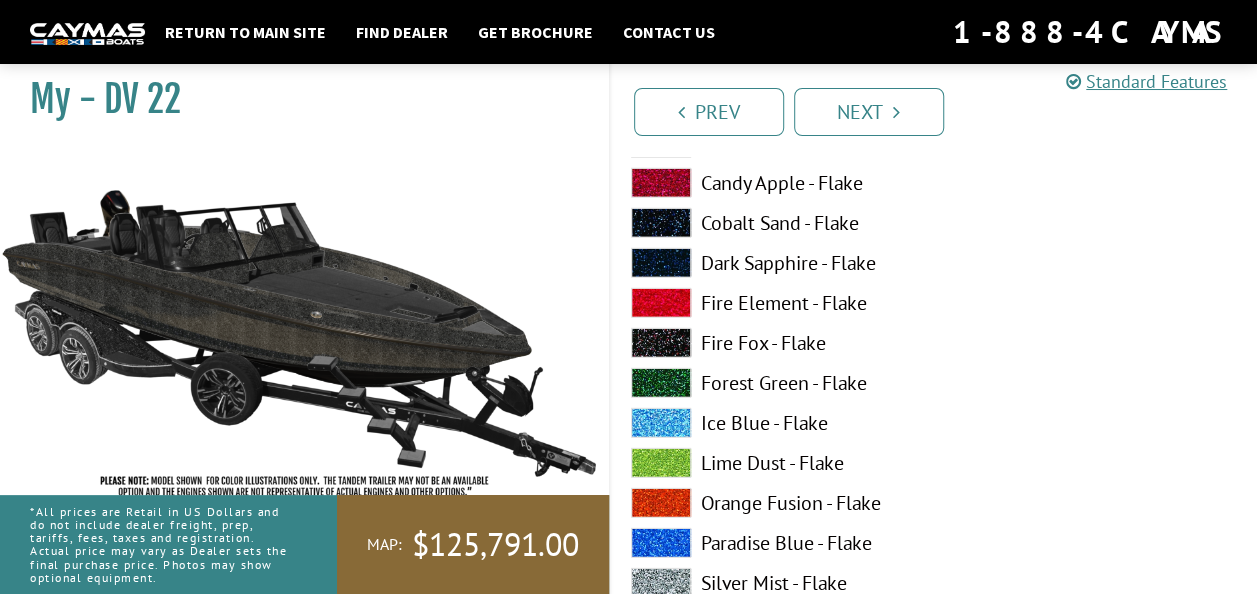 click at bounding box center (661, 583) 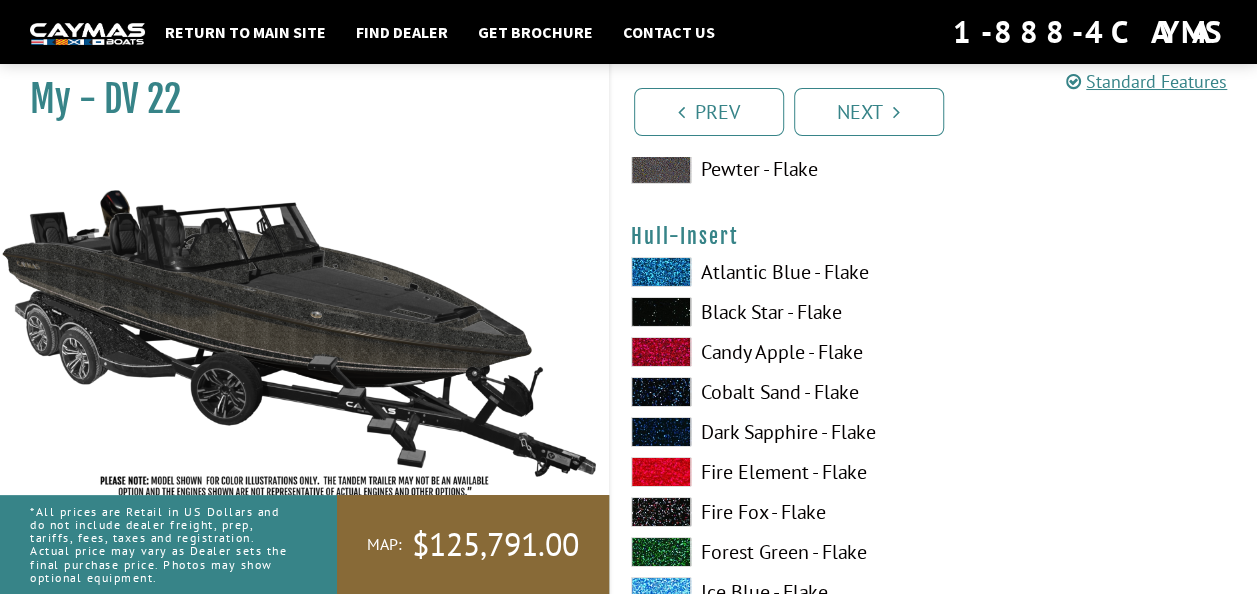 scroll, scrollTop: 7104, scrollLeft: 0, axis: vertical 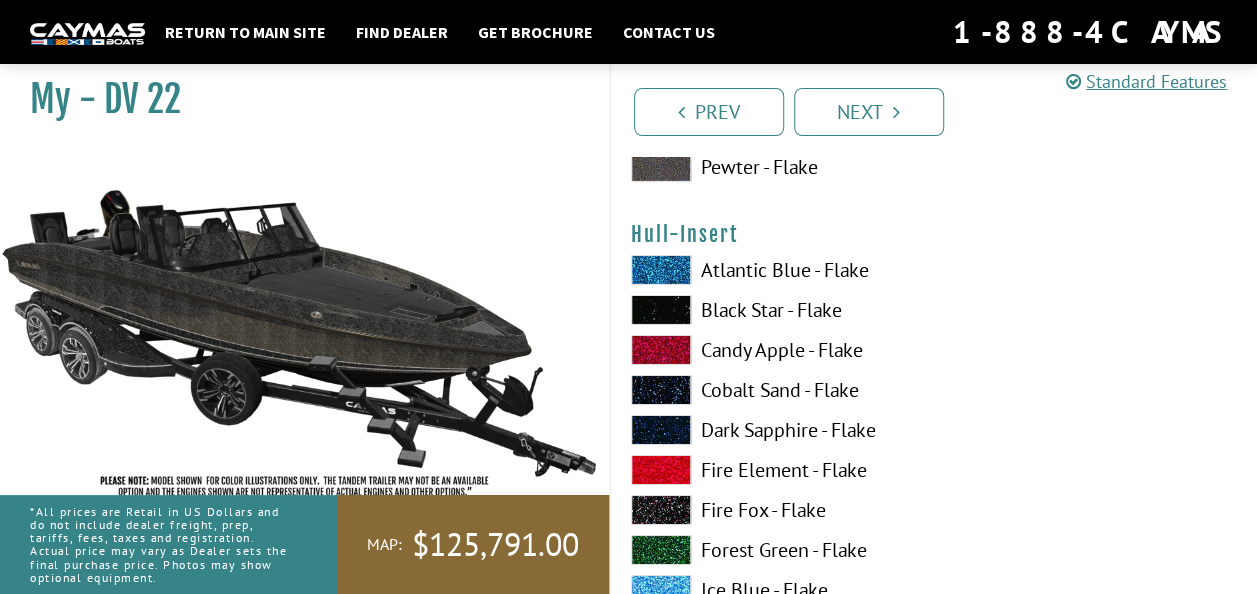click at bounding box center [661, 310] 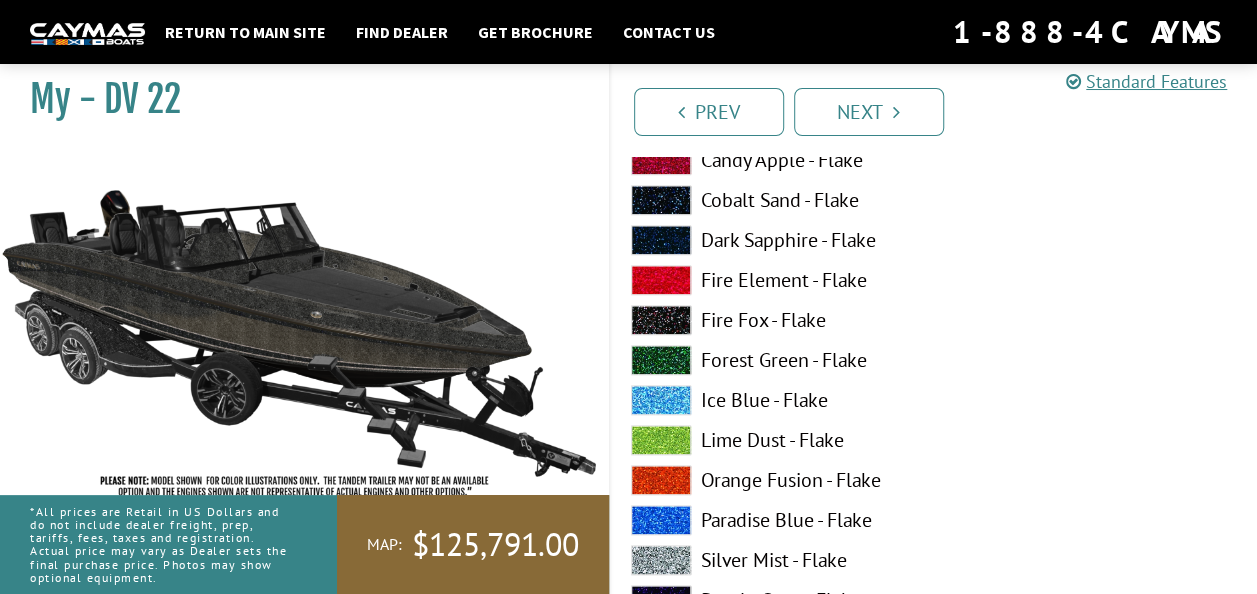 scroll, scrollTop: 8518, scrollLeft: 0, axis: vertical 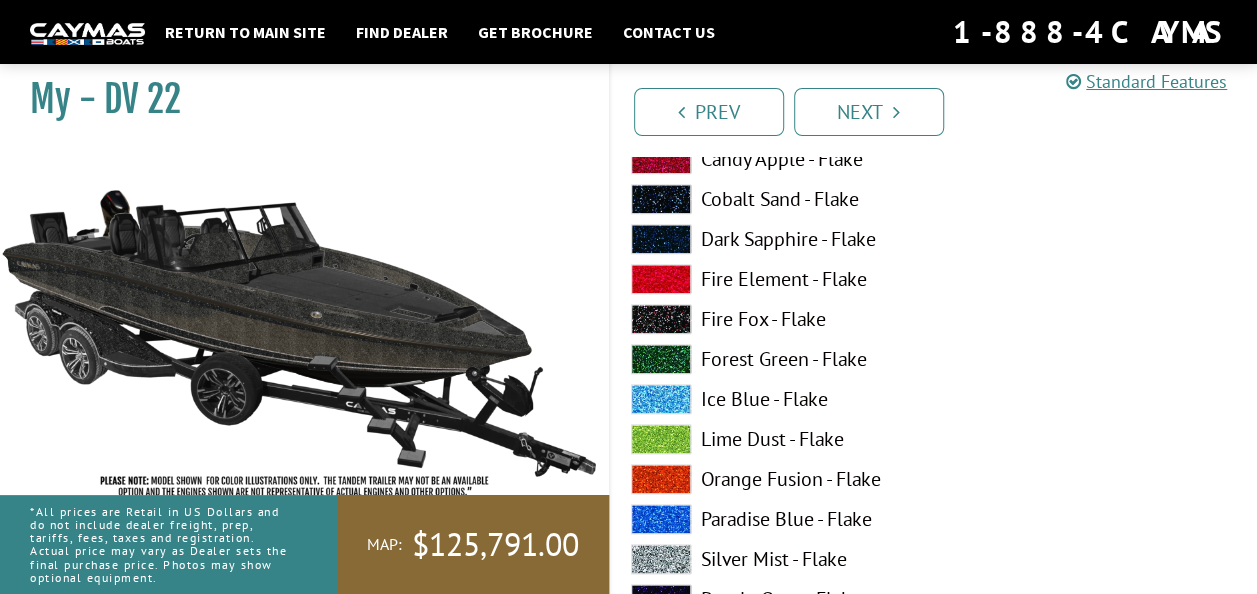 click at bounding box center [661, 559] 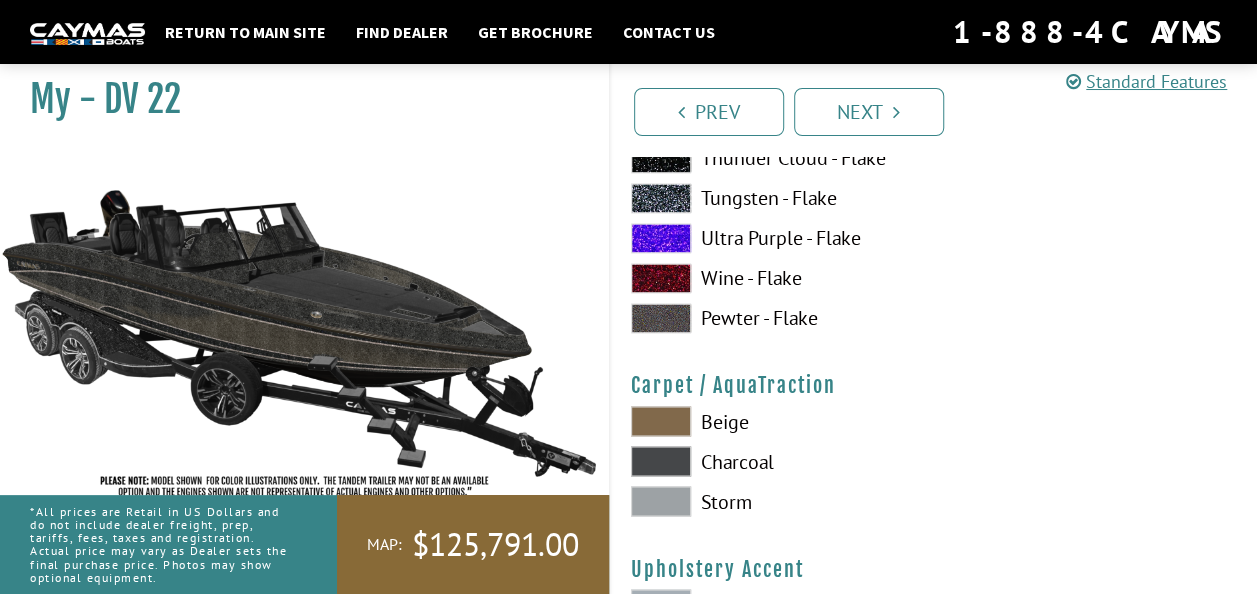 scroll, scrollTop: 9000, scrollLeft: 0, axis: vertical 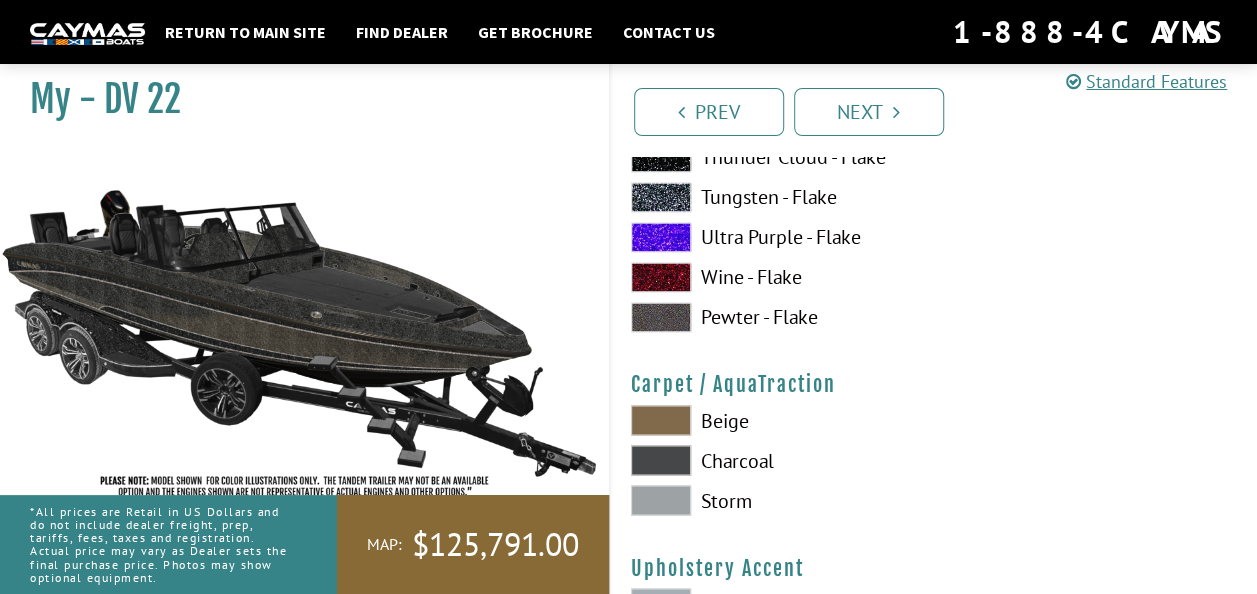 click at bounding box center [661, 500] 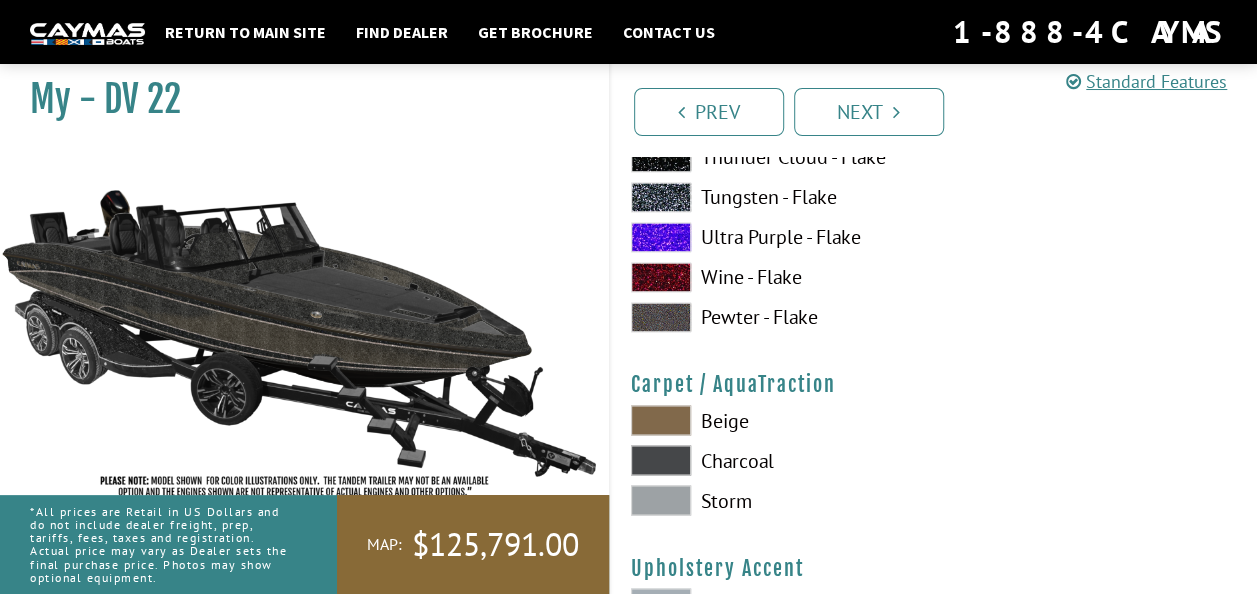 click at bounding box center (661, 460) 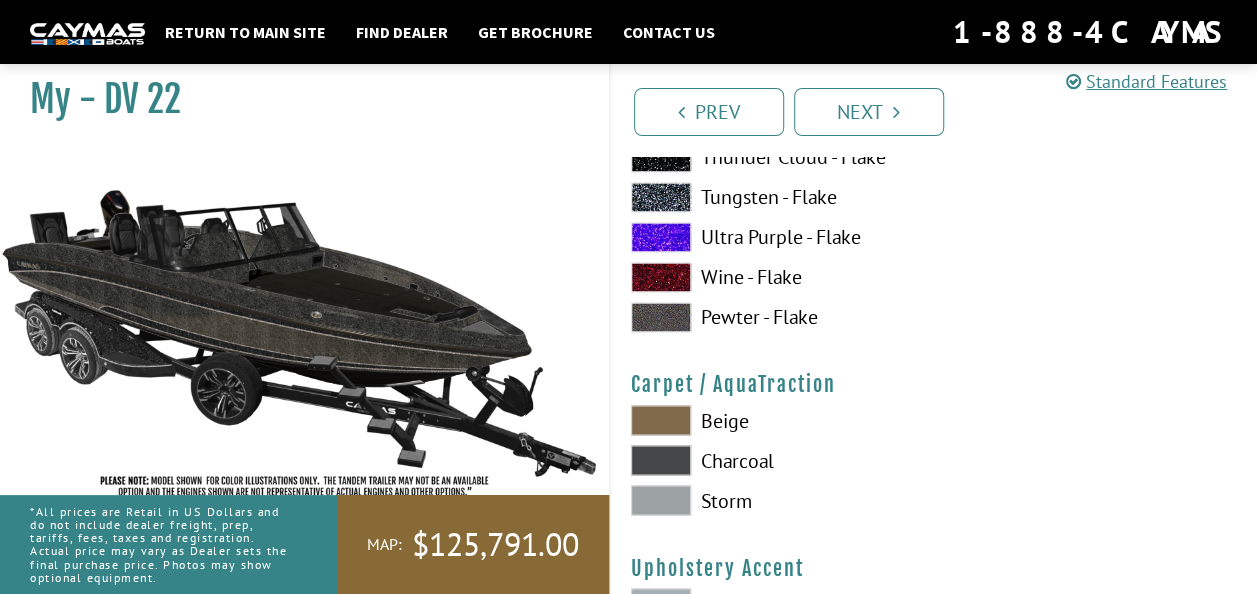click at bounding box center (661, 500) 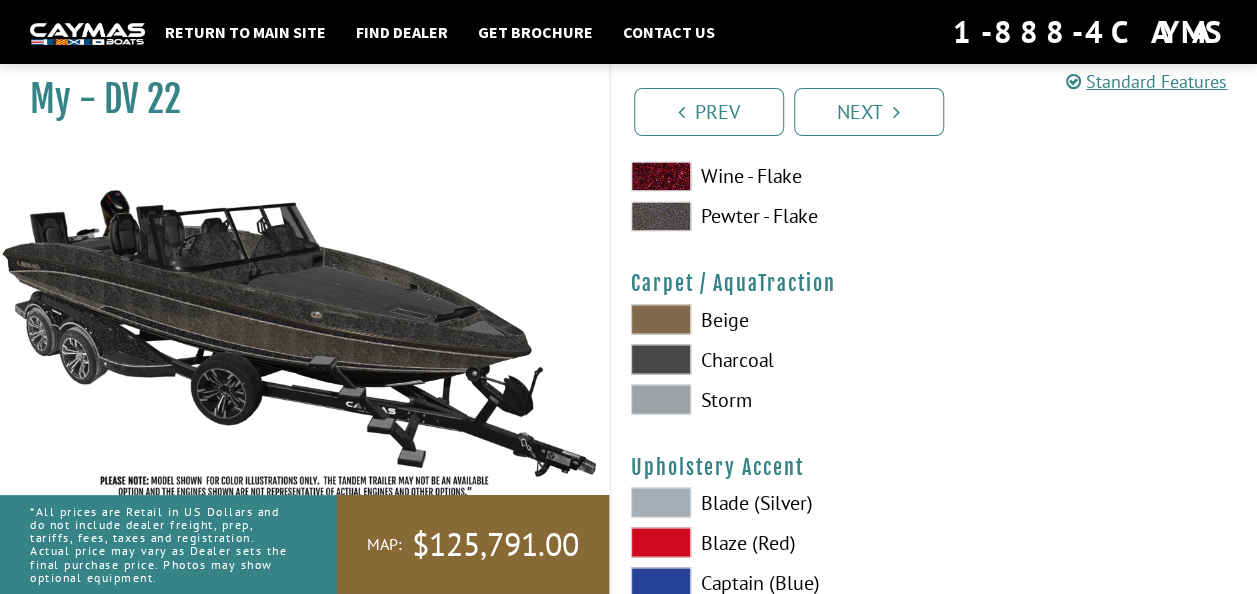 scroll, scrollTop: 9106, scrollLeft: 0, axis: vertical 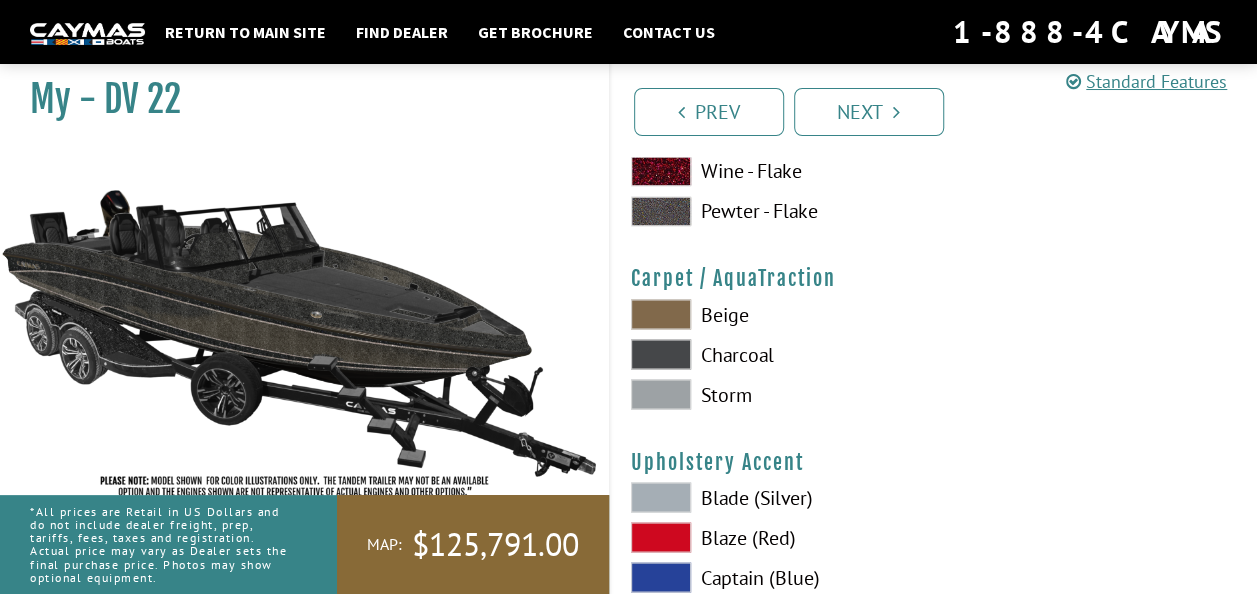 click at bounding box center [661, 497] 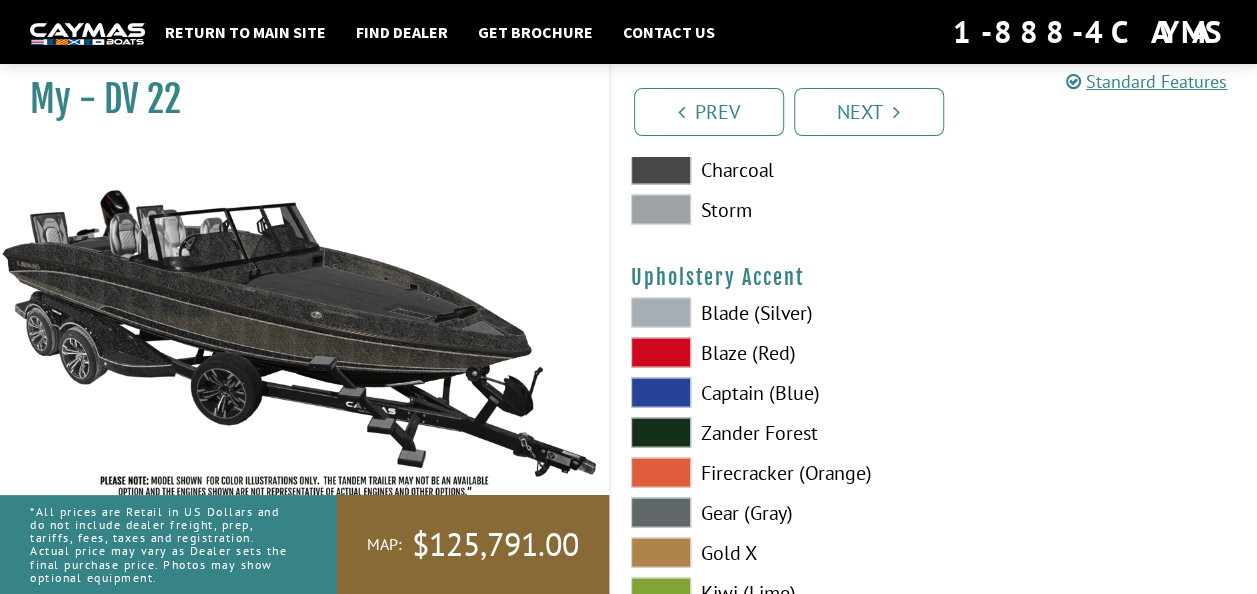scroll, scrollTop: 9294, scrollLeft: 0, axis: vertical 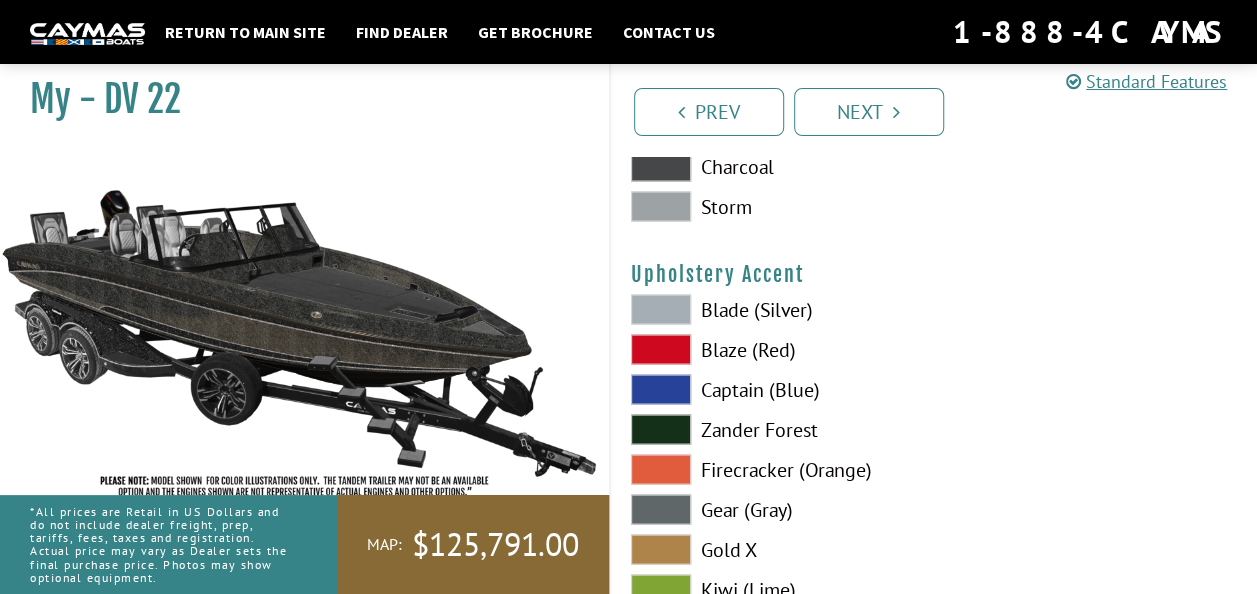 click at bounding box center (661, 509) 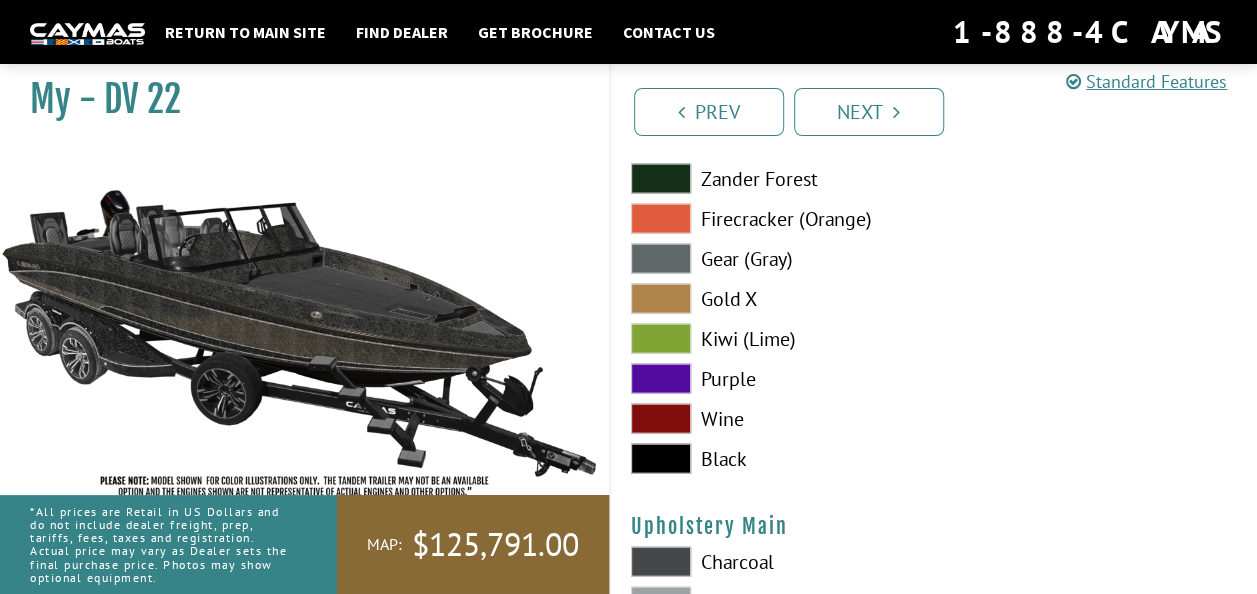 scroll, scrollTop: 9644, scrollLeft: 0, axis: vertical 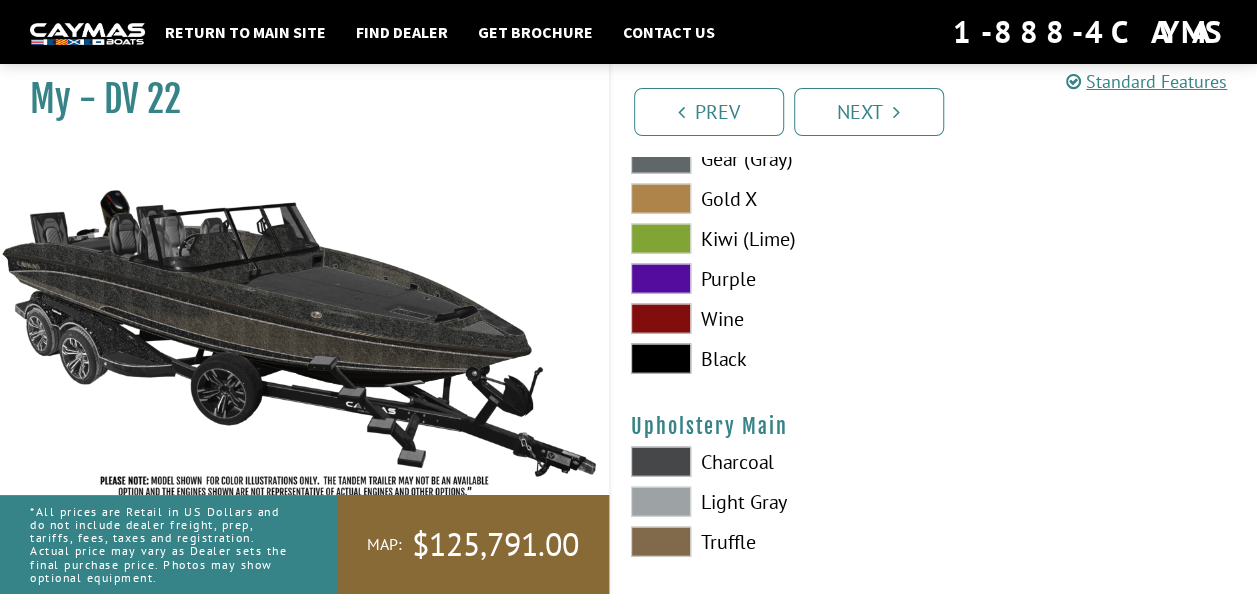 click at bounding box center [661, 502] 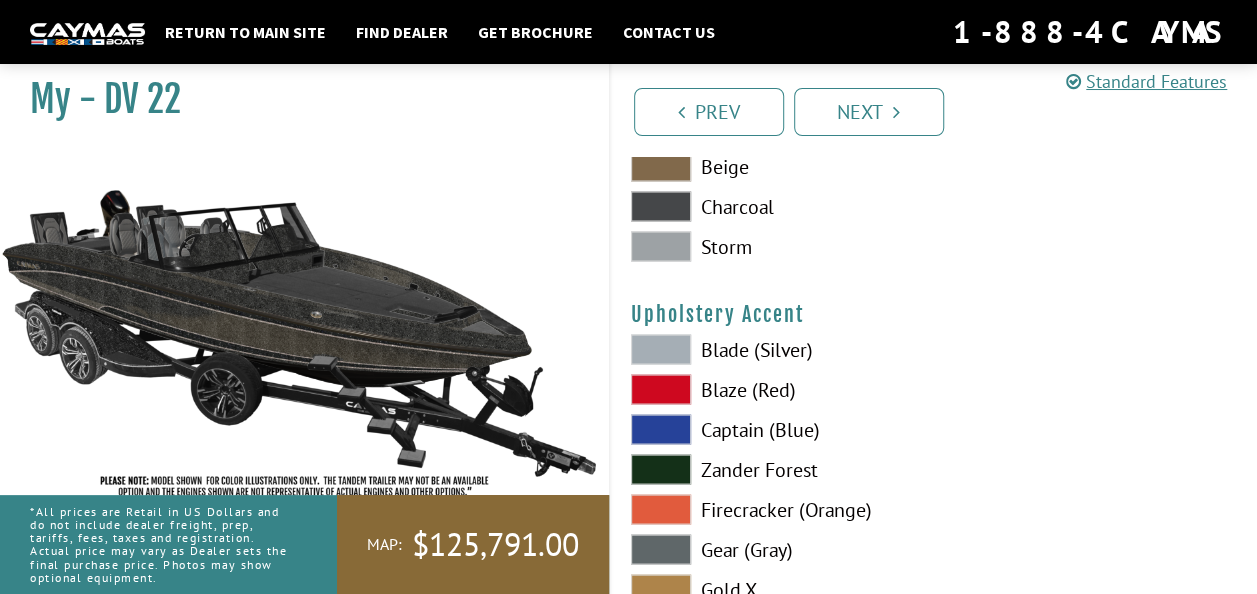scroll, scrollTop: 9244, scrollLeft: 0, axis: vertical 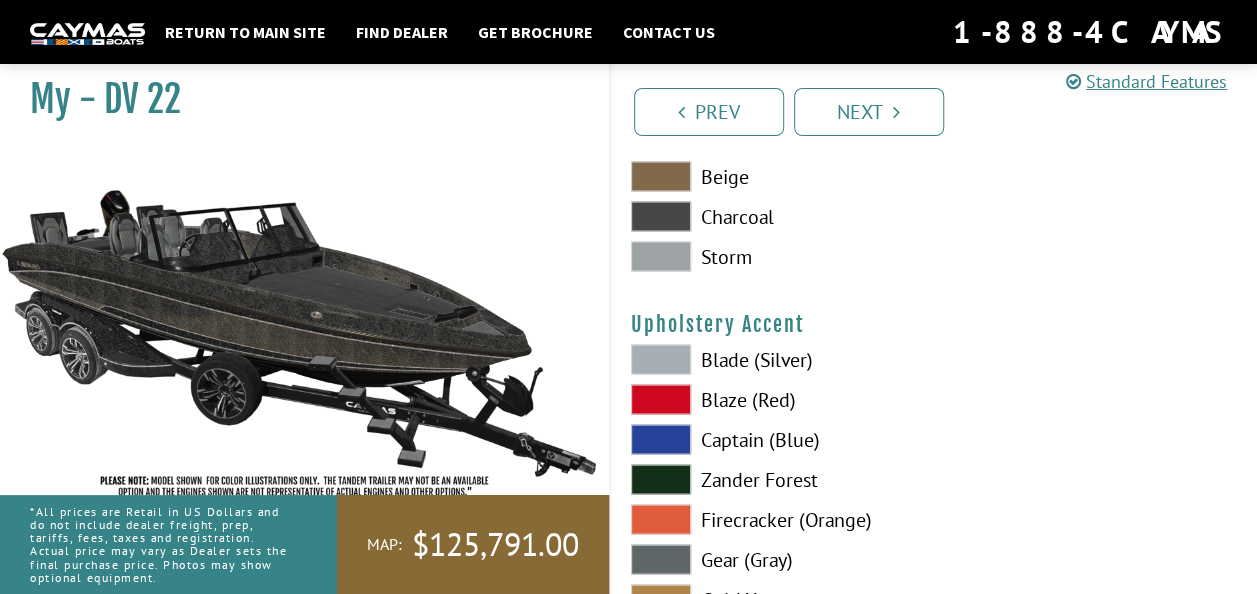 click at bounding box center [661, 216] 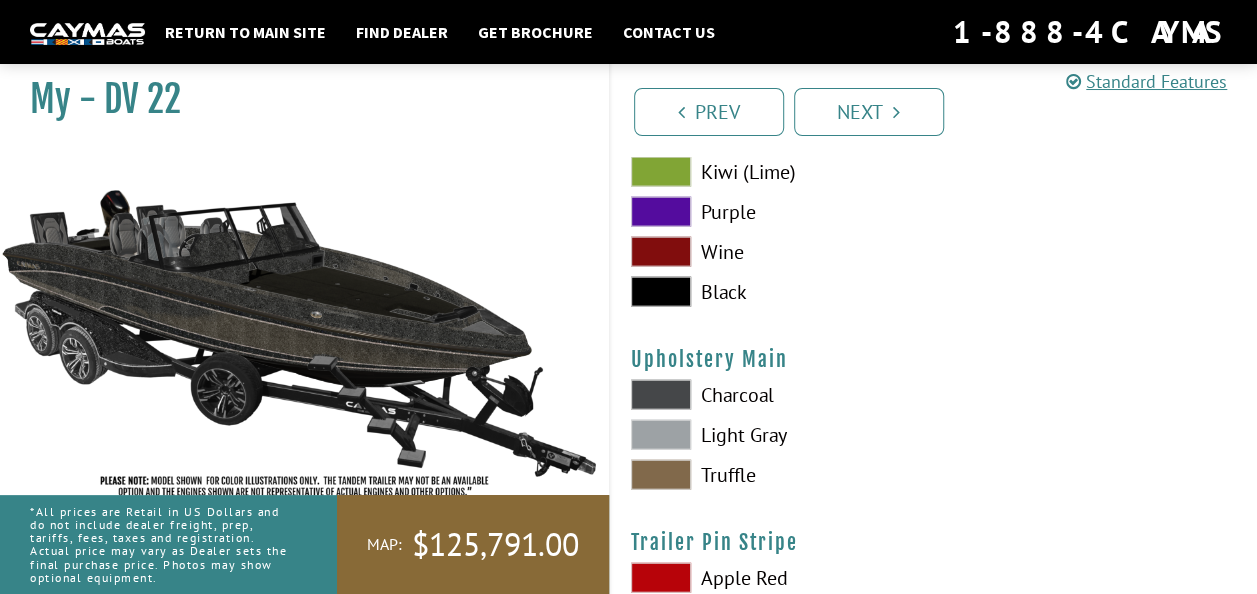 scroll, scrollTop: 9741, scrollLeft: 0, axis: vertical 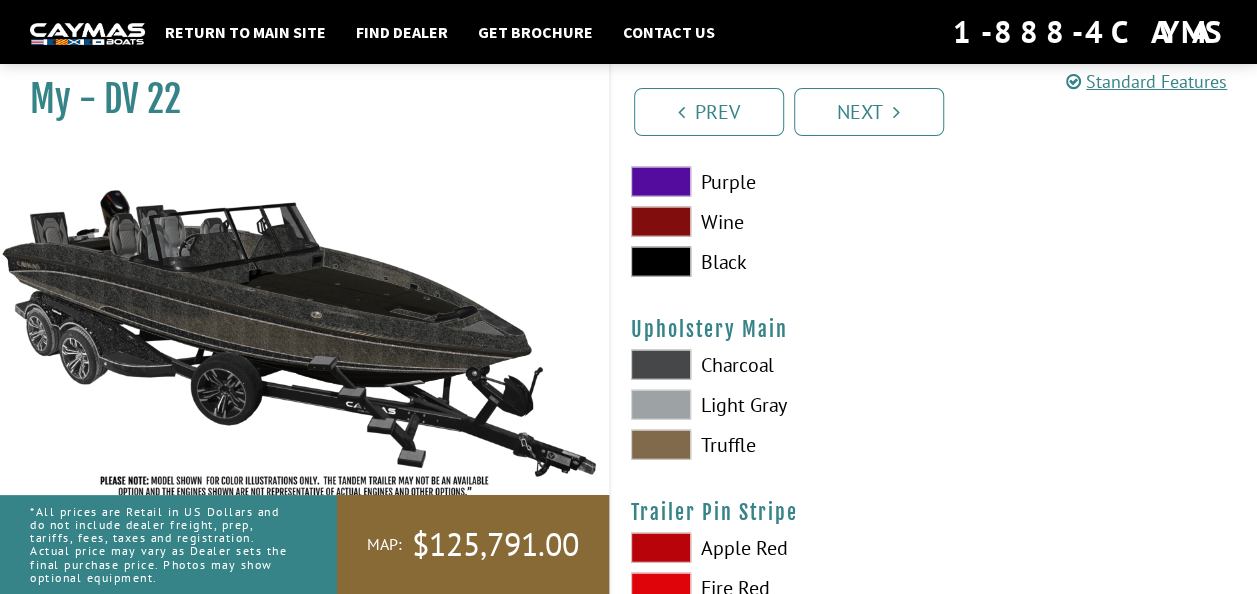 click at bounding box center (661, 365) 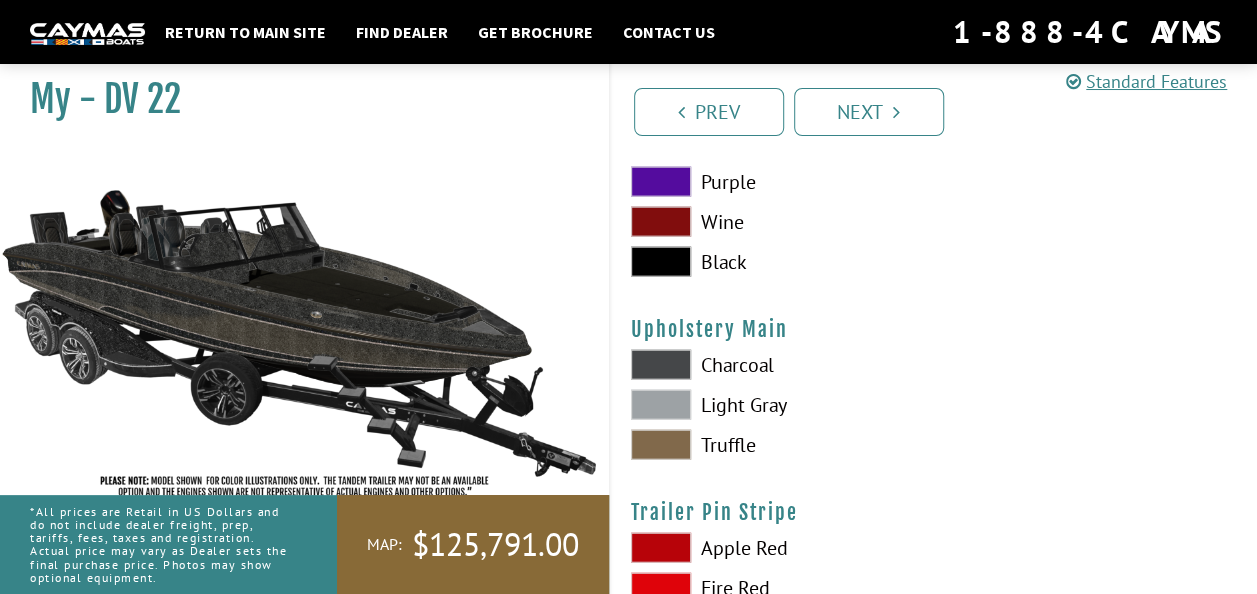 click at bounding box center [661, 405] 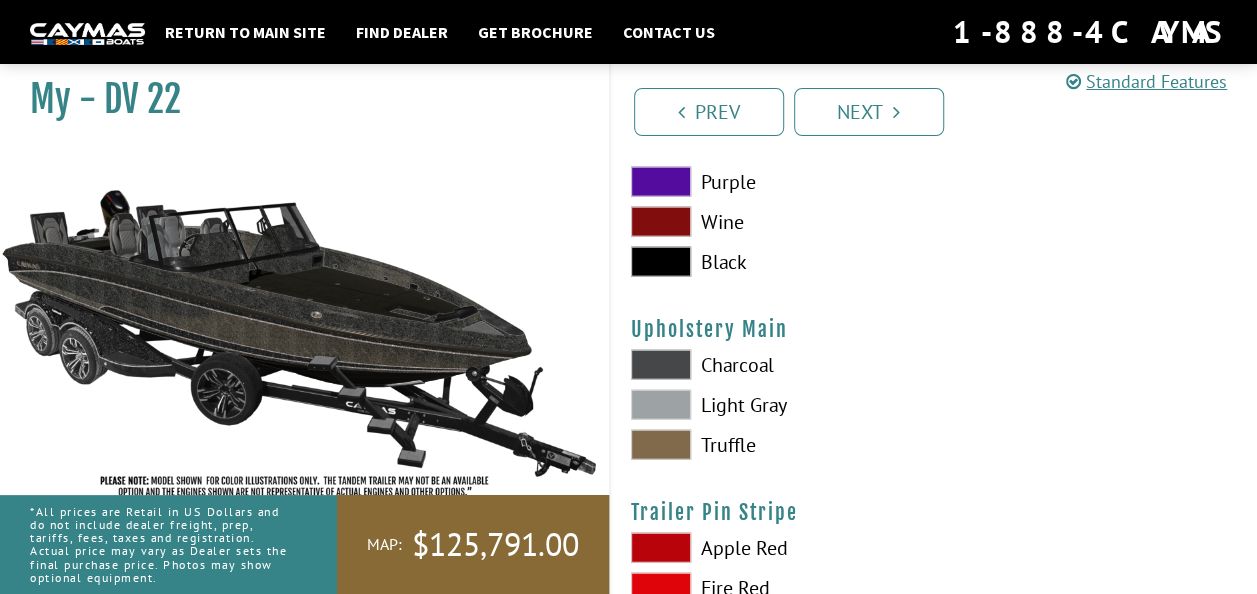 scroll, scrollTop: 9737, scrollLeft: 0, axis: vertical 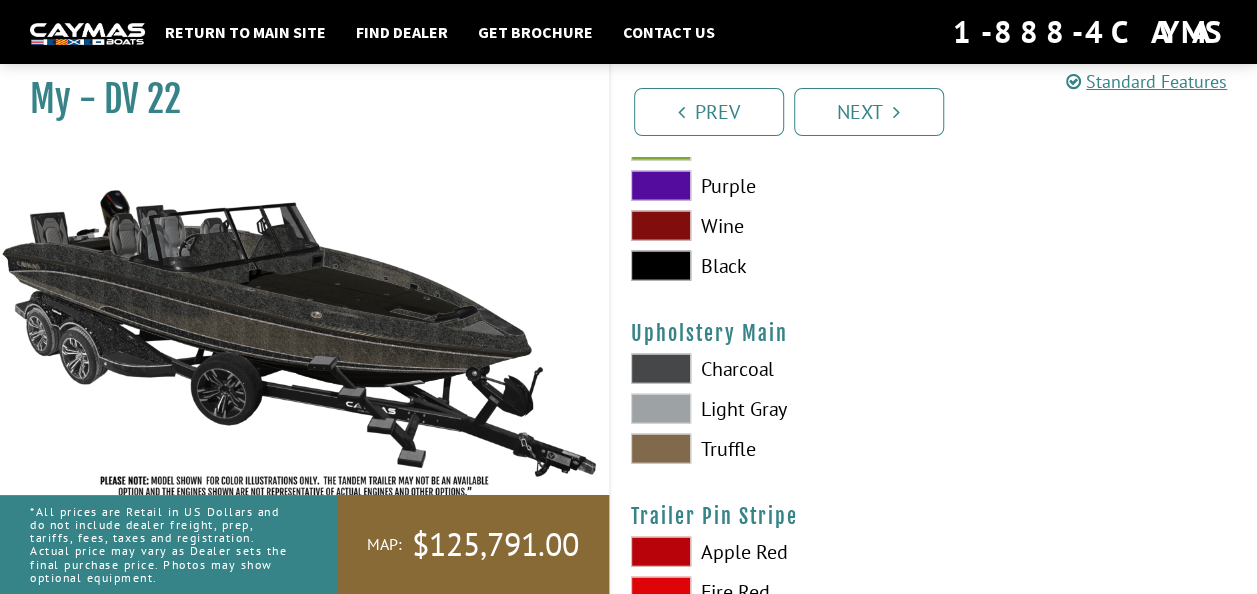 click at bounding box center [661, 369] 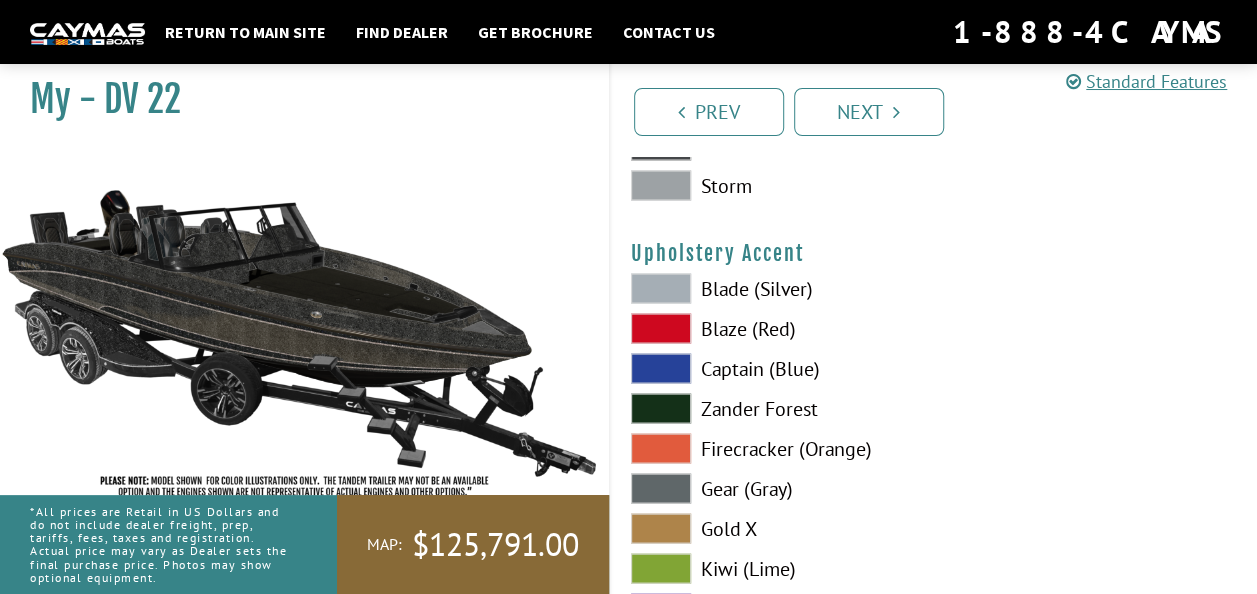 scroll, scrollTop: 9314, scrollLeft: 0, axis: vertical 